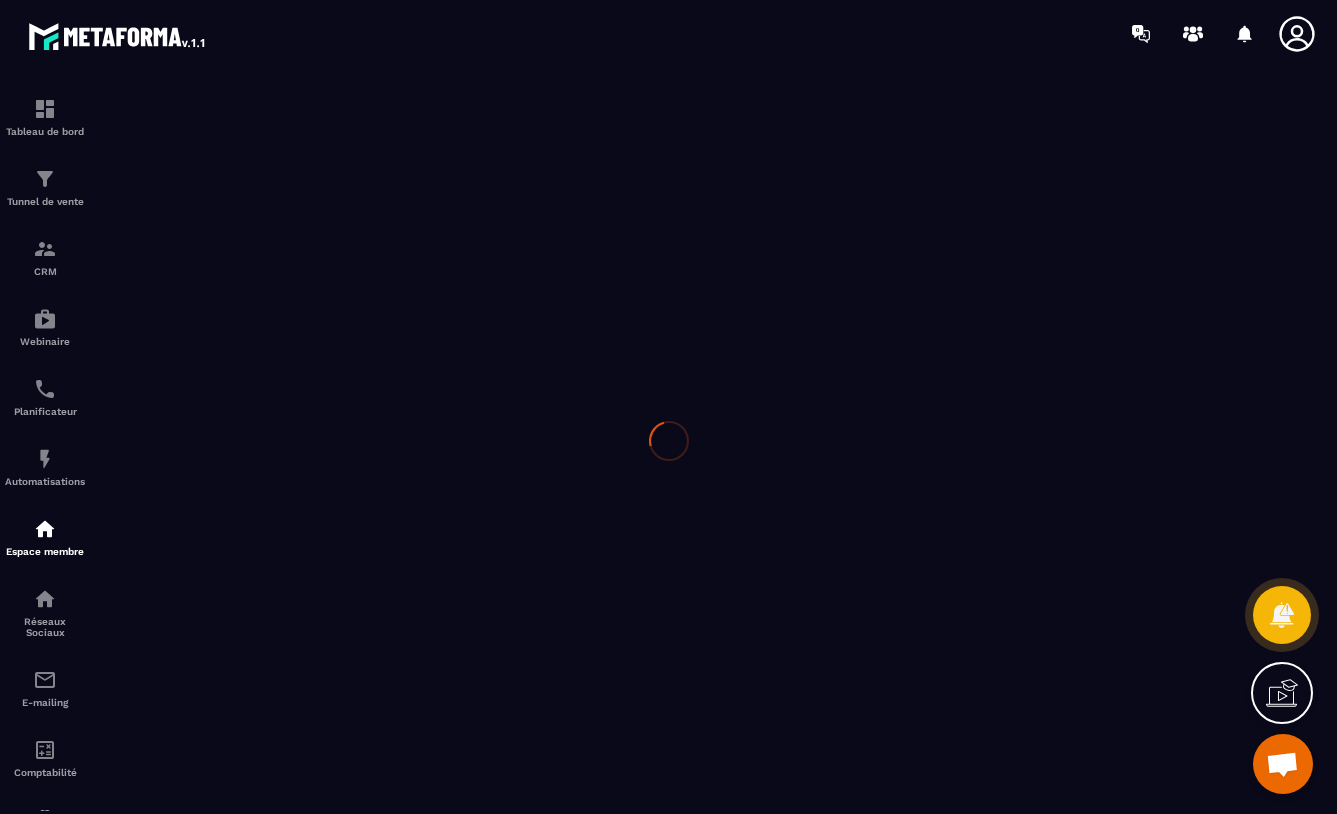 scroll, scrollTop: 0, scrollLeft: 0, axis: both 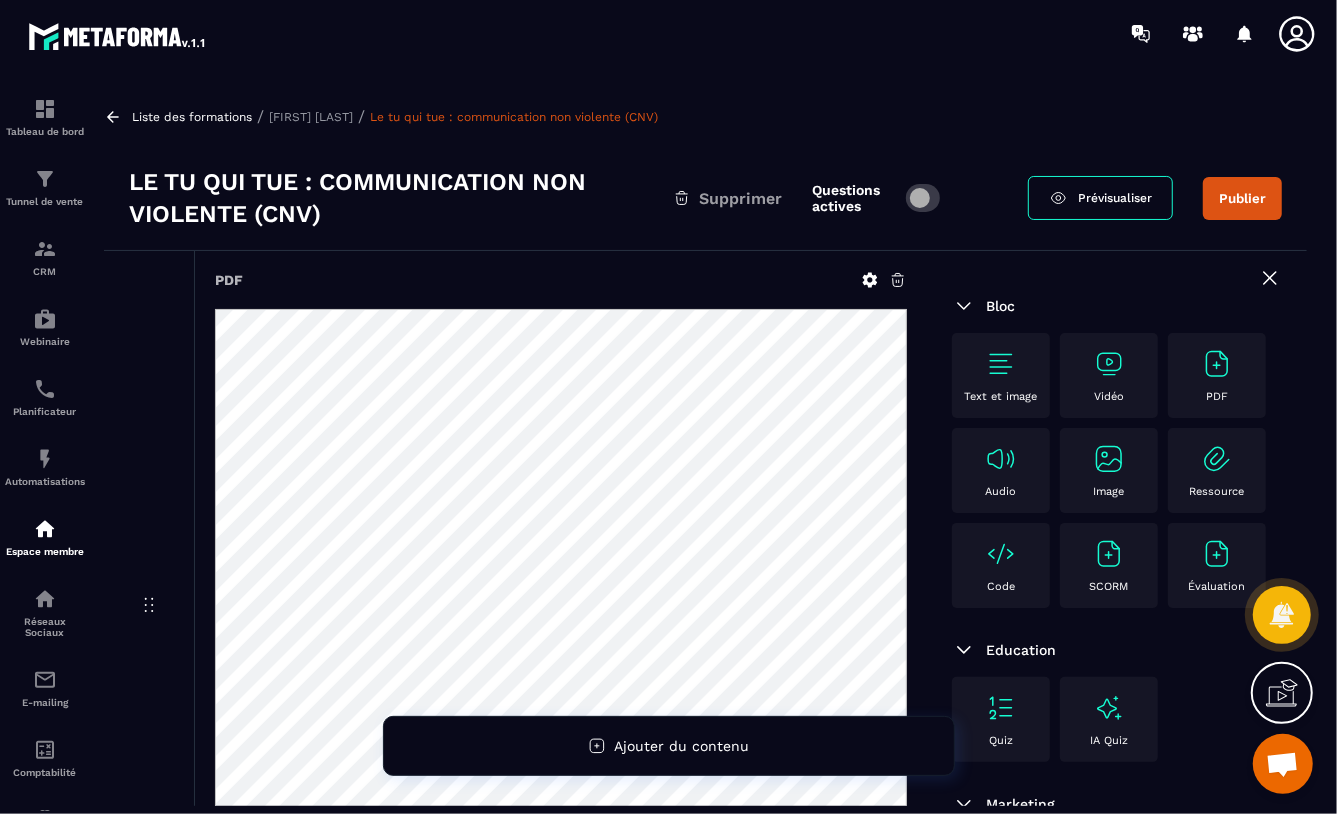 click on "Prévisualiser" at bounding box center [1115, 198] 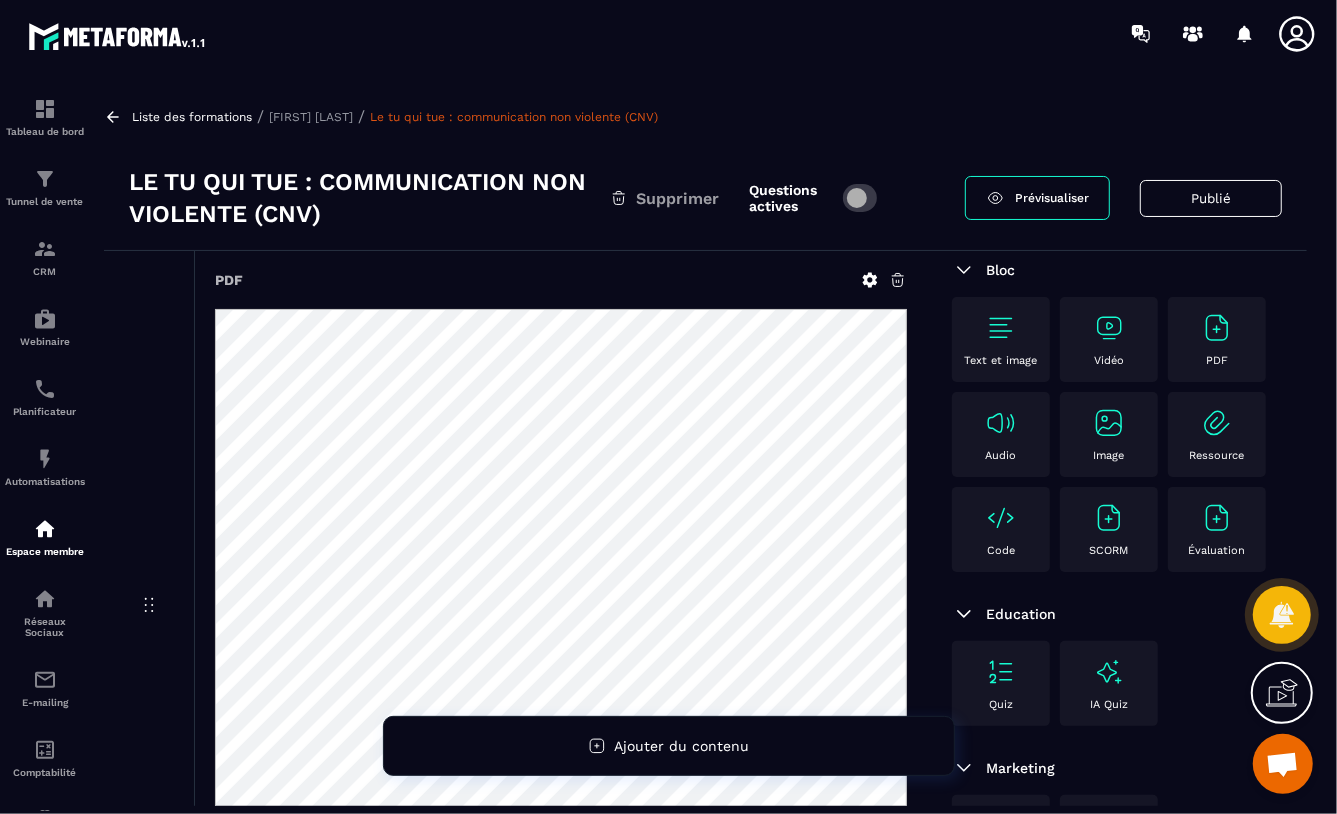 scroll, scrollTop: 0, scrollLeft: 0, axis: both 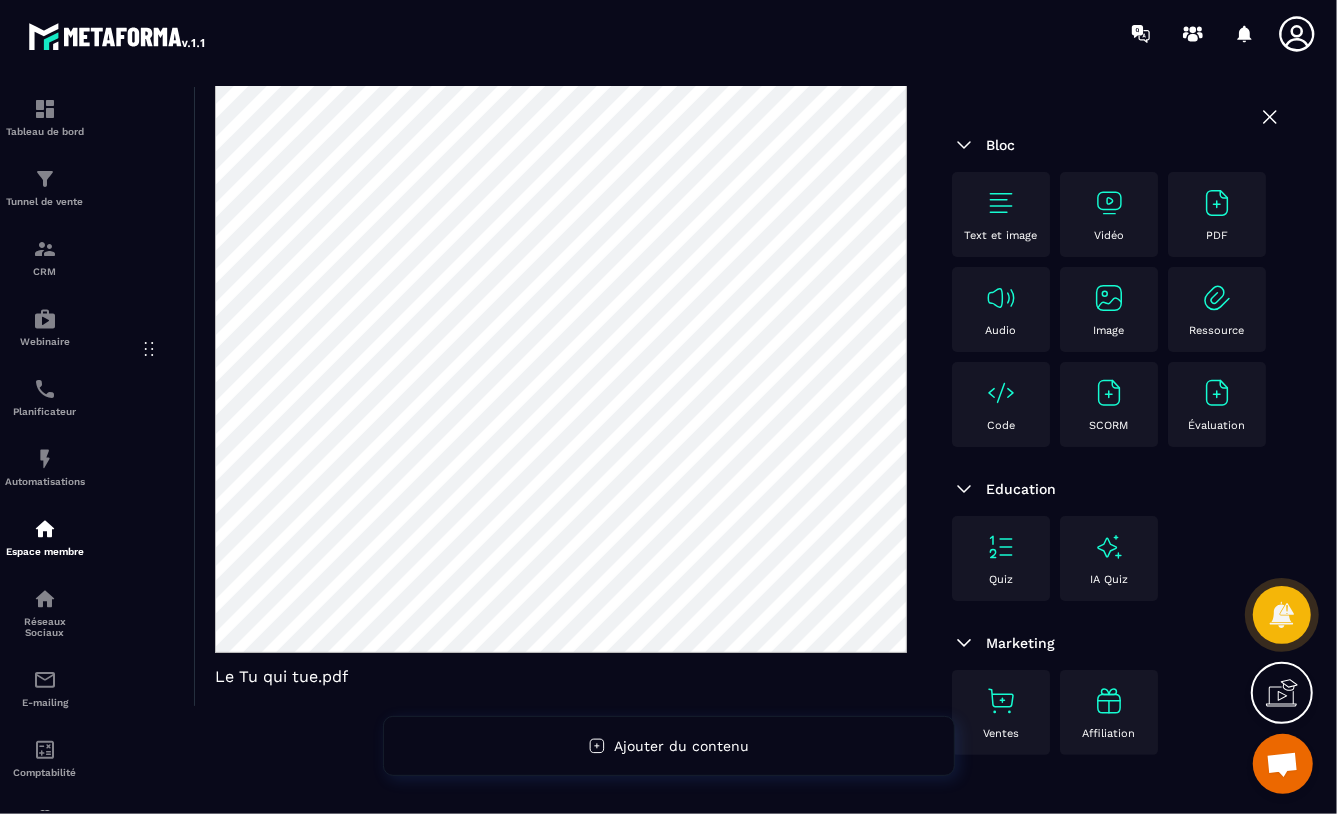 click 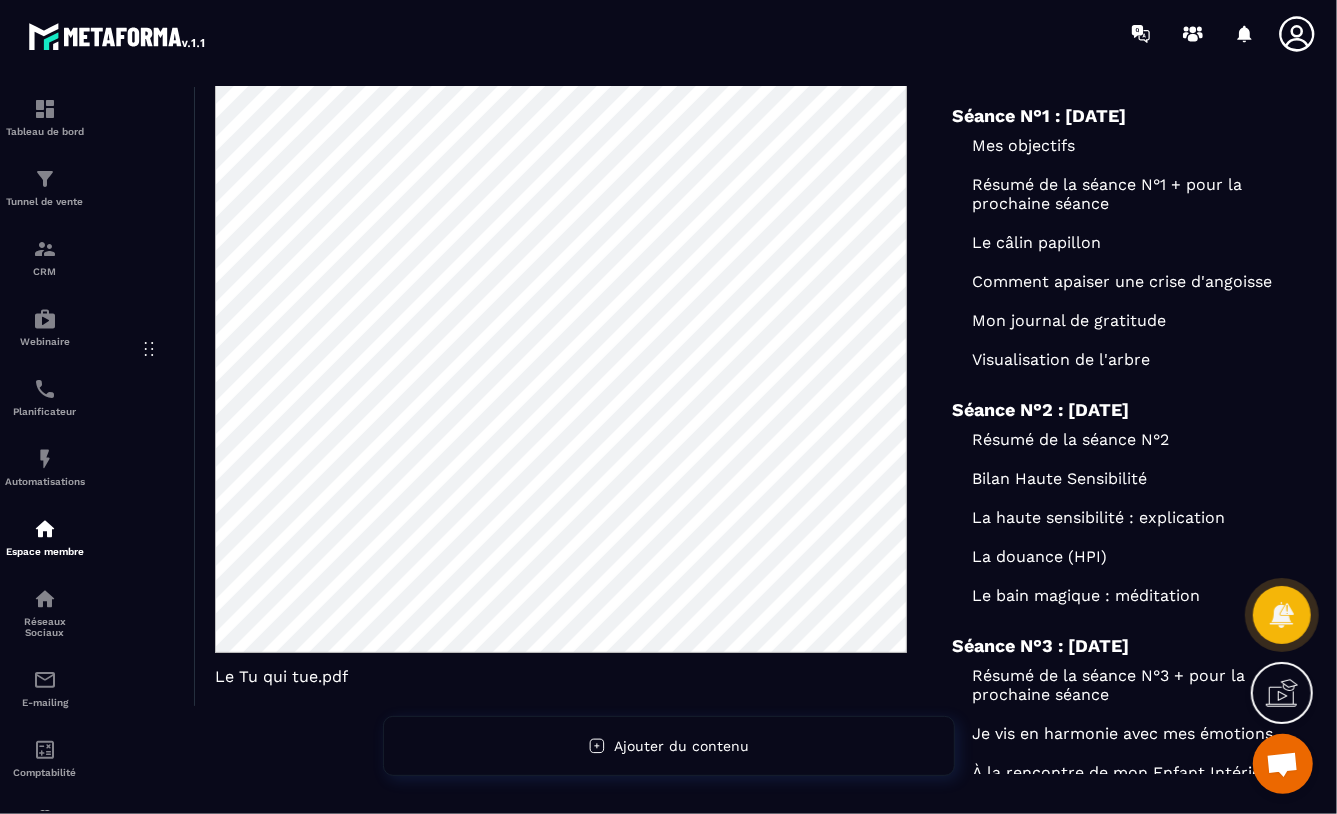 click on "Tableau de bord Tunnel de vente CRM Webinaire Planificateur Automatisations Espace membre Réseaux Sociaux E-mailing Comptabilité  IA prospects Ajouter du contenu Liste des formations / [FIRST] [LAST] / Le tu qui tue : communication non violente (CNV) Le tu qui tue : communication non violente (CNV) Supprimer Questions actives Prévisualiser Publié PDF Le Tu qui tue.pdf Séance N°1 : [DATE] Mes objectifs Résumé de la séance N°1 + pour la prochaine séance Le câlin papillon Comment apaiser une crise d'angoisse Mon journal de gratitude Visualisation de l'arbre Séance N°2 : [DATE] Résumé de la séance N°2 Bilan Haute Sensibilité La haute sensibilité : explication La douance (HPI) Le bain magique : méditation Séance N°3 : [DATE] Résumé de la séance N°3 + pour la prochaine séance Je vis en harmonie avec mes émotions À la rencontre de mon Enfant Intérieur Séance N°4 : [DATE] Résumé de la séance N°4 + pour préparer la prochaine séance L'exercice du phare Mes documents" at bounding box center (668, 446) 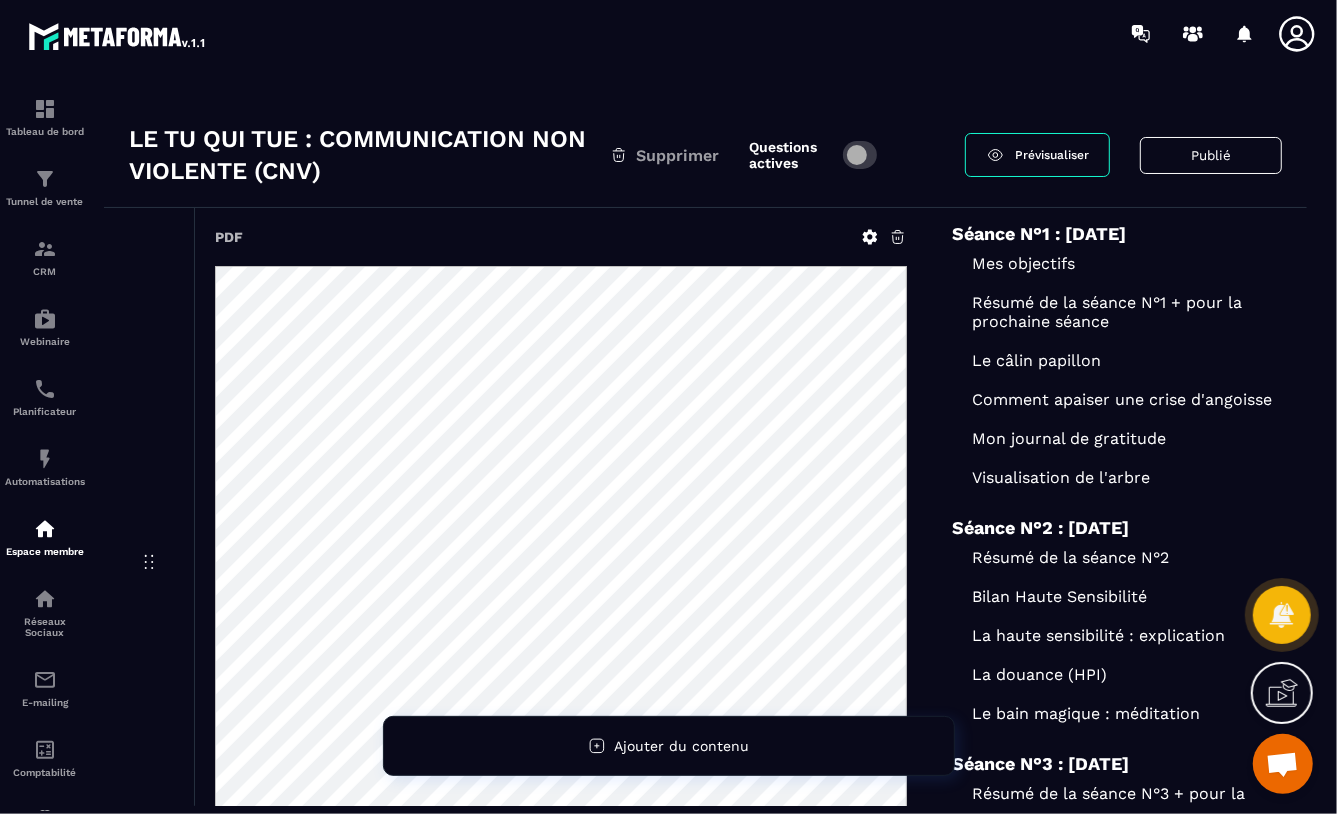 scroll, scrollTop: 0, scrollLeft: 0, axis: both 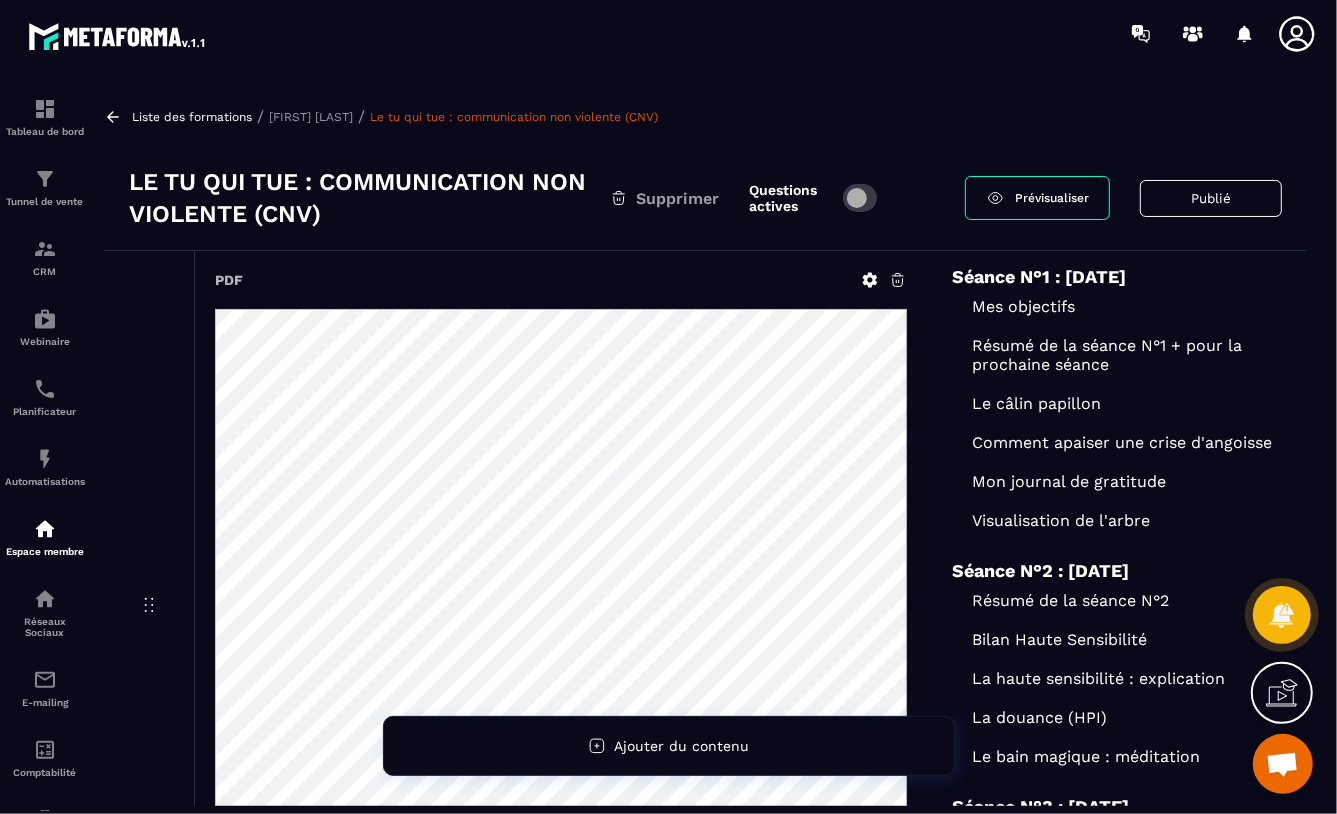 click on "[FIRST] [LAST]" at bounding box center [311, 117] 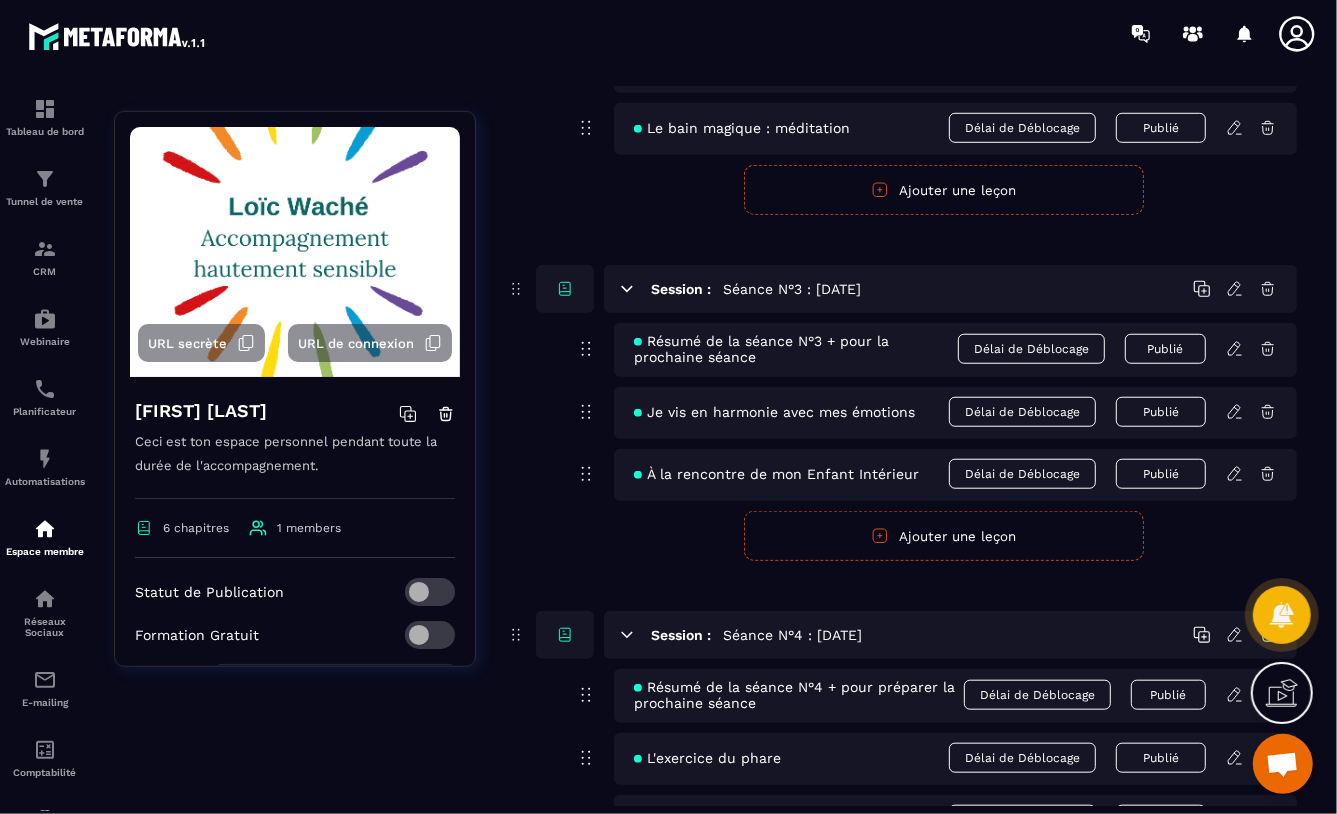 scroll, scrollTop: 987, scrollLeft: 0, axis: vertical 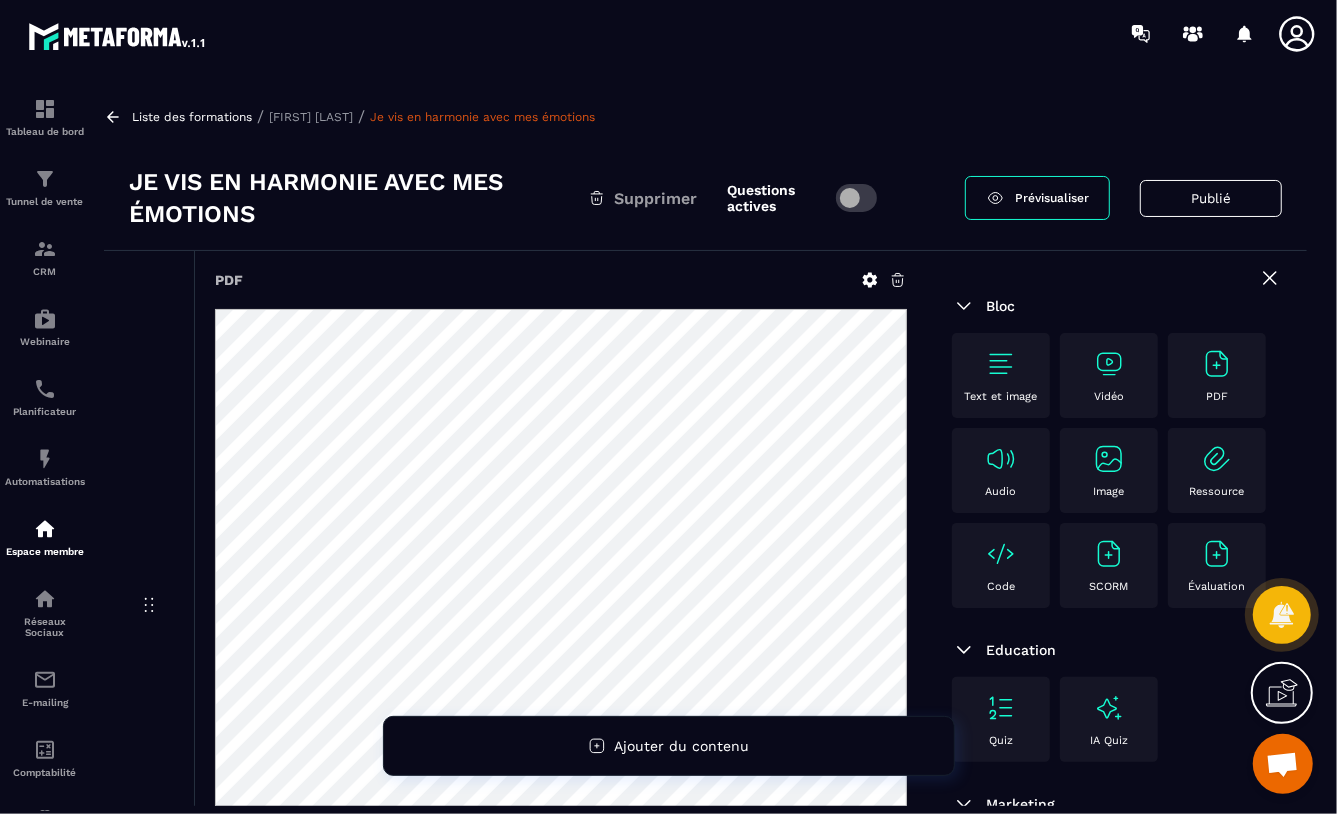 click on "[FIRST] [LAST]" at bounding box center [311, 117] 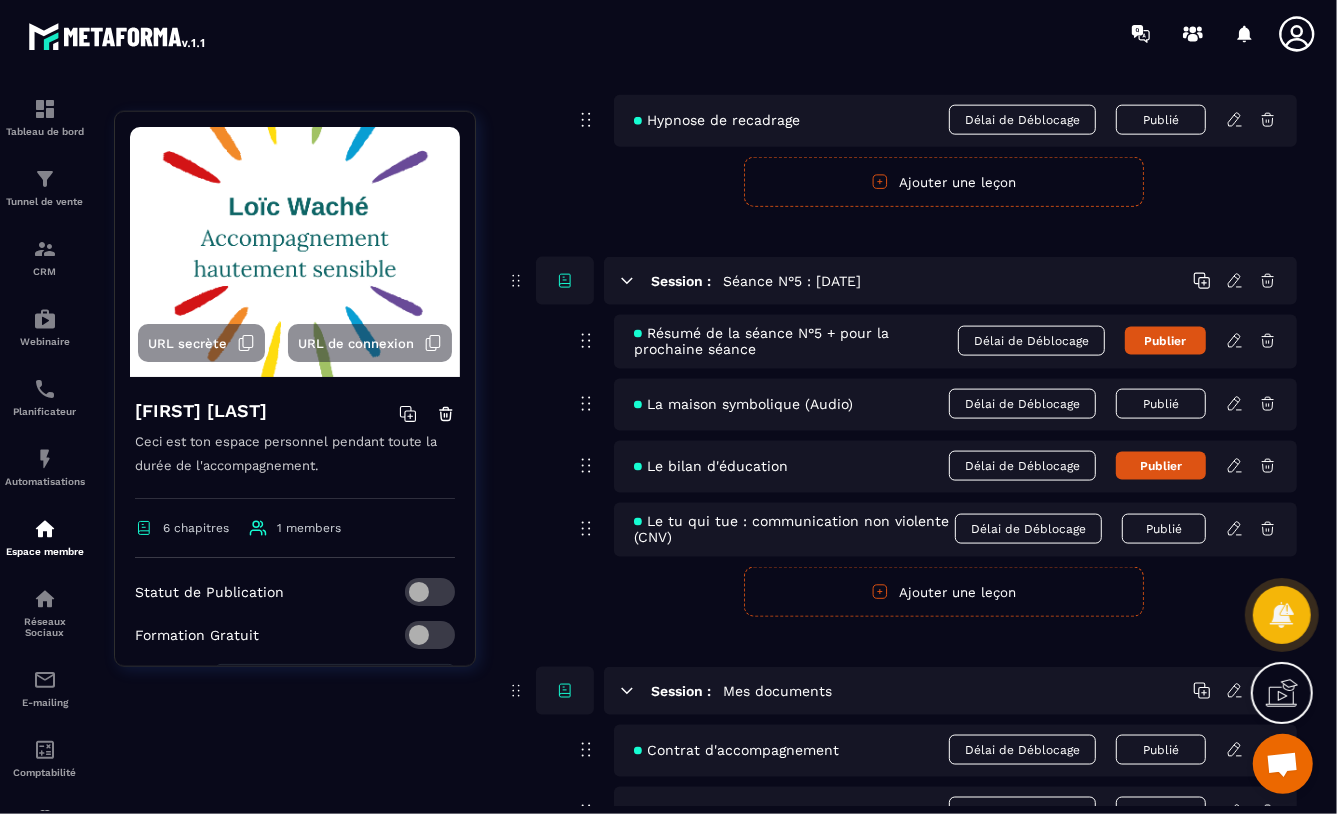 scroll, scrollTop: 1683, scrollLeft: 0, axis: vertical 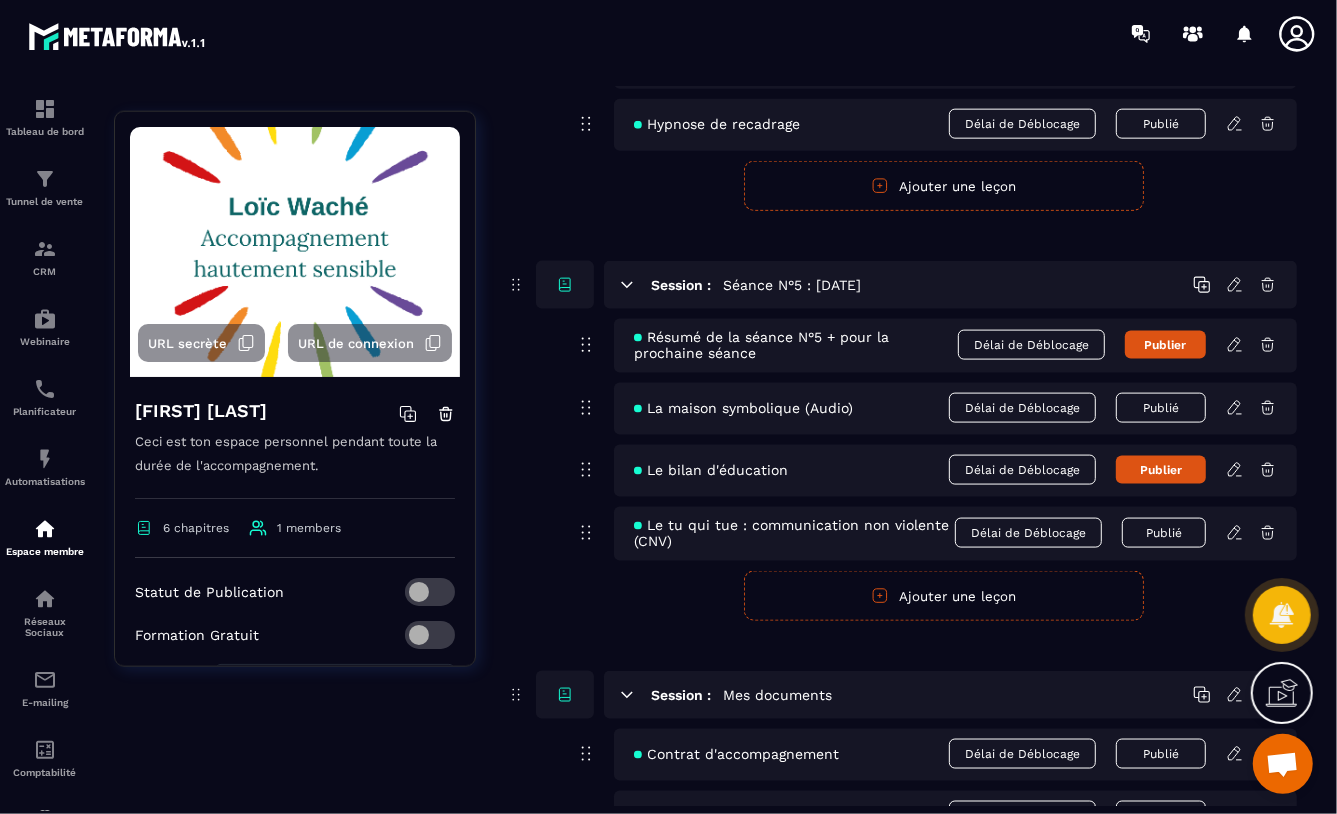 click on "Ajouter une leçon" at bounding box center (944, 596) 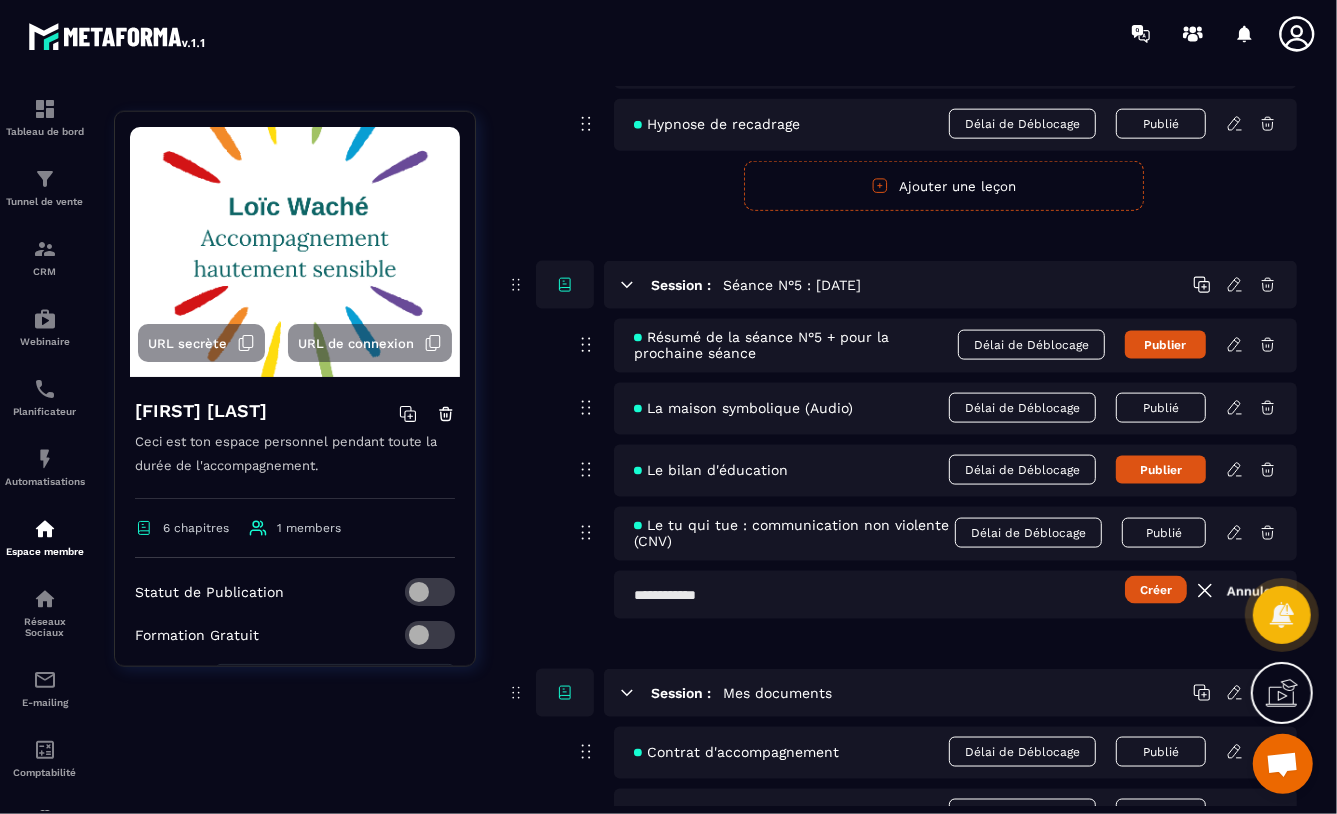 click at bounding box center [955, 595] 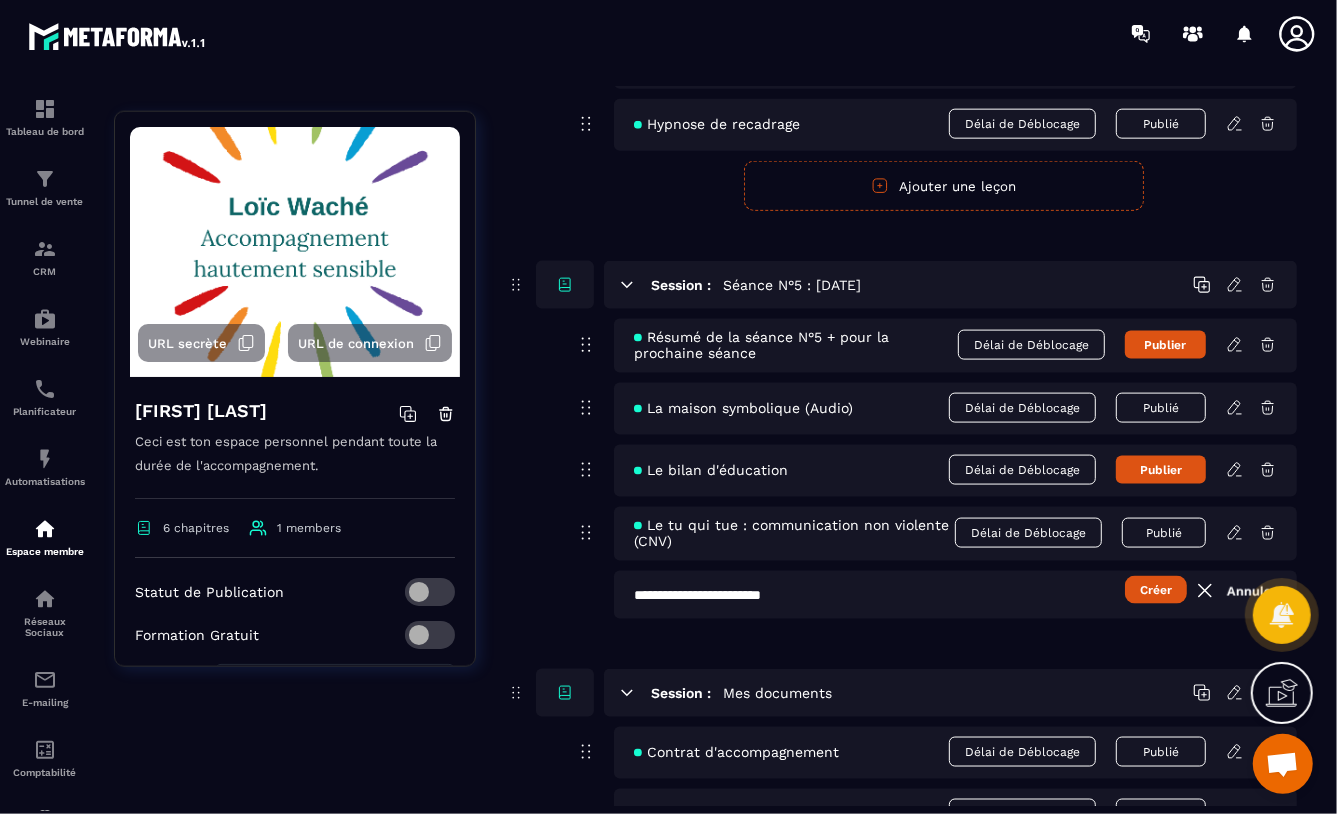 type on "**********" 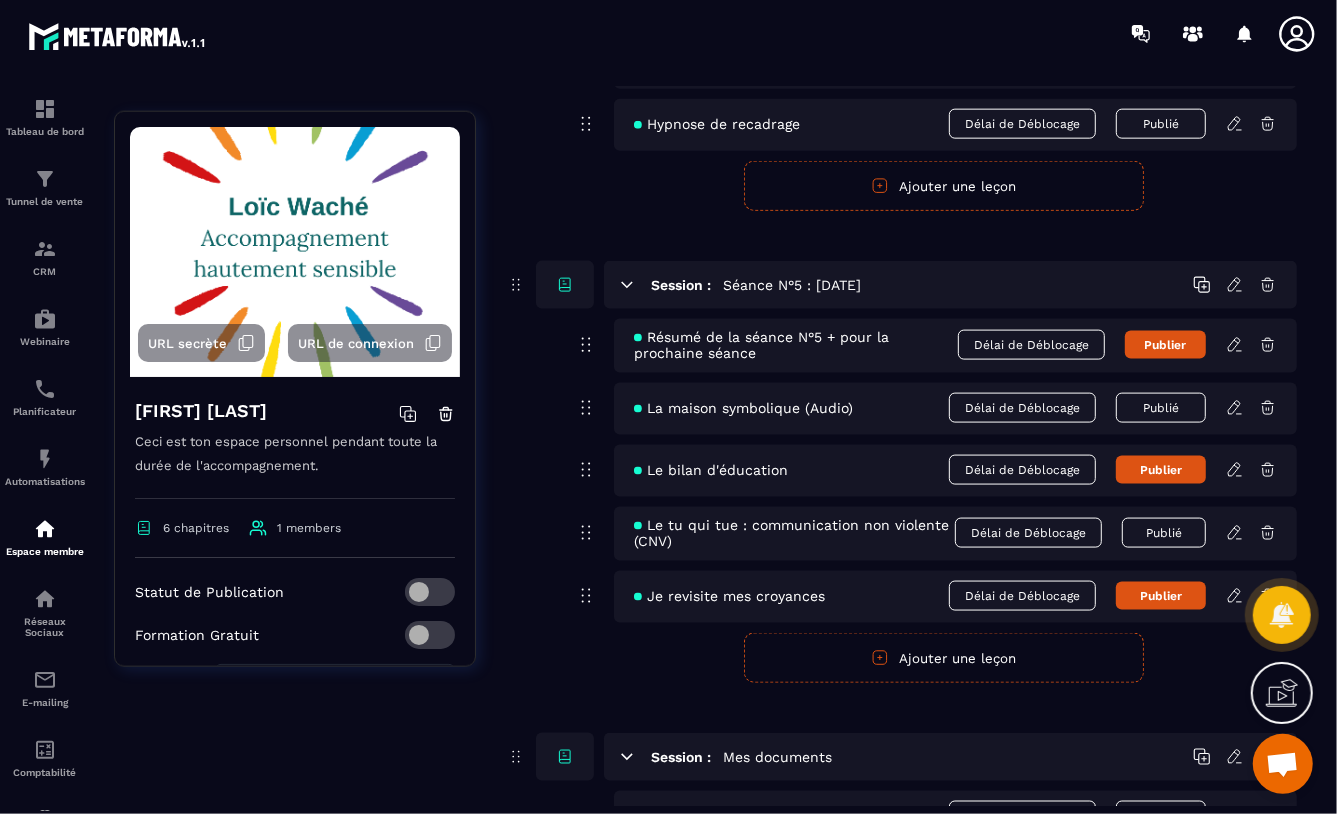 click 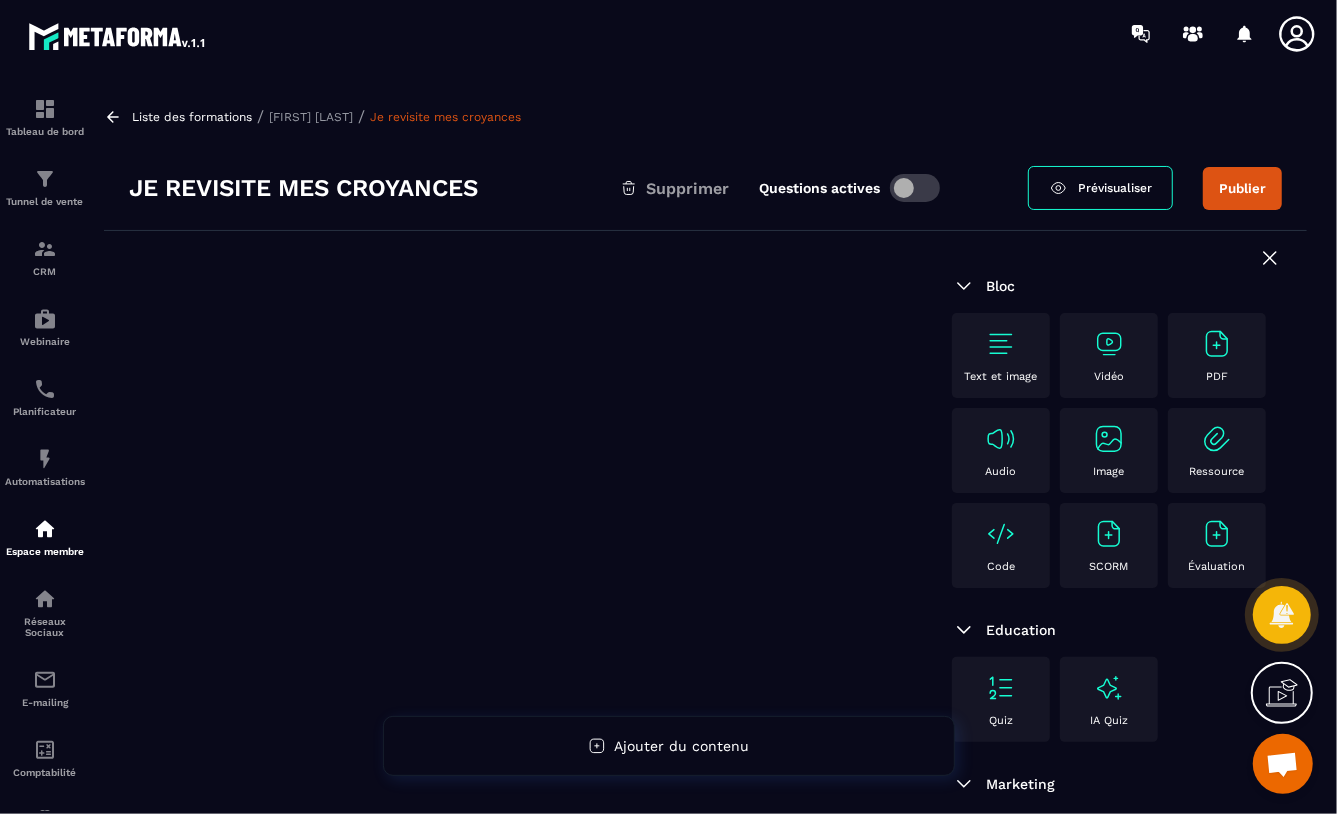 click at bounding box center (1217, 344) 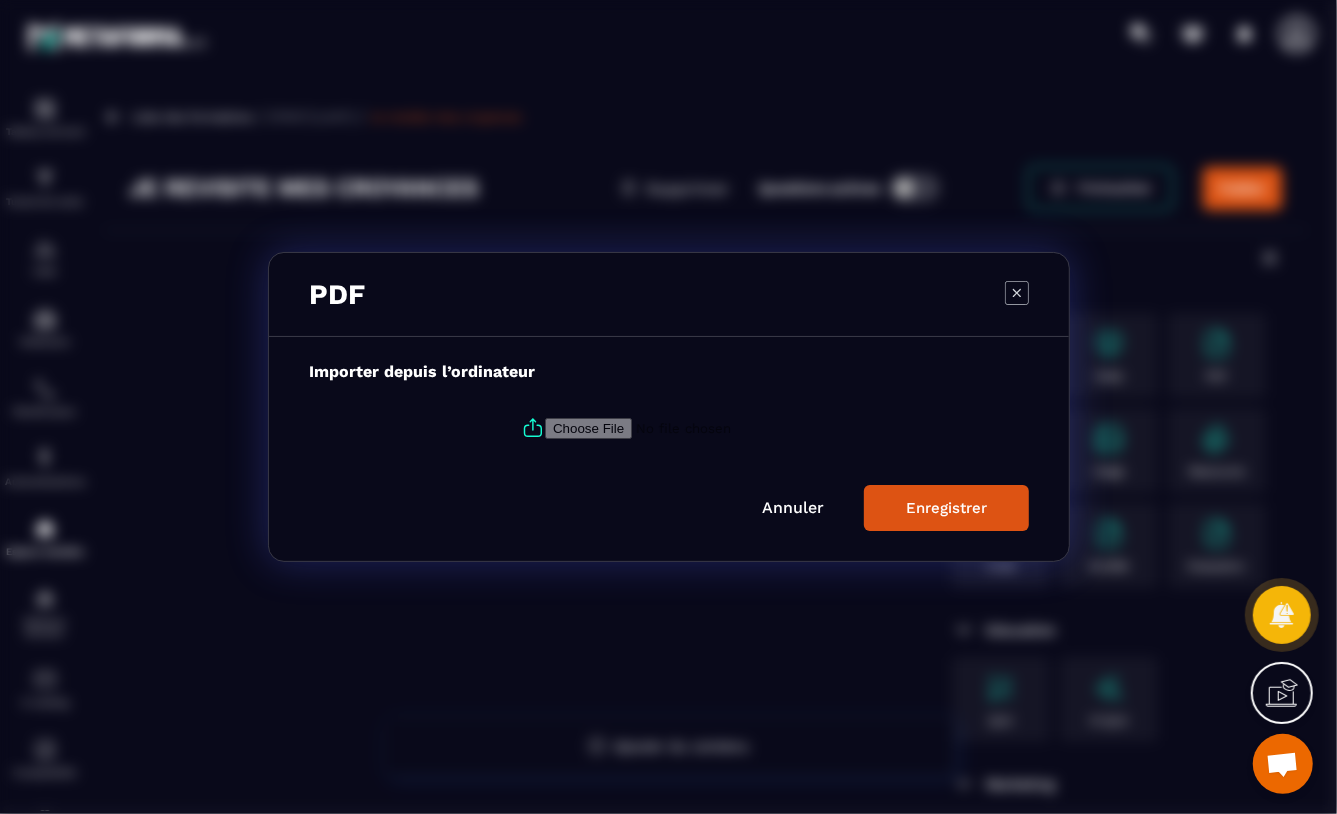 click on "Enregistrer" at bounding box center [946, 508] 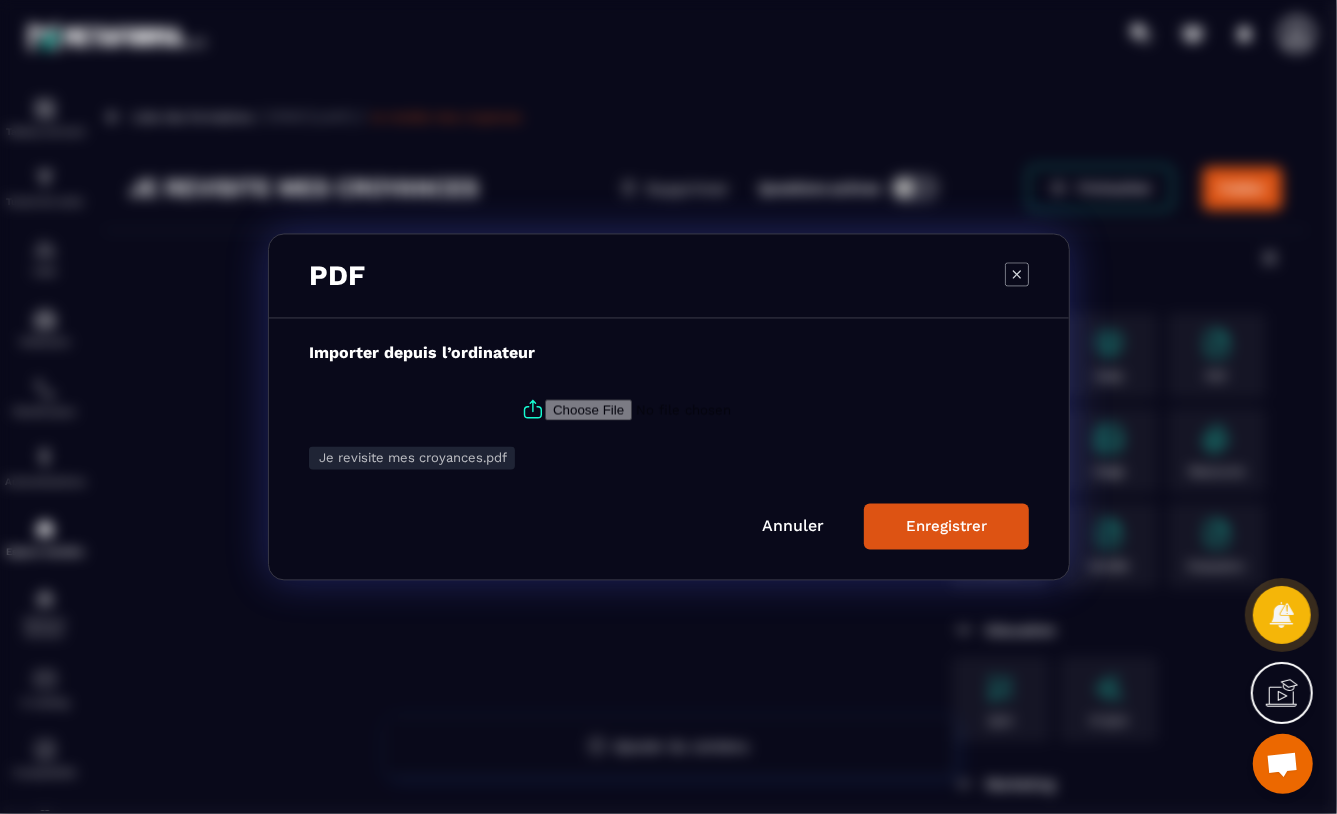 click on "Enregistrer" at bounding box center (946, 527) 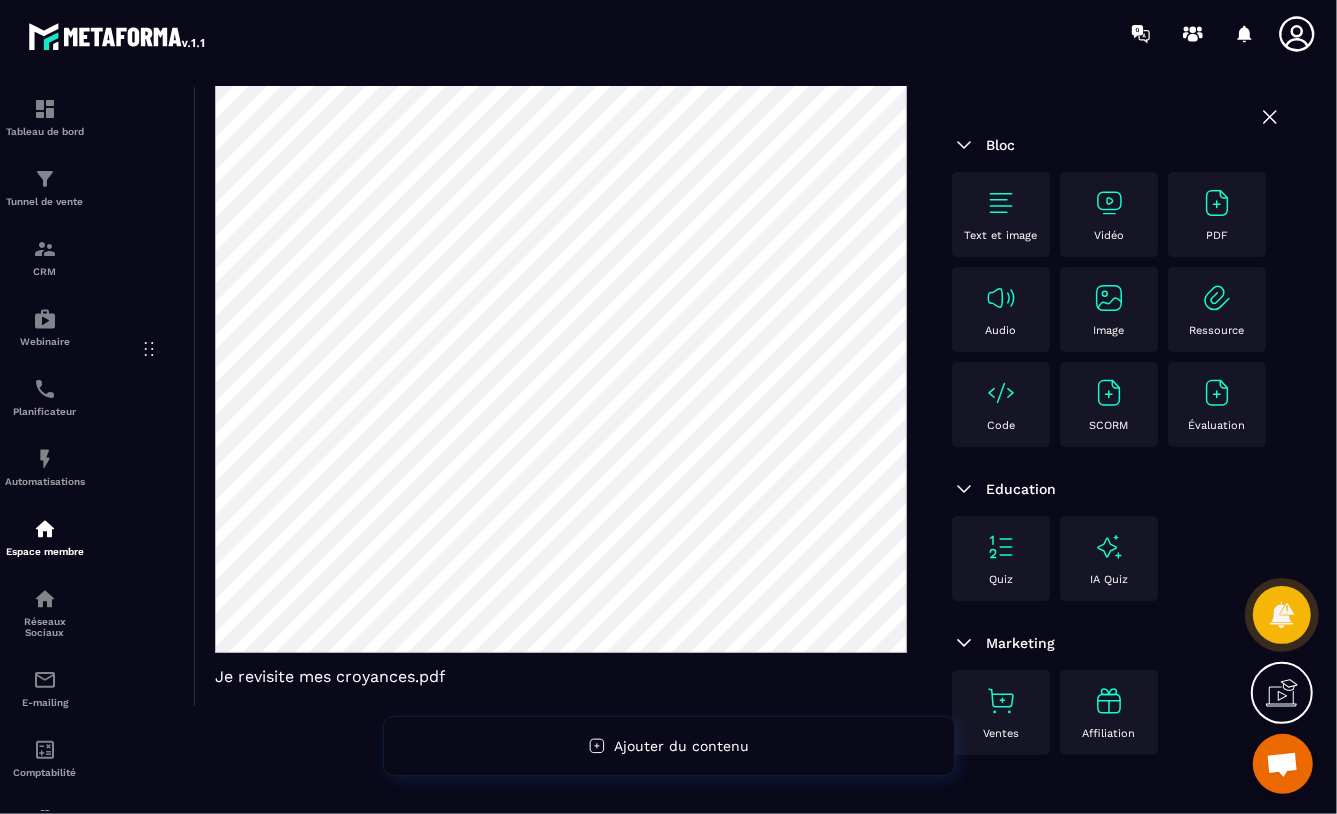 scroll, scrollTop: 0, scrollLeft: 0, axis: both 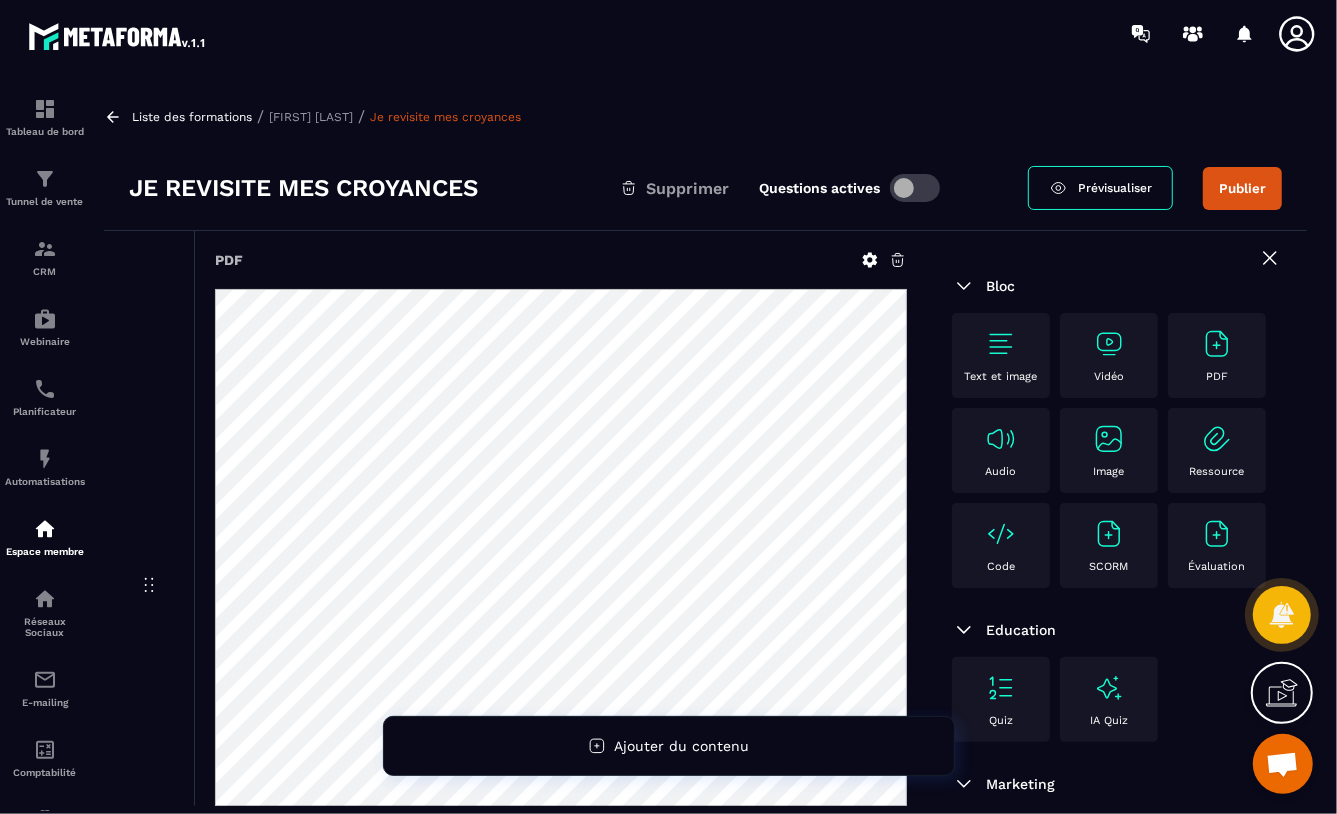 click at bounding box center [915, 188] 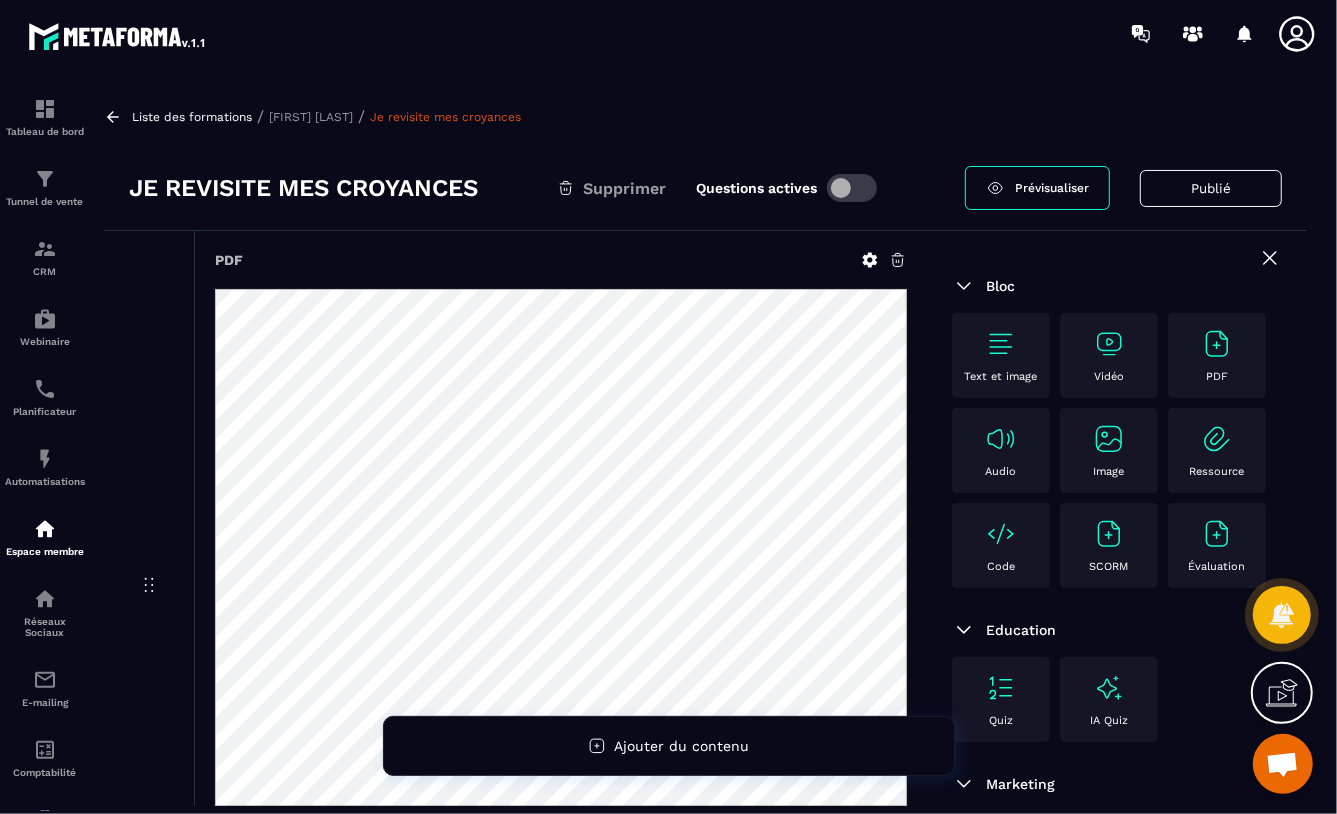 click on "[FIRST] [LAST]" at bounding box center [311, 117] 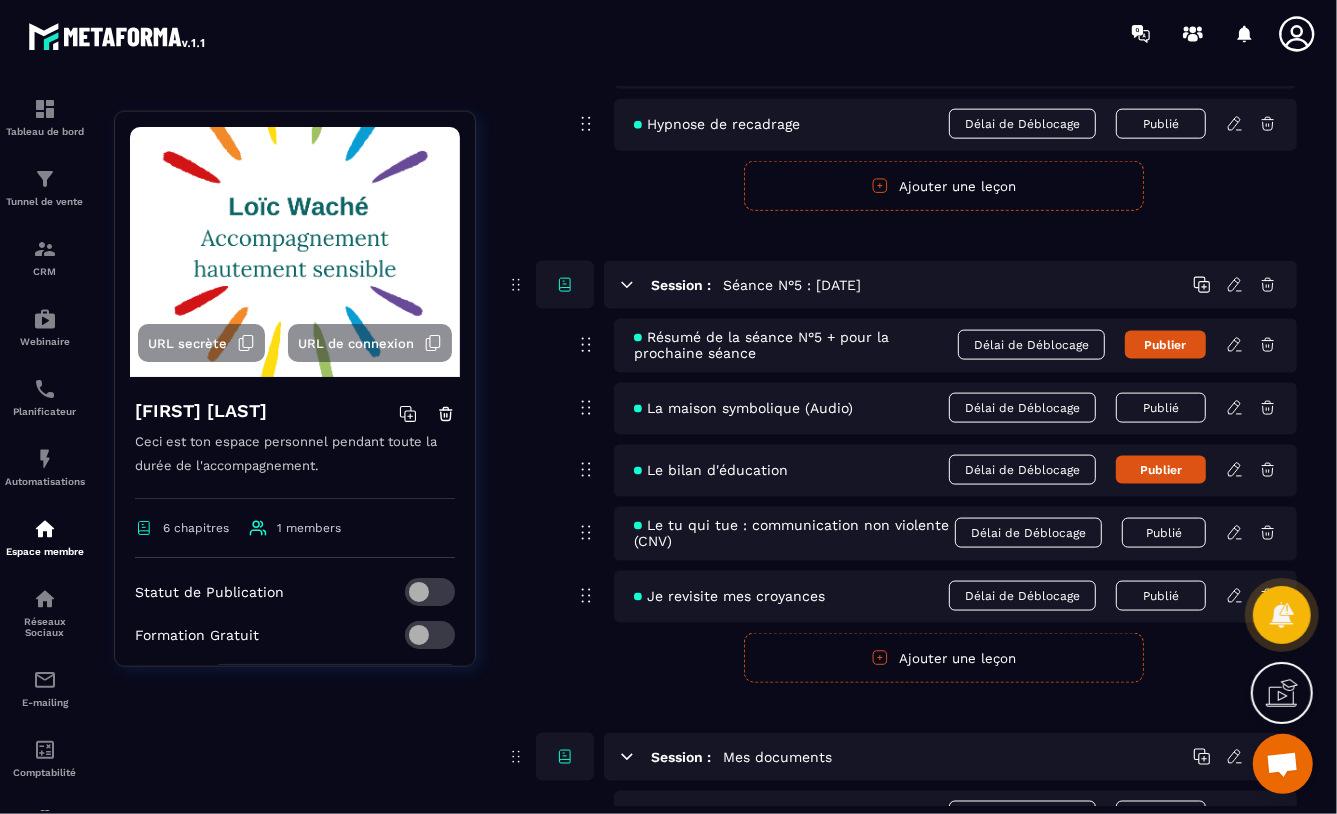 scroll, scrollTop: 1684, scrollLeft: 0, axis: vertical 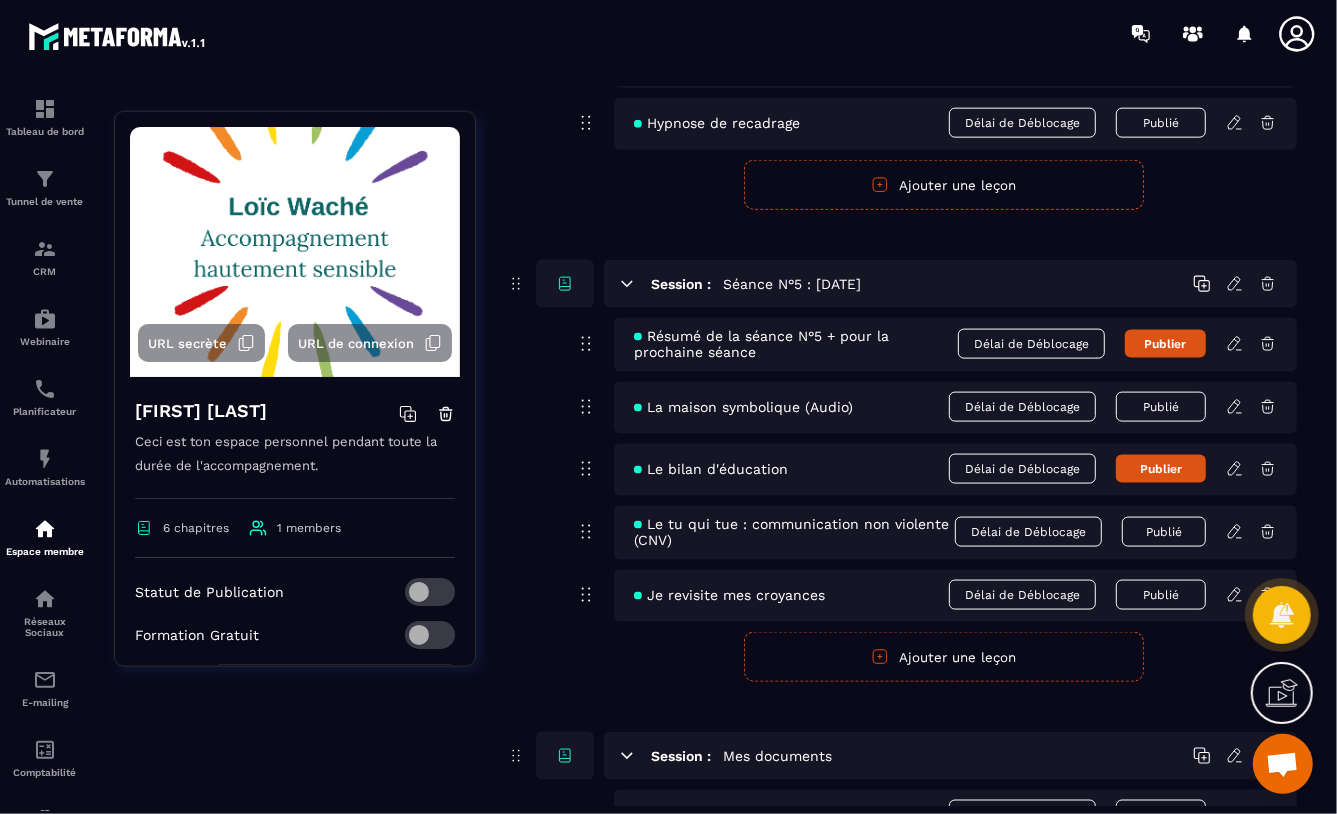 type 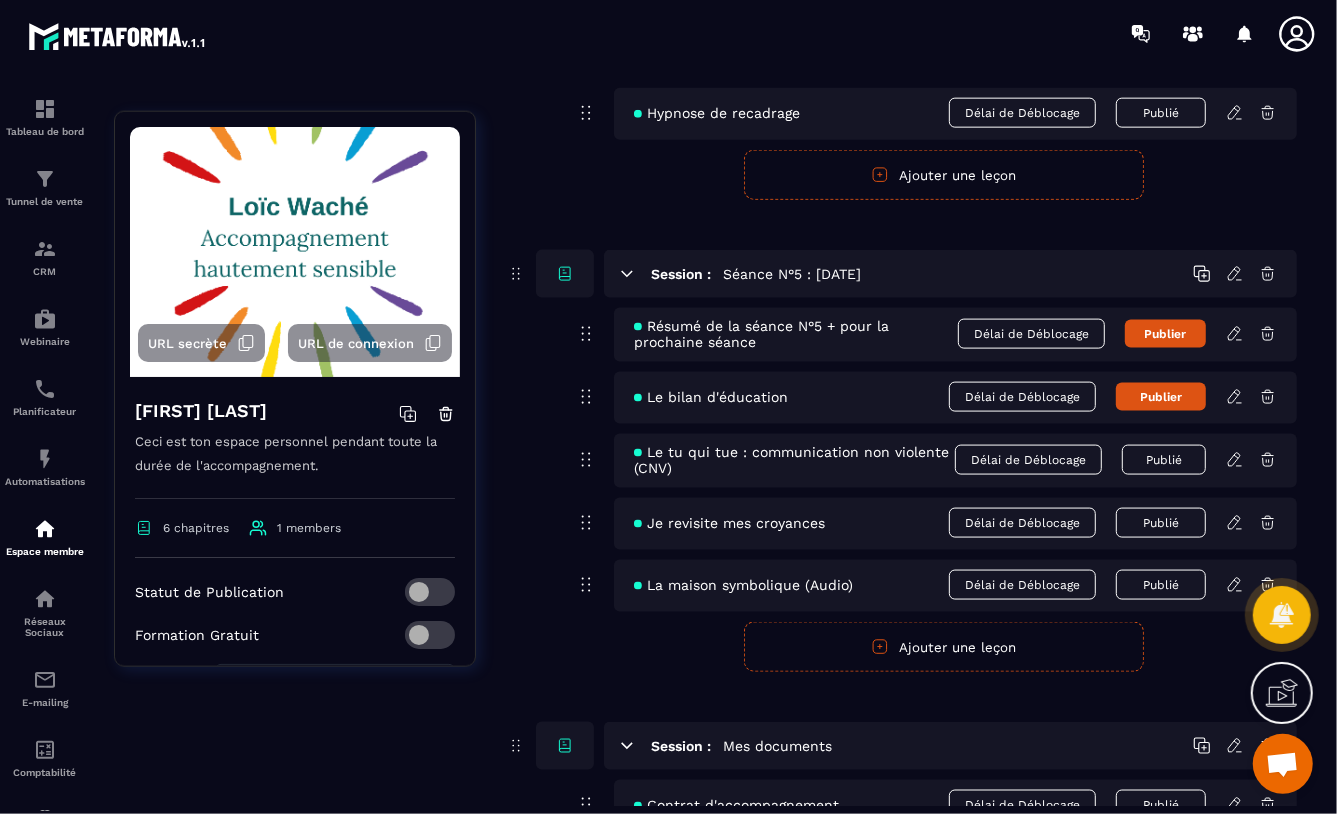 scroll, scrollTop: 1695, scrollLeft: 0, axis: vertical 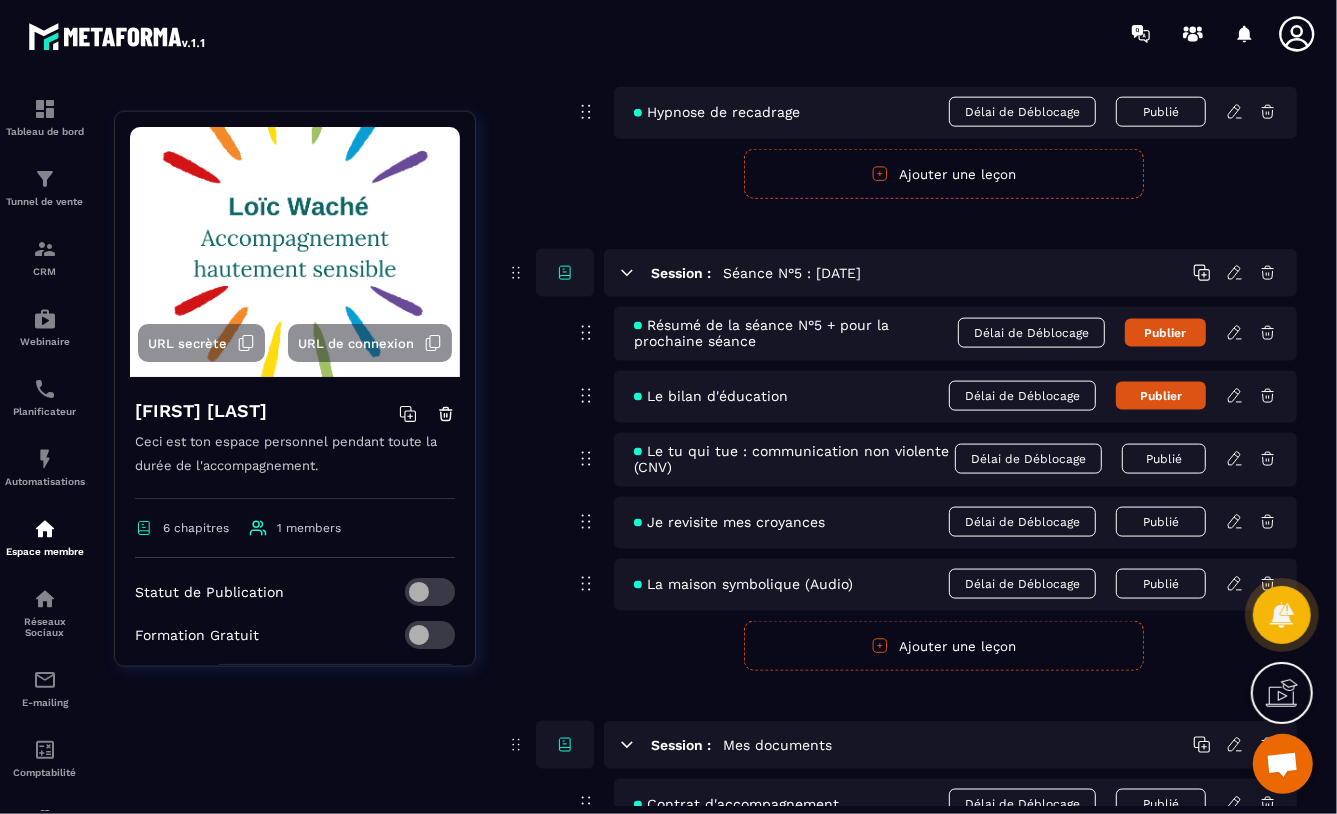 click on "Publier" at bounding box center (1161, 396) 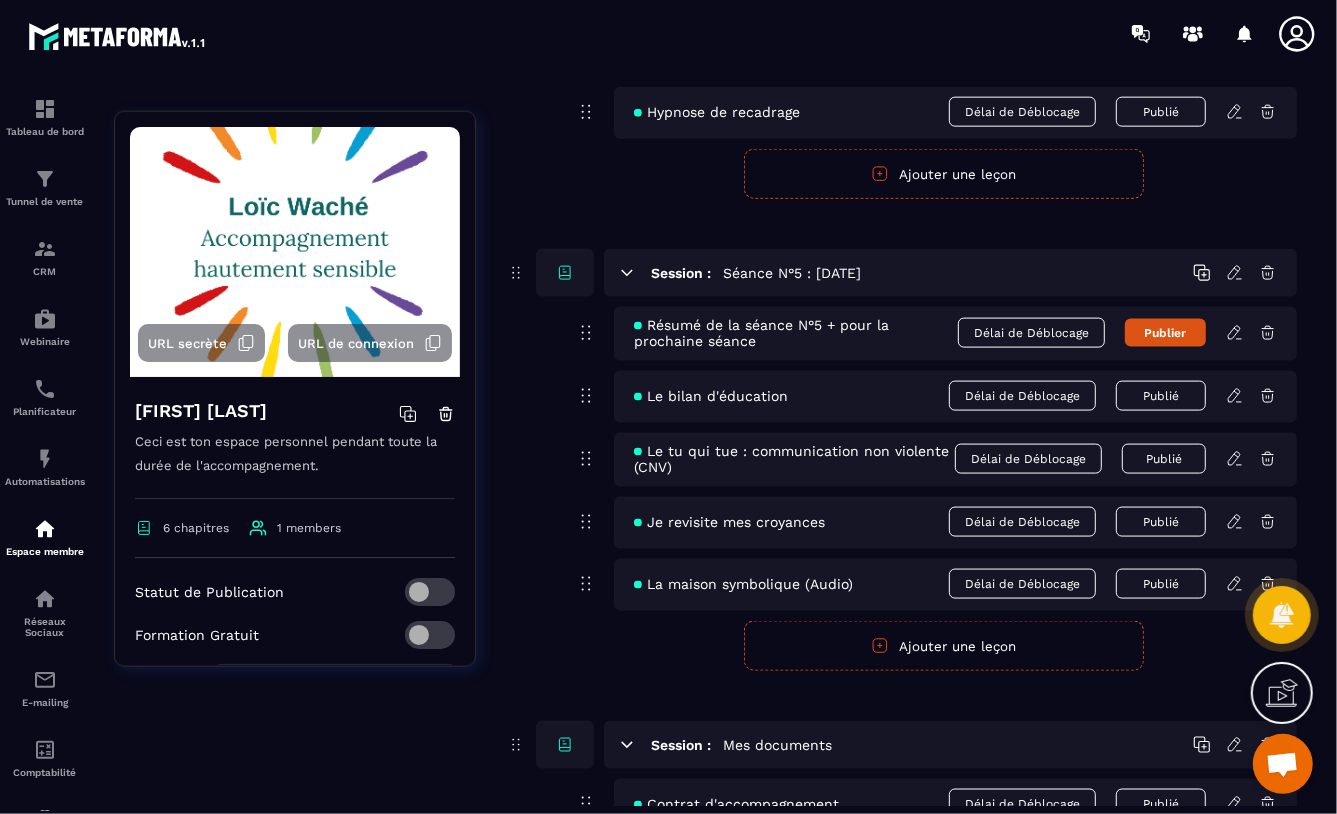 click 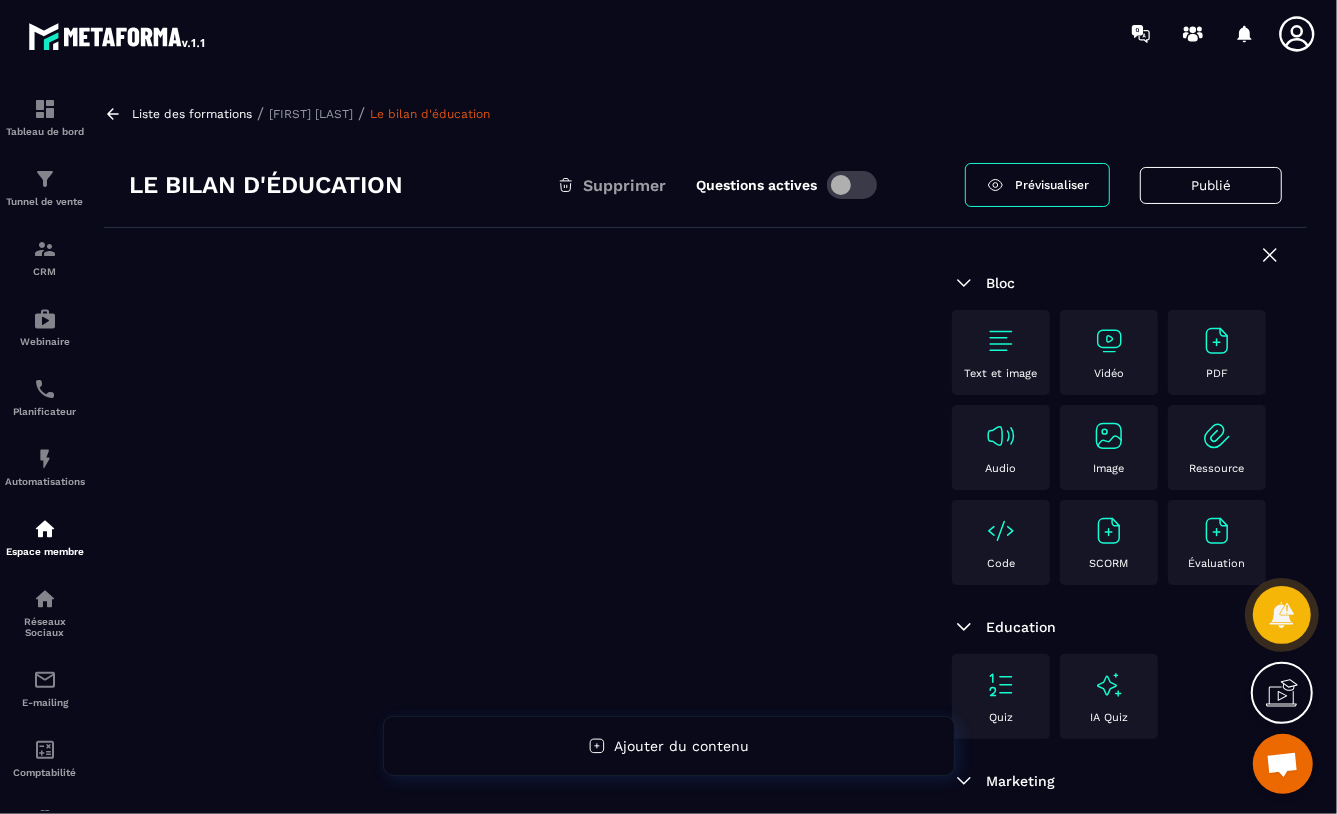 scroll, scrollTop: 0, scrollLeft: 0, axis: both 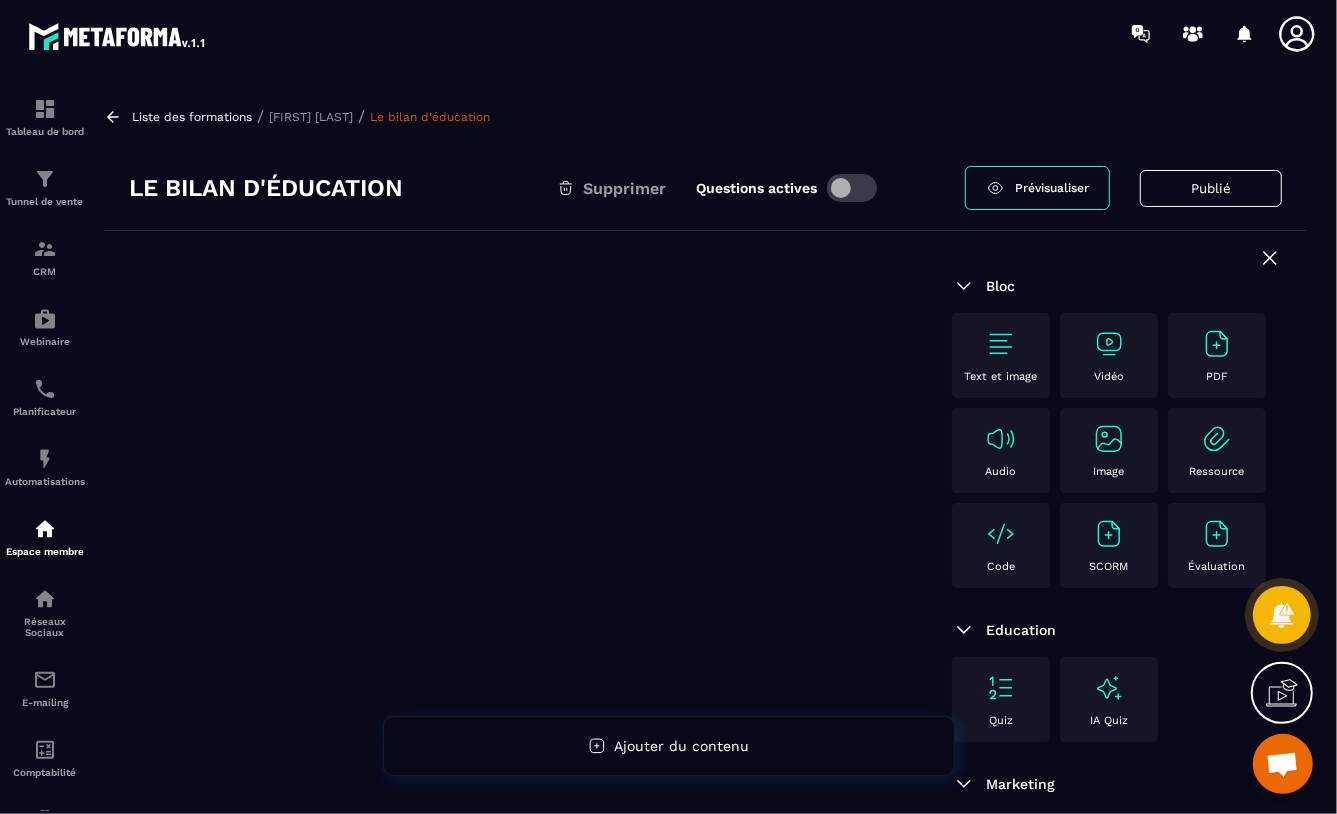 click at bounding box center [852, 188] 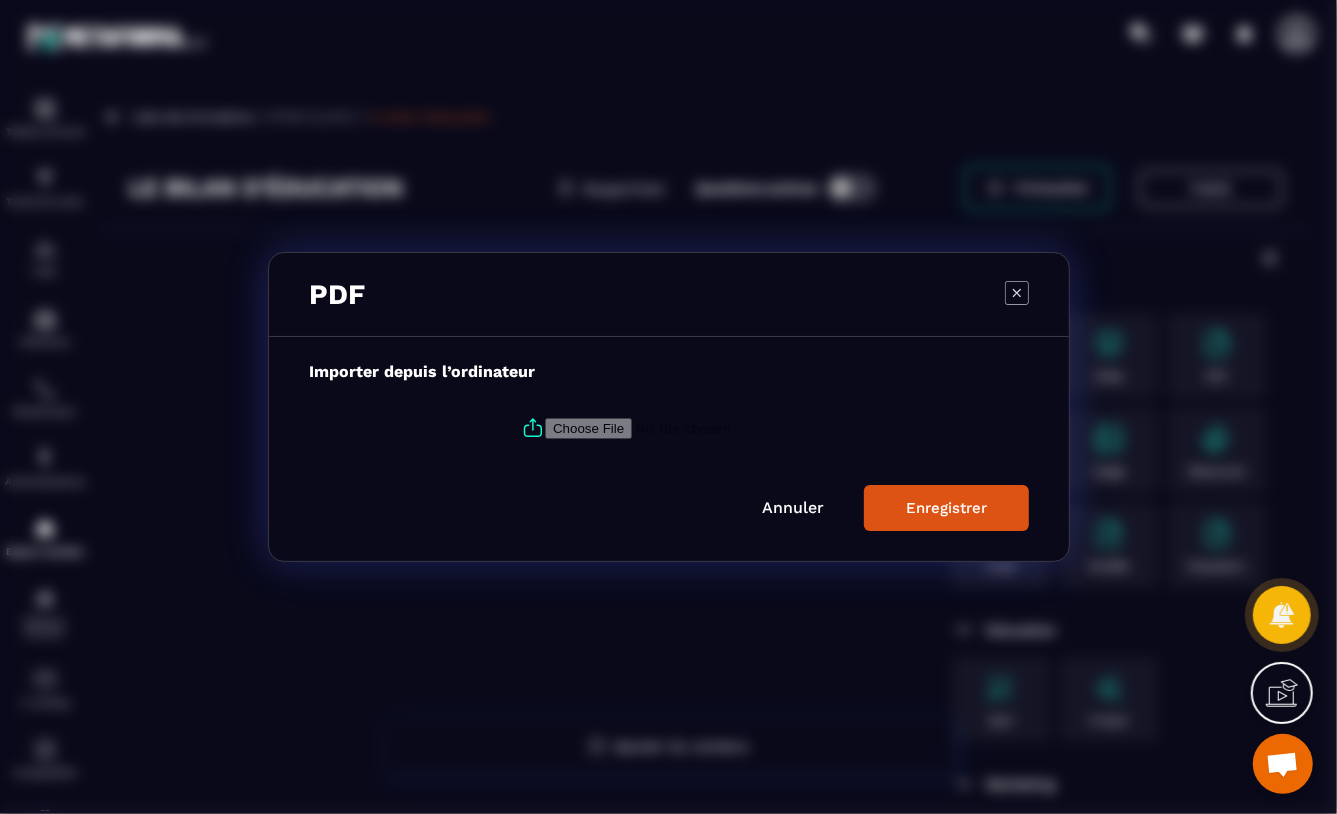 click at bounding box center [681, 428] 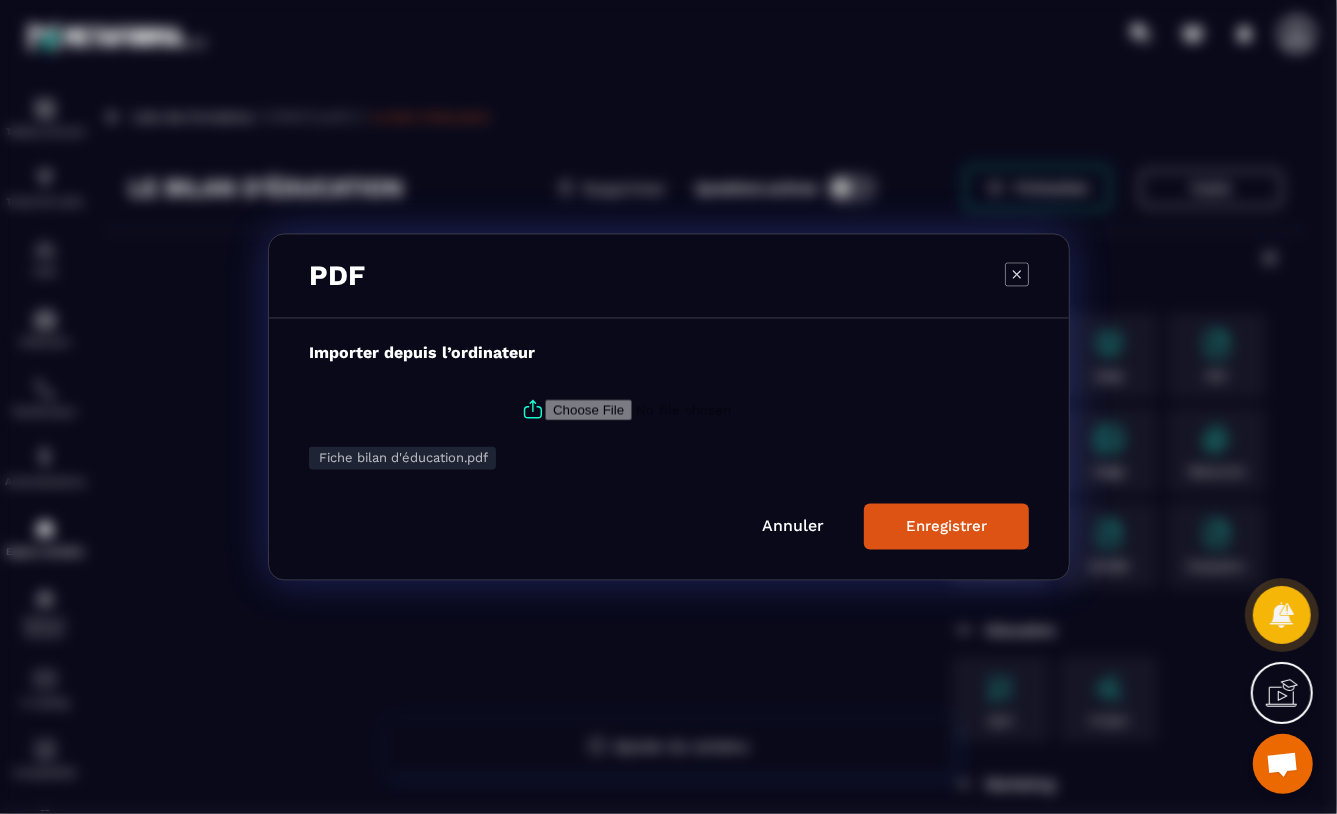click on "Enregistrer" at bounding box center [946, 527] 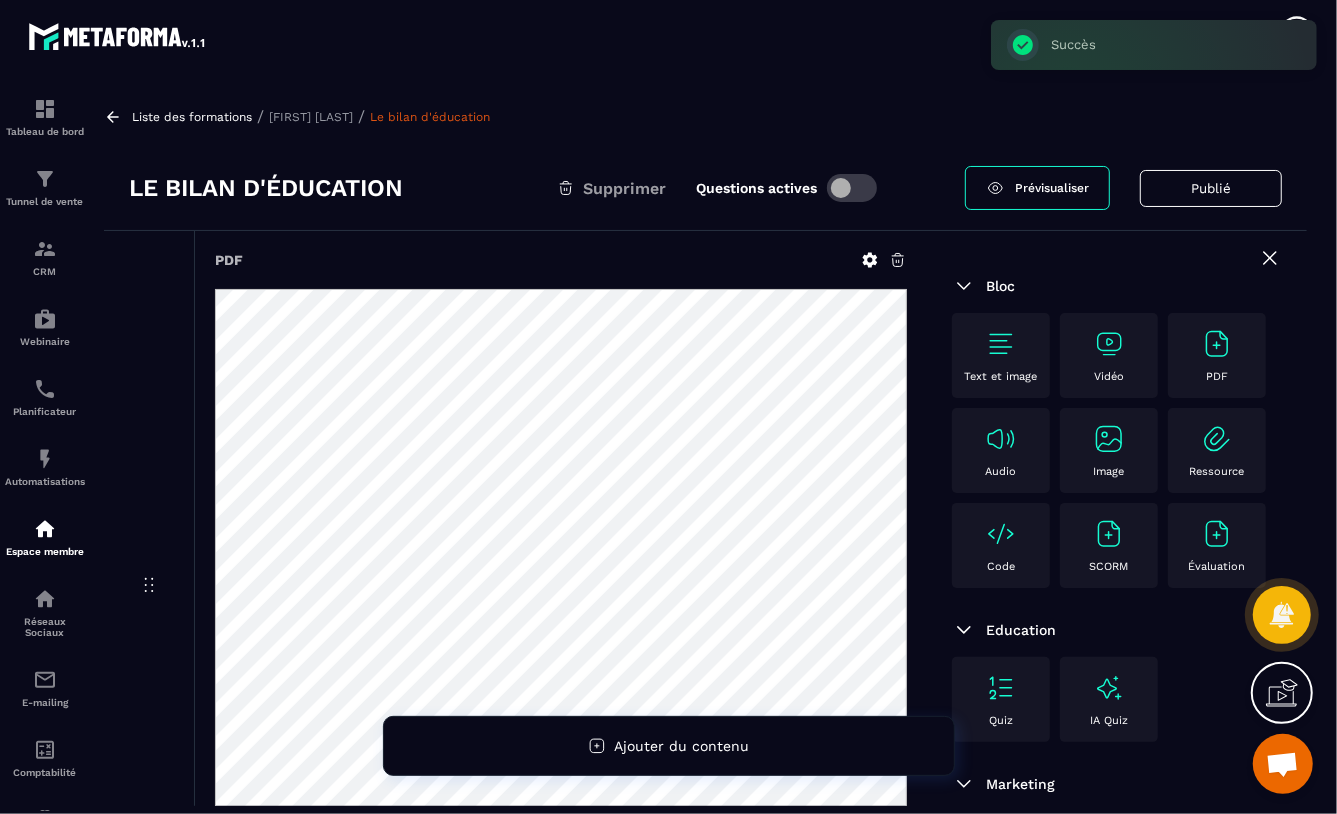 scroll, scrollTop: 236, scrollLeft: 0, axis: vertical 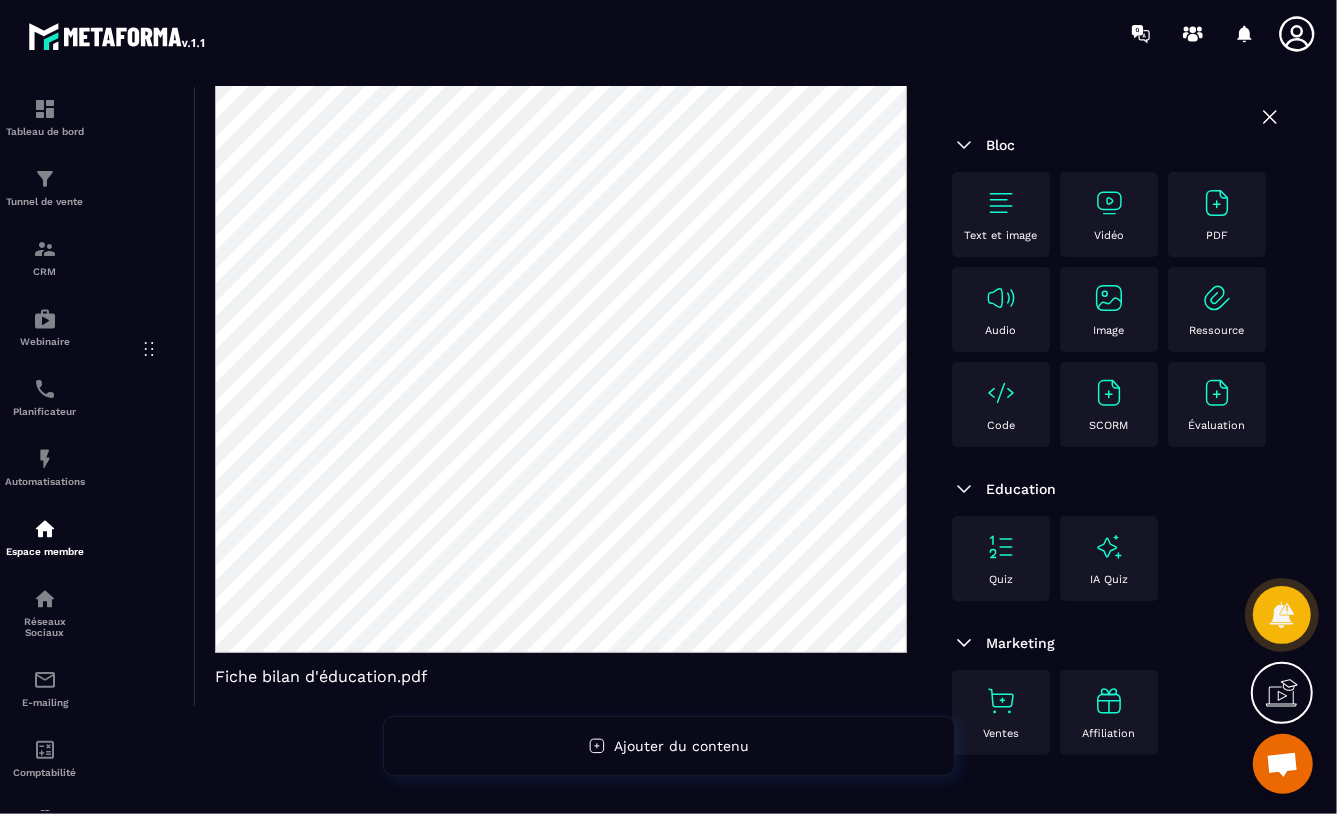 click 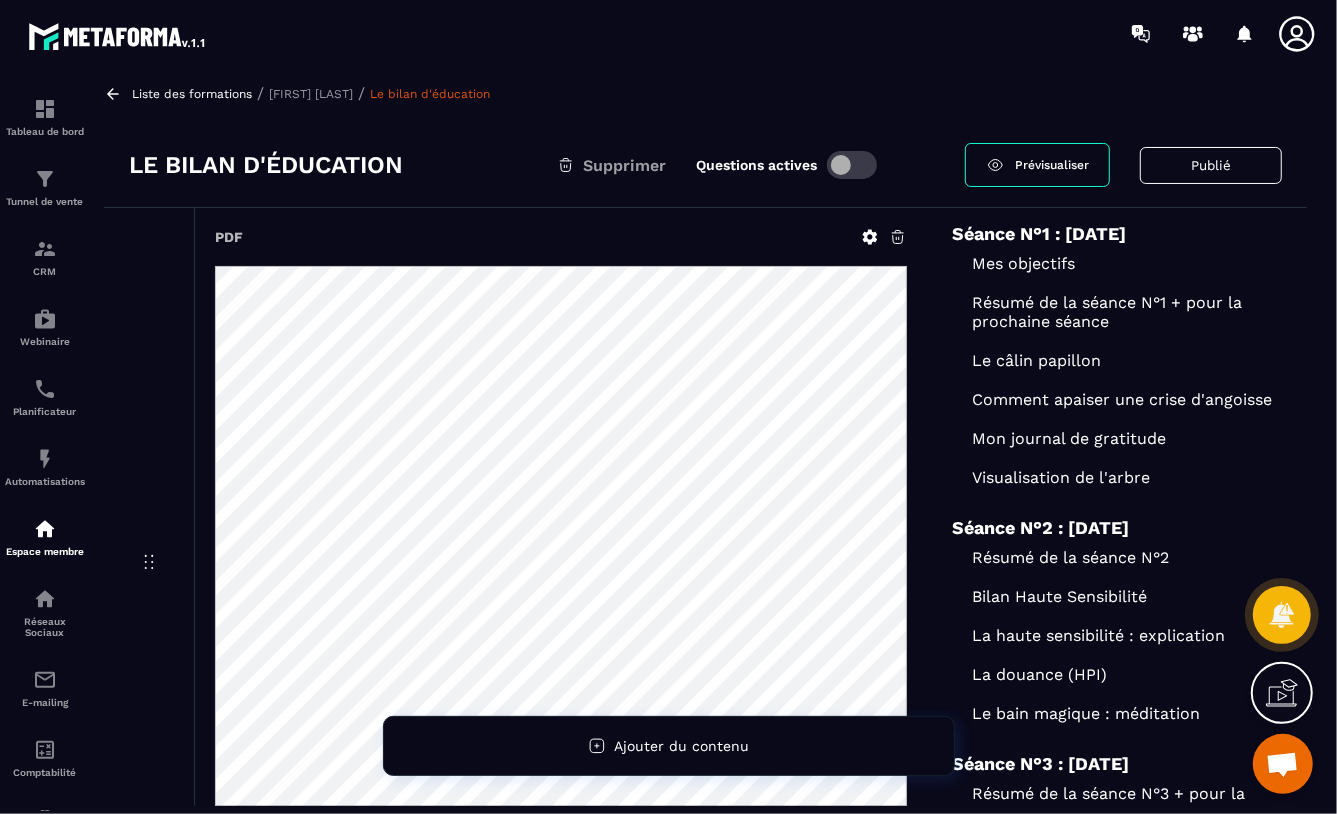 scroll, scrollTop: 0, scrollLeft: 0, axis: both 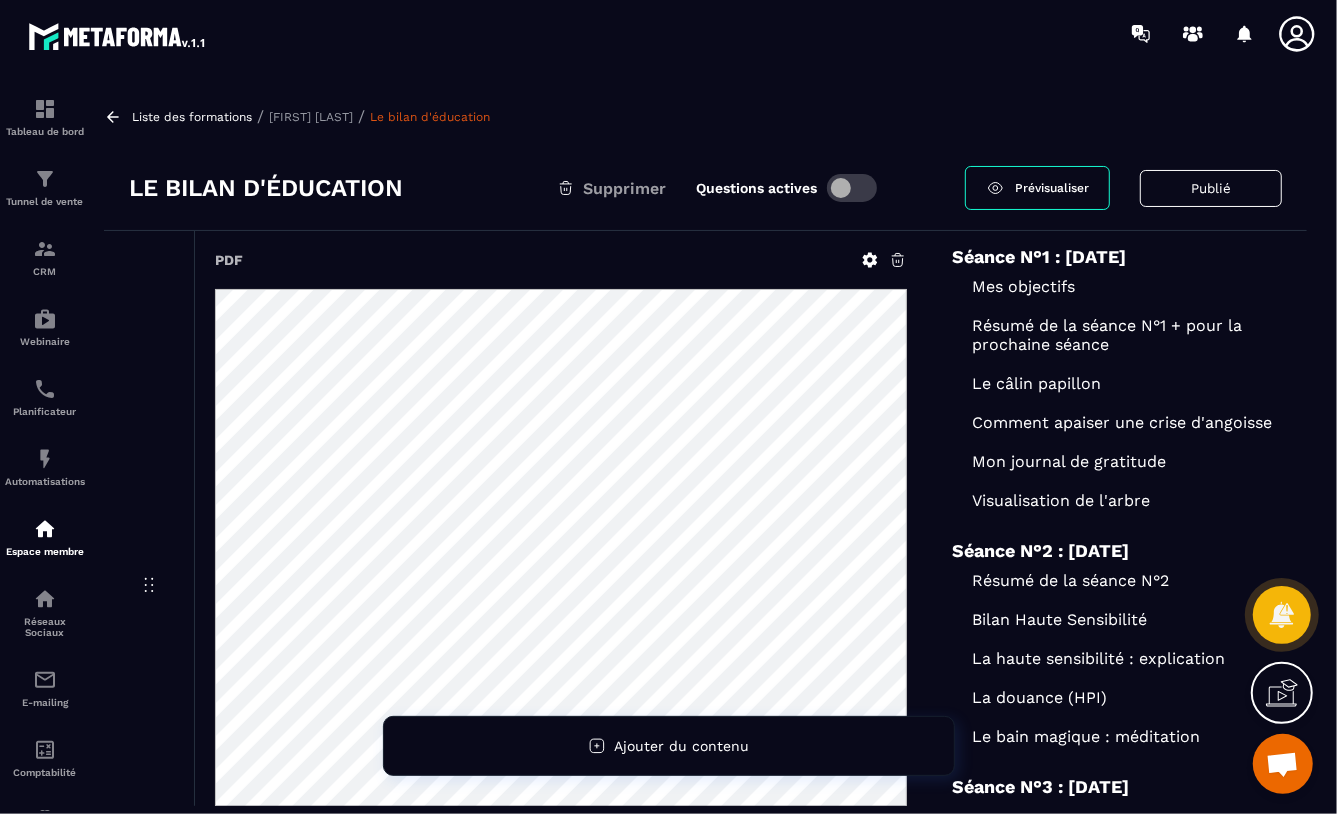 click on "[FIRST] [LAST]" at bounding box center [311, 117] 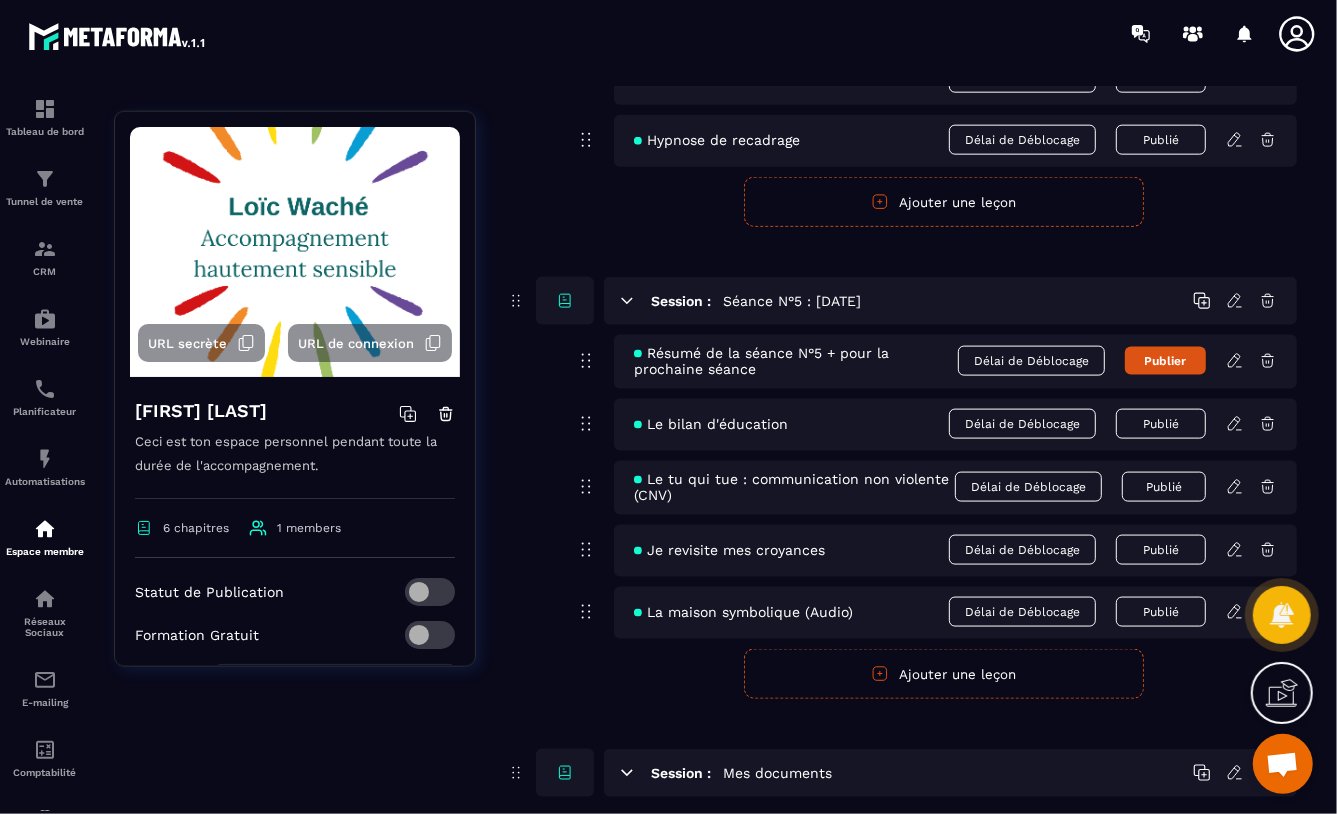 scroll, scrollTop: 1667, scrollLeft: 0, axis: vertical 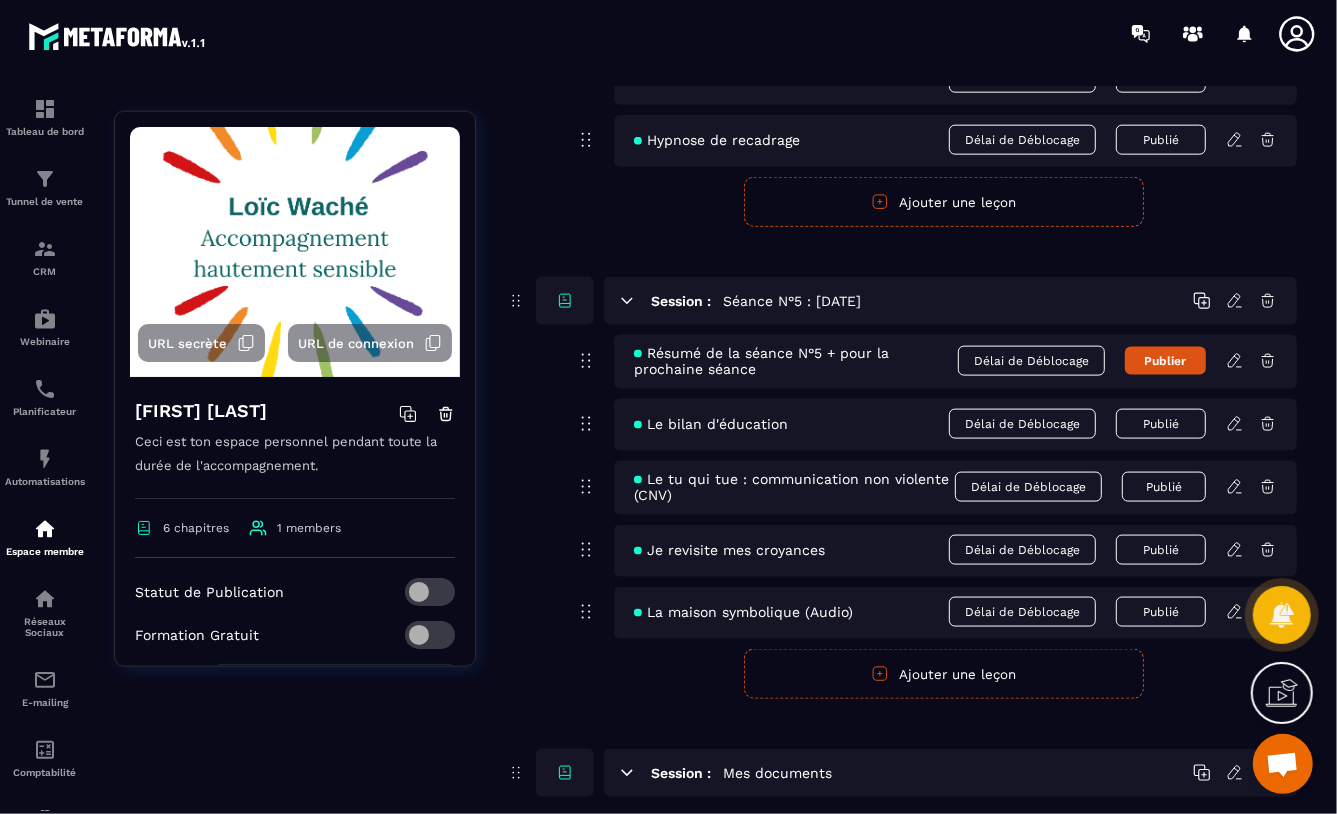 type 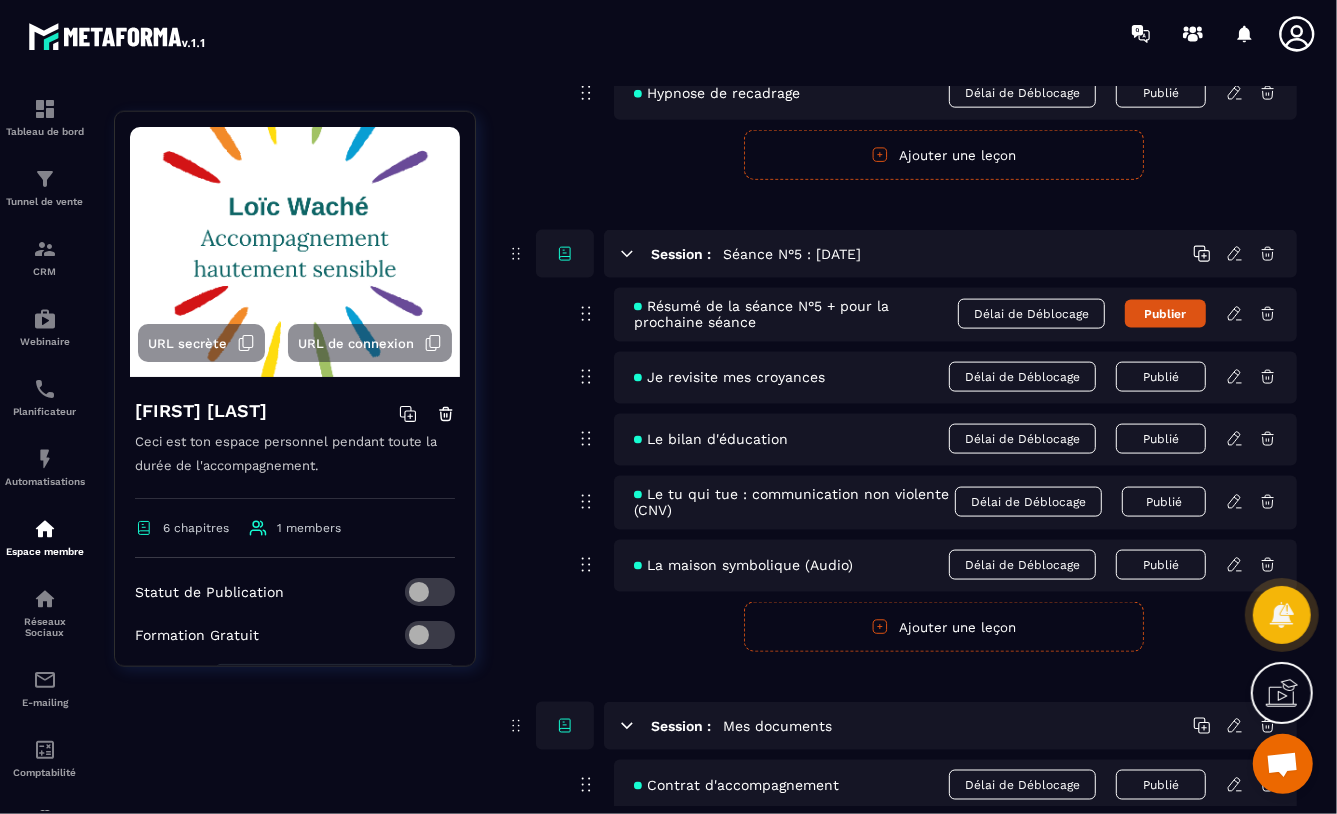 scroll, scrollTop: 1354, scrollLeft: 0, axis: vertical 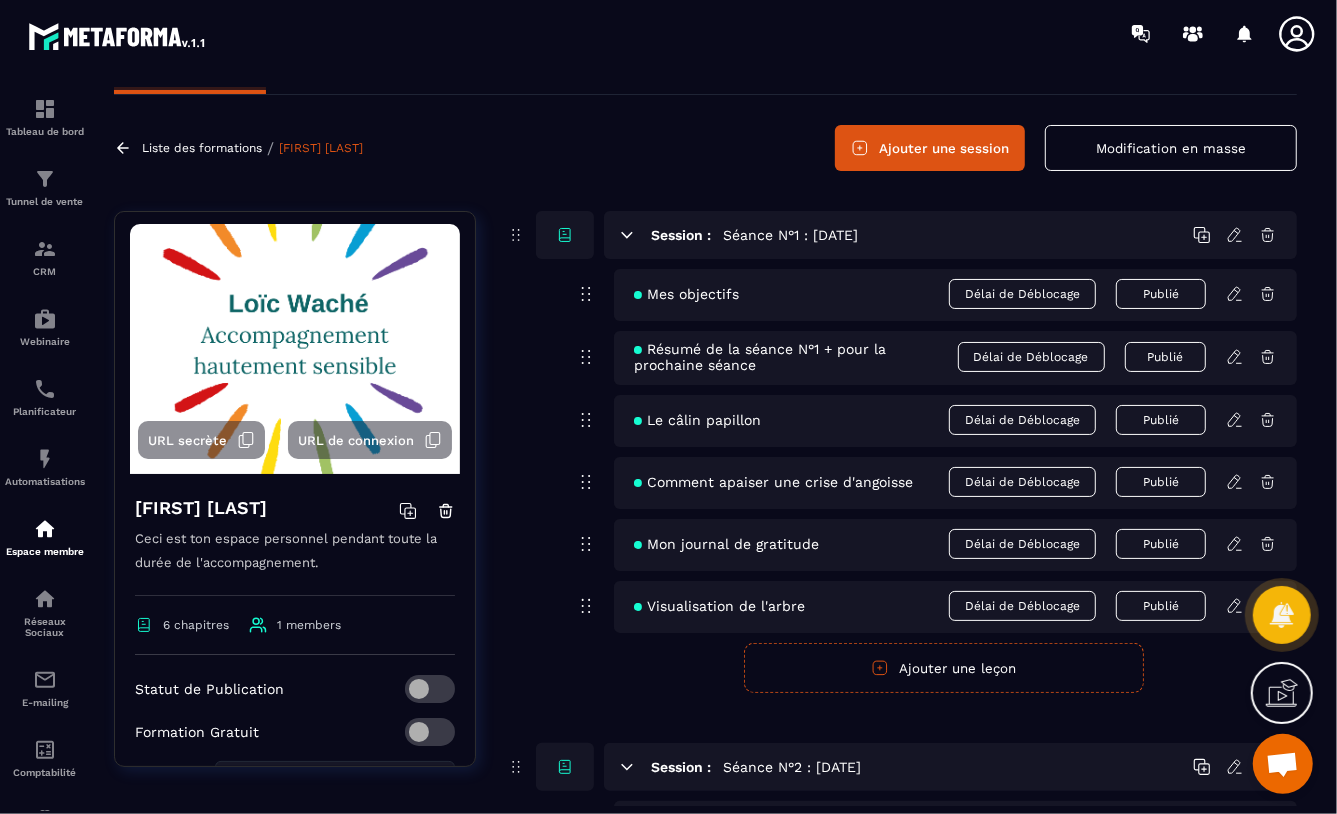 click on "Liste des formations" at bounding box center [202, 148] 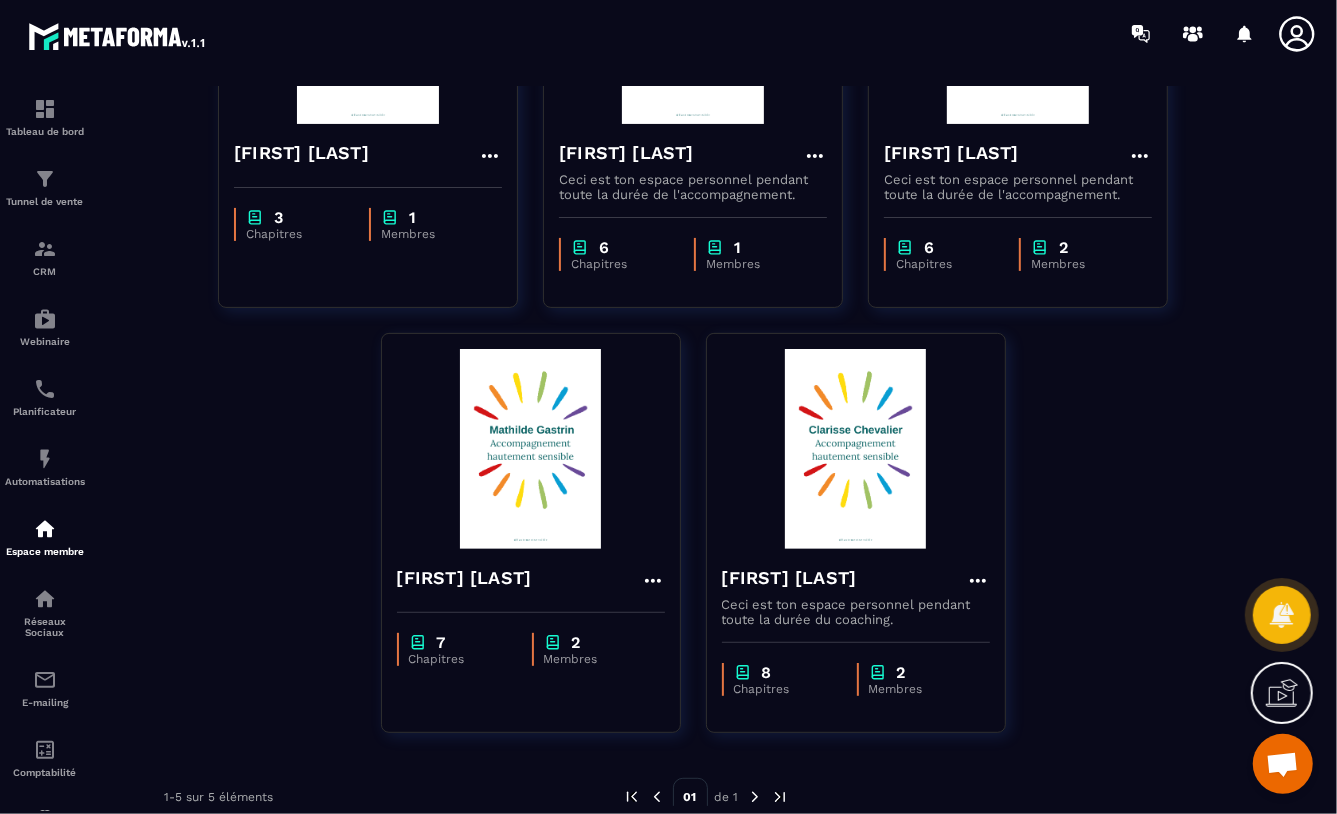 scroll, scrollTop: 358, scrollLeft: 0, axis: vertical 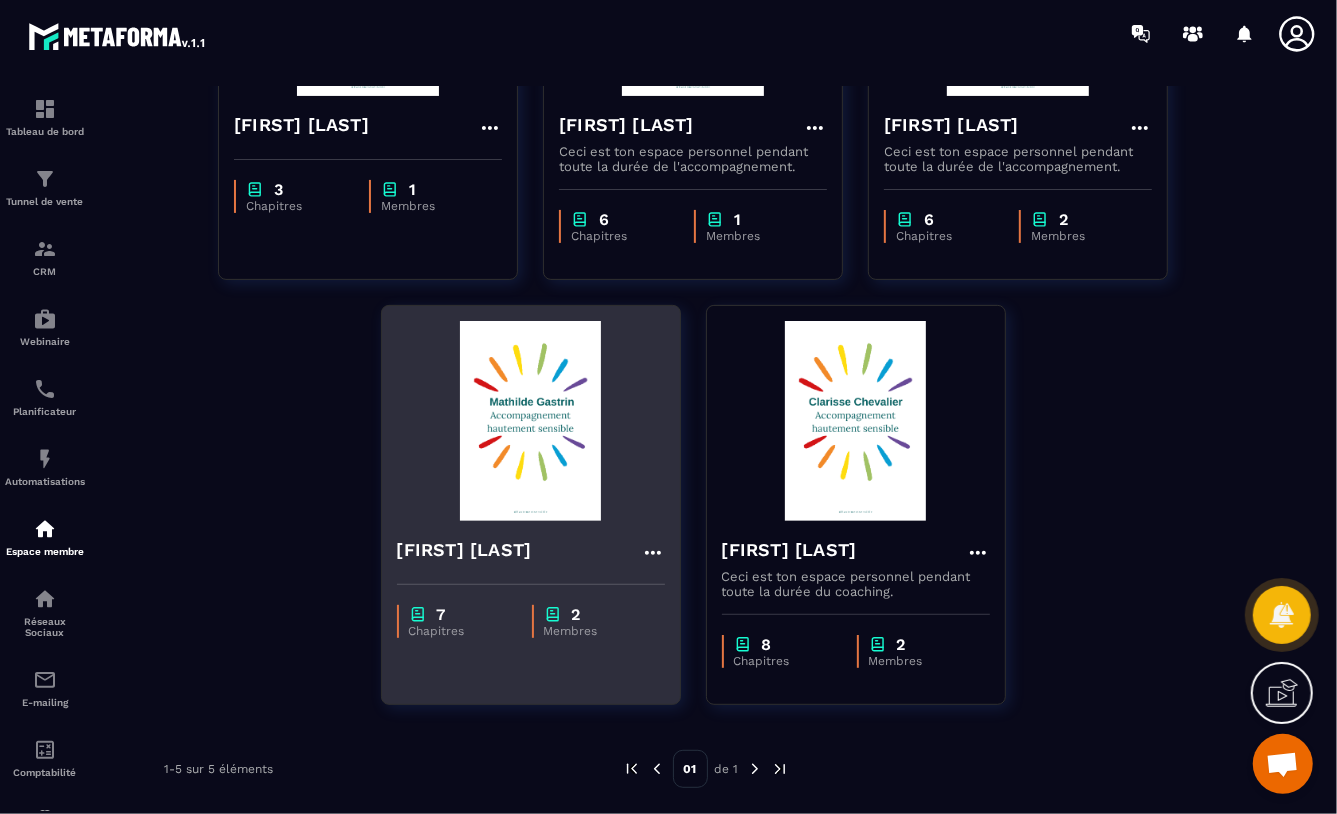 click at bounding box center (531, 421) 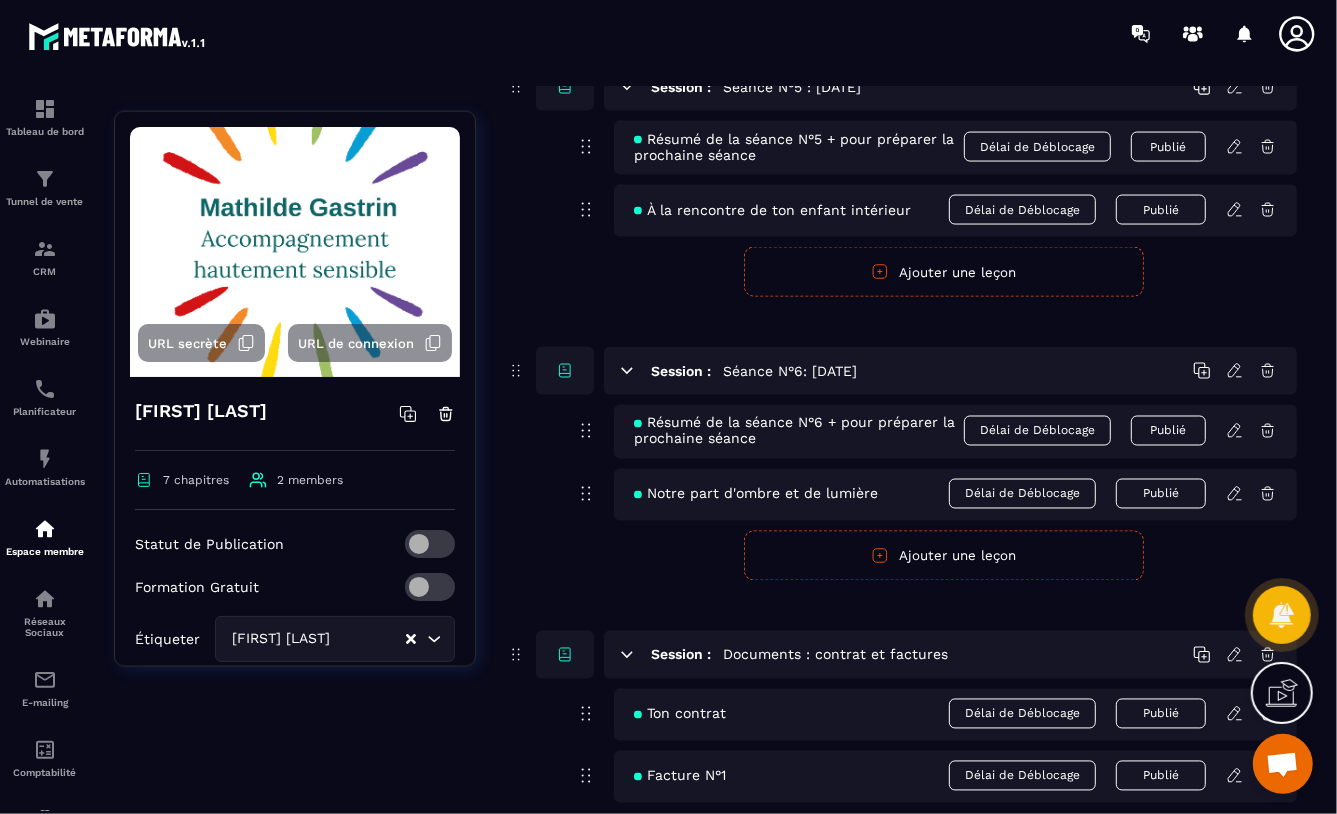 scroll, scrollTop: 2136, scrollLeft: 0, axis: vertical 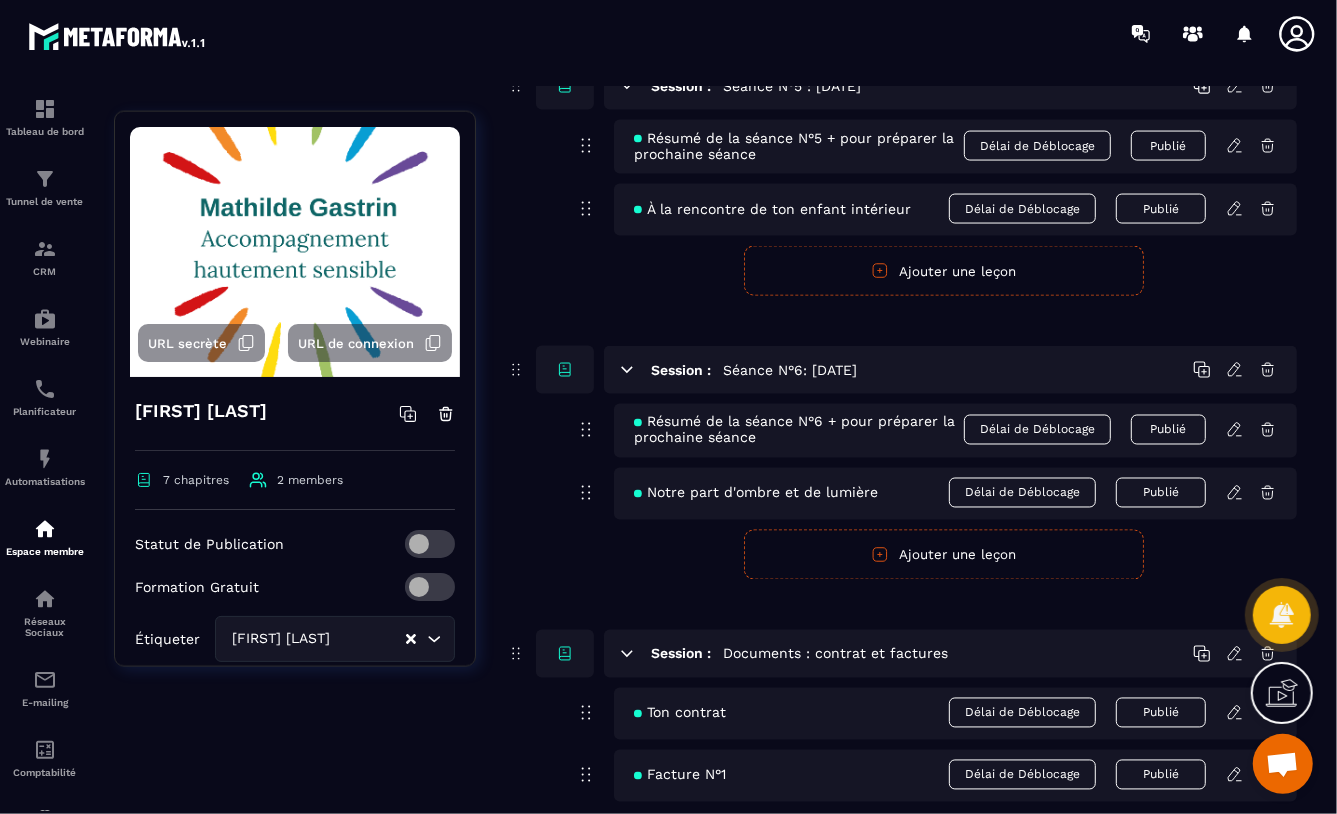 click on "Ajouter une leçon" at bounding box center [944, 555] 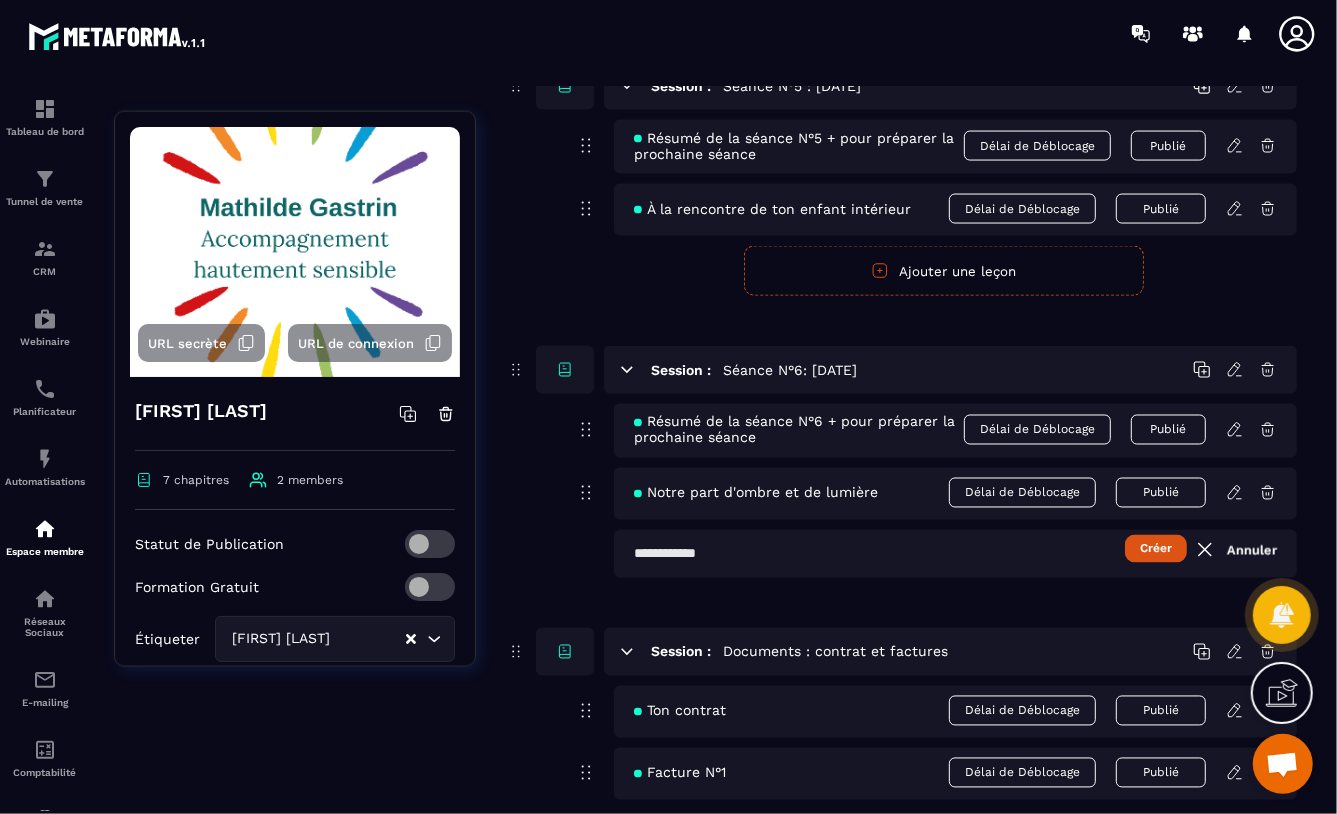 click at bounding box center (955, 554) 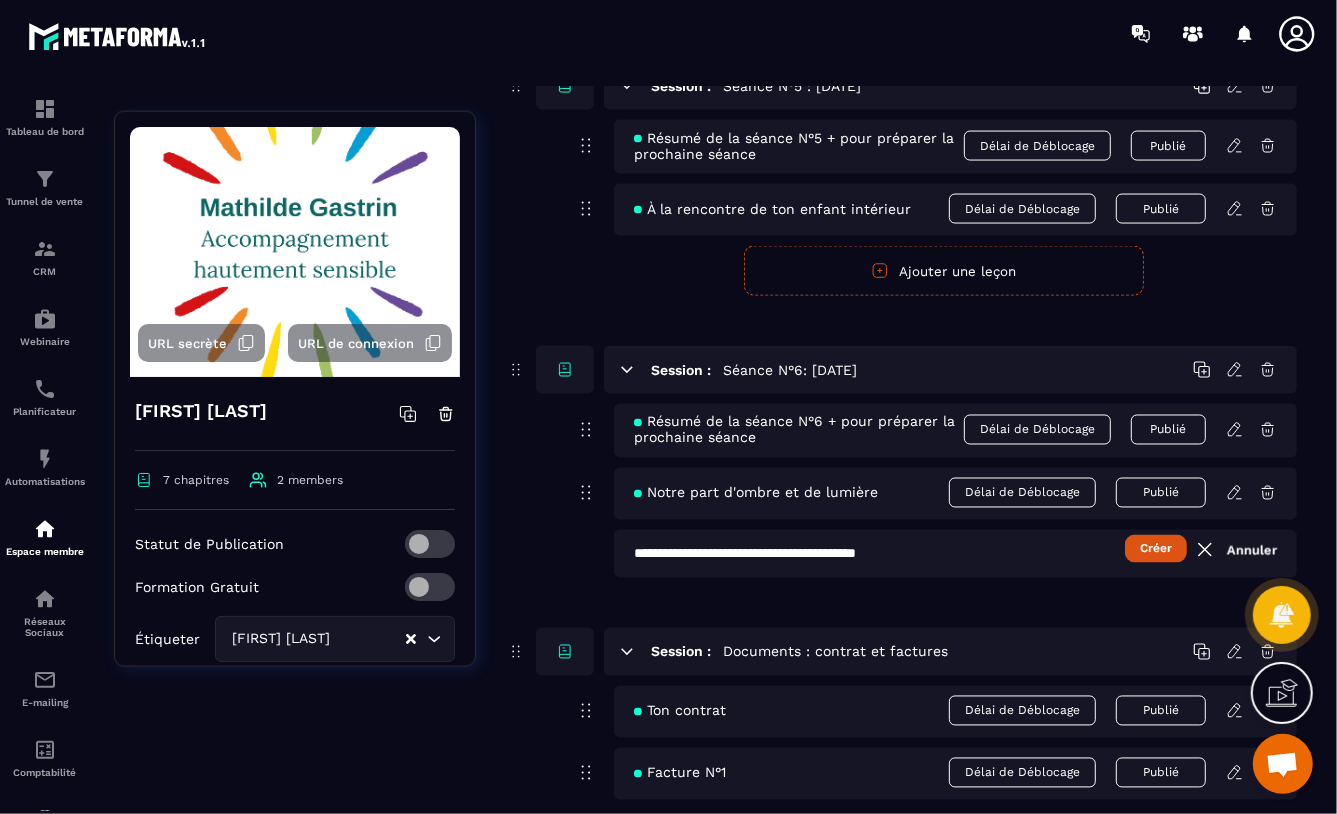 type on "**********" 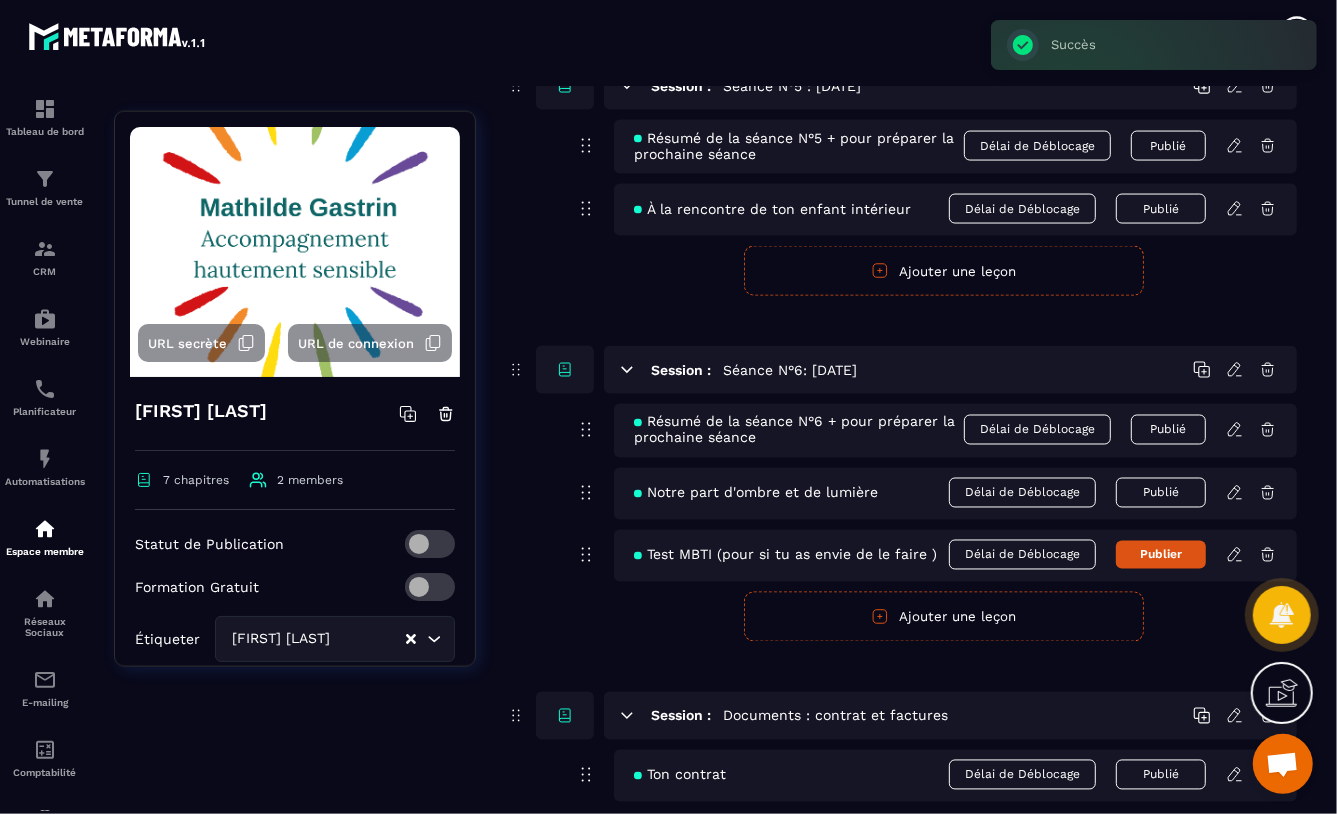 click 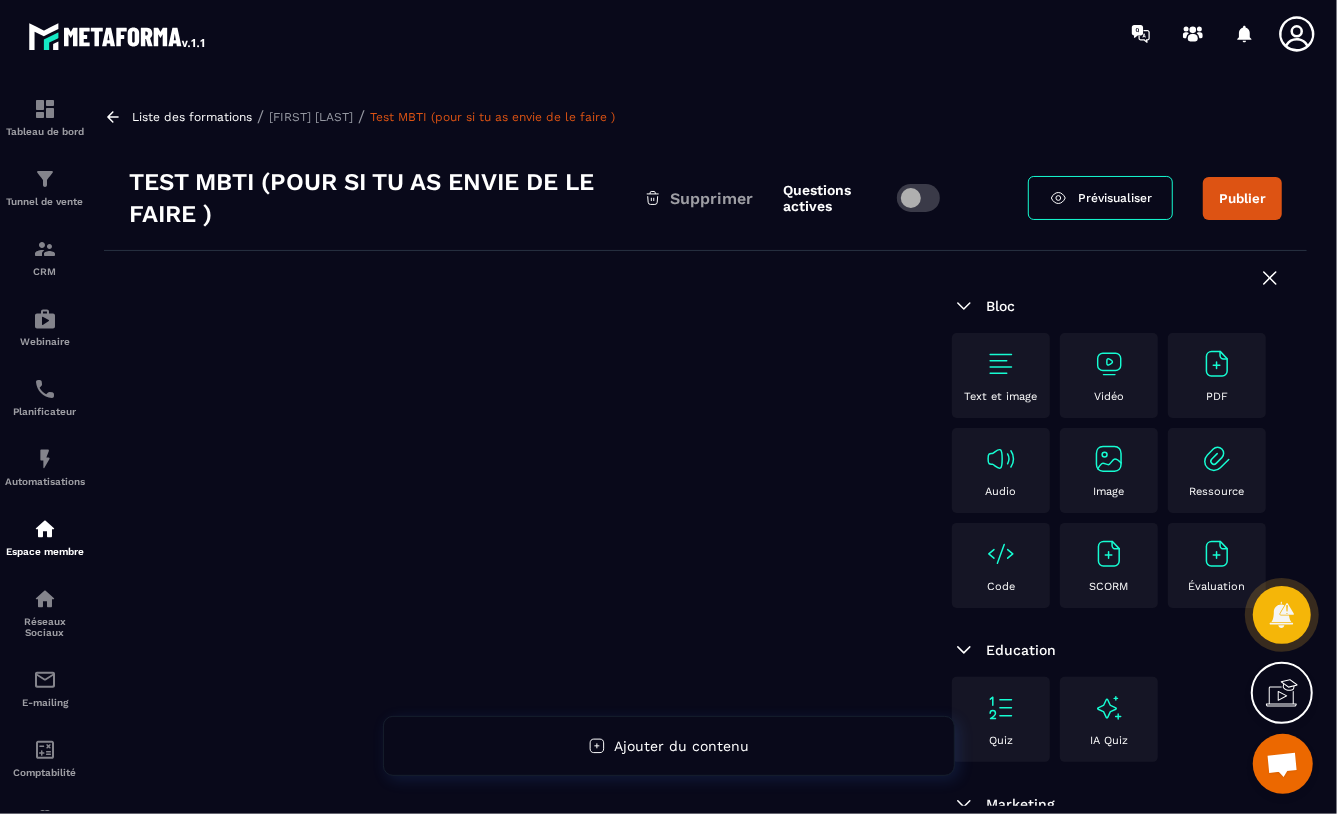 click at bounding box center (1109, 459) 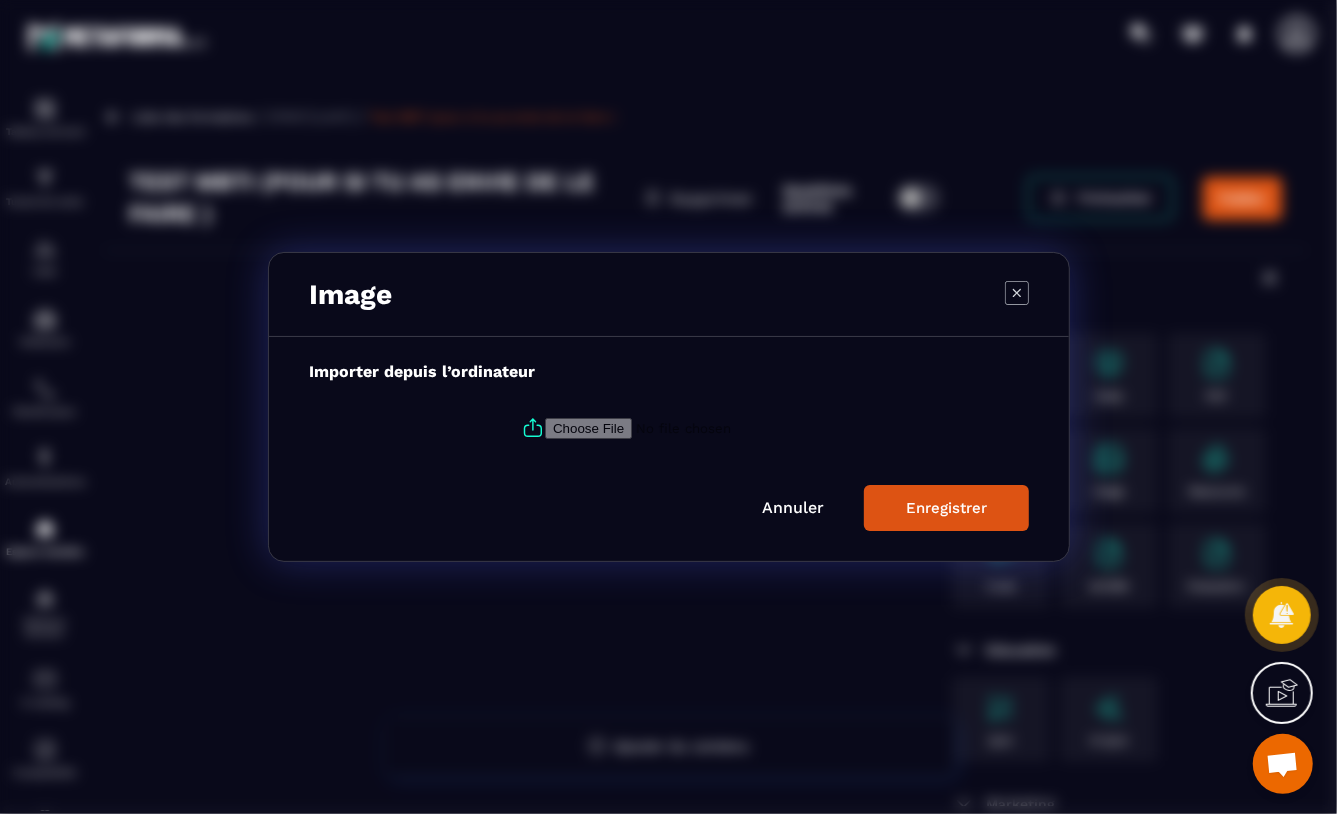 click at bounding box center [681, 428] 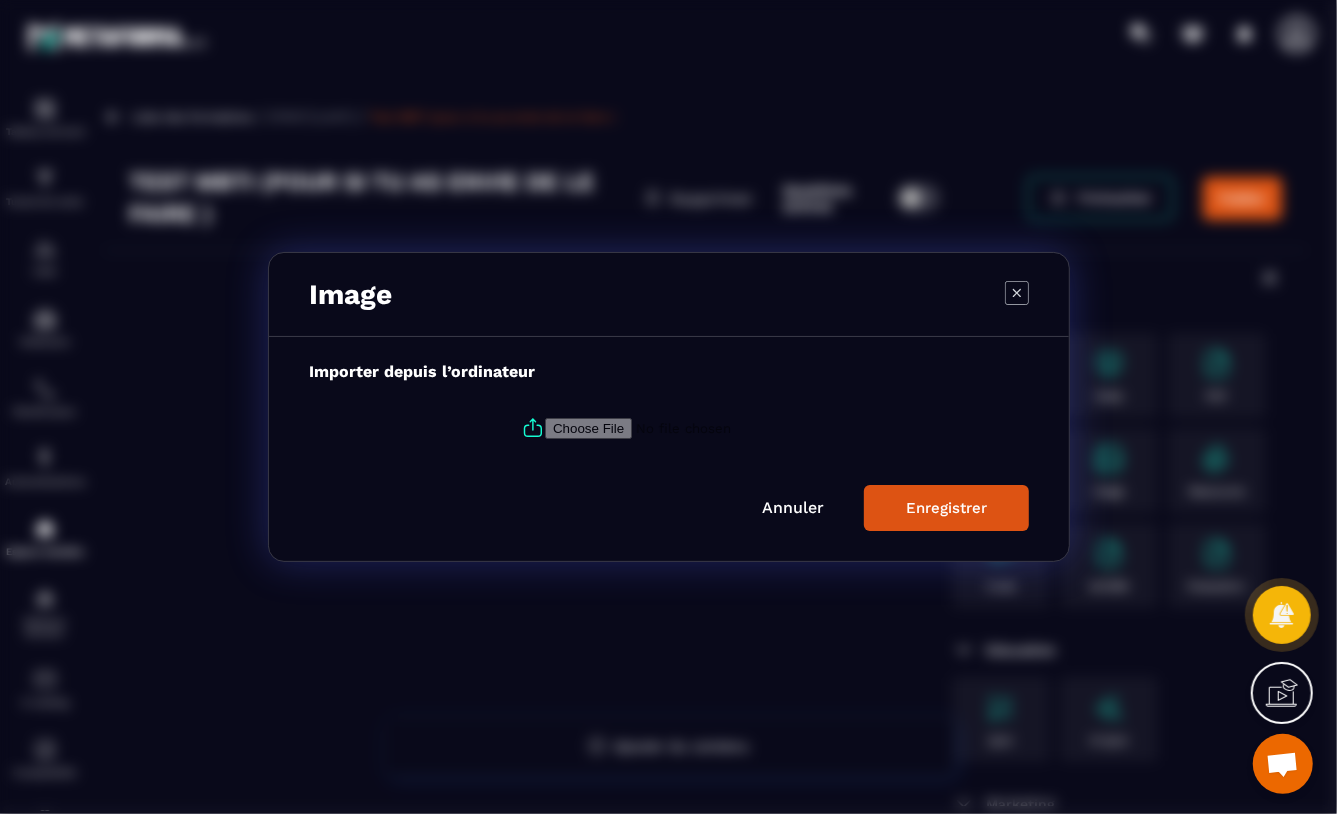 type on "**********" 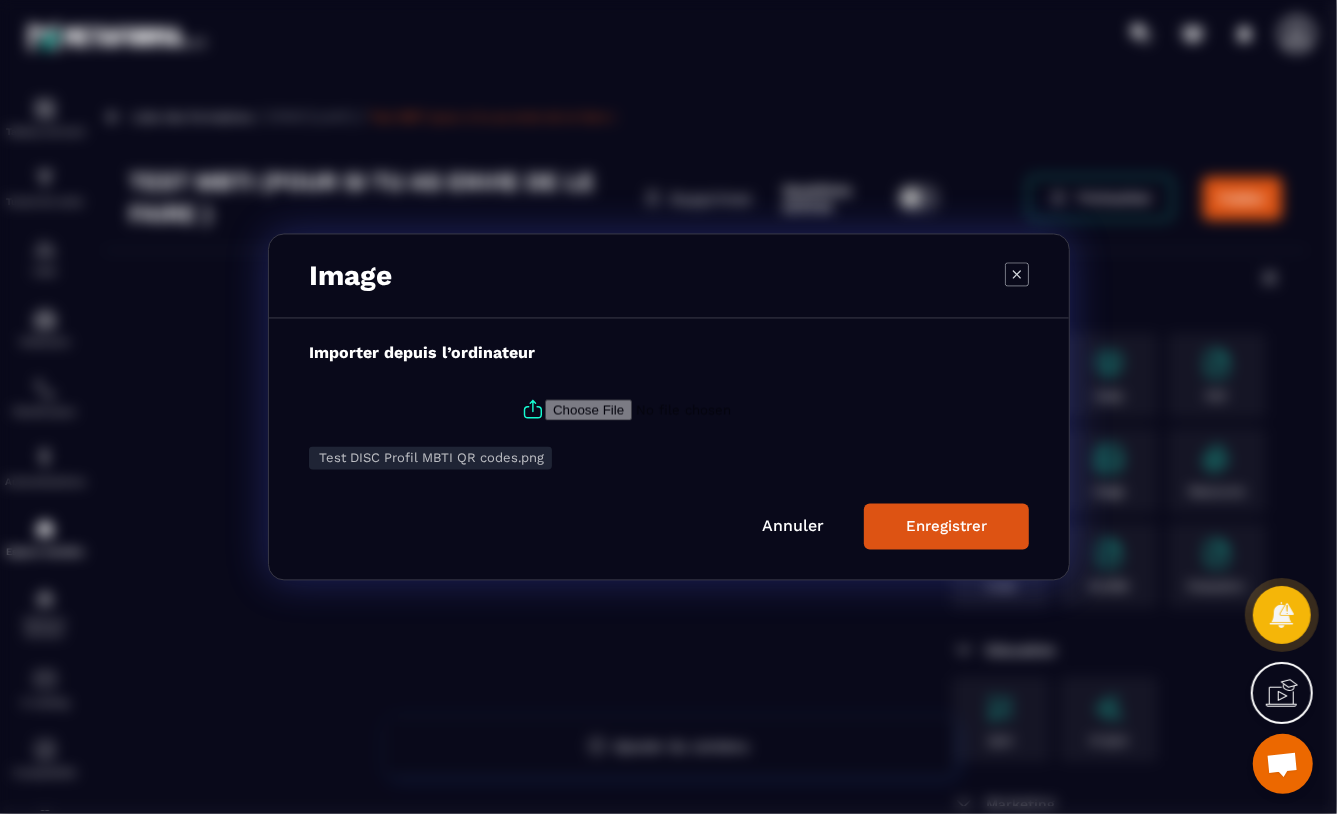 click on "Enregistrer" at bounding box center (946, 527) 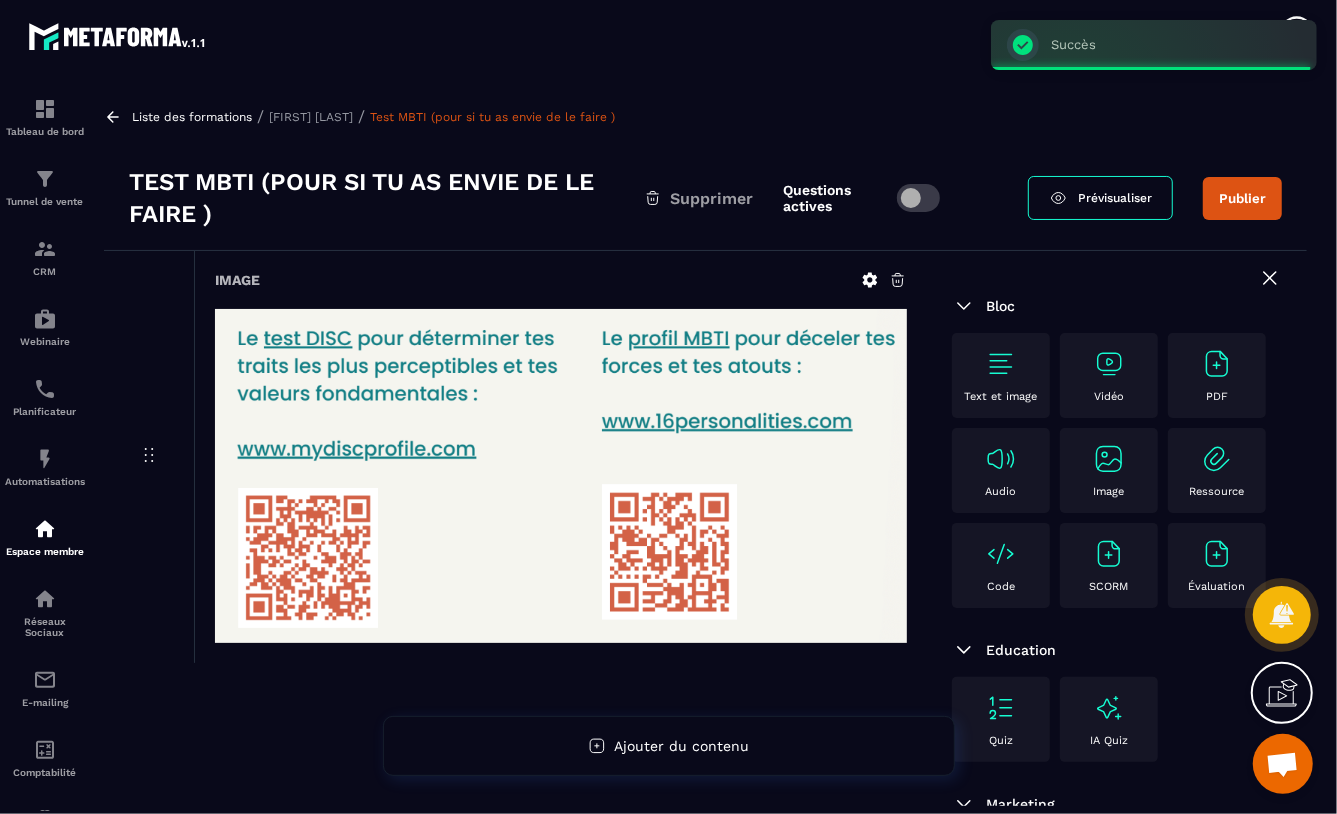 click at bounding box center [918, 198] 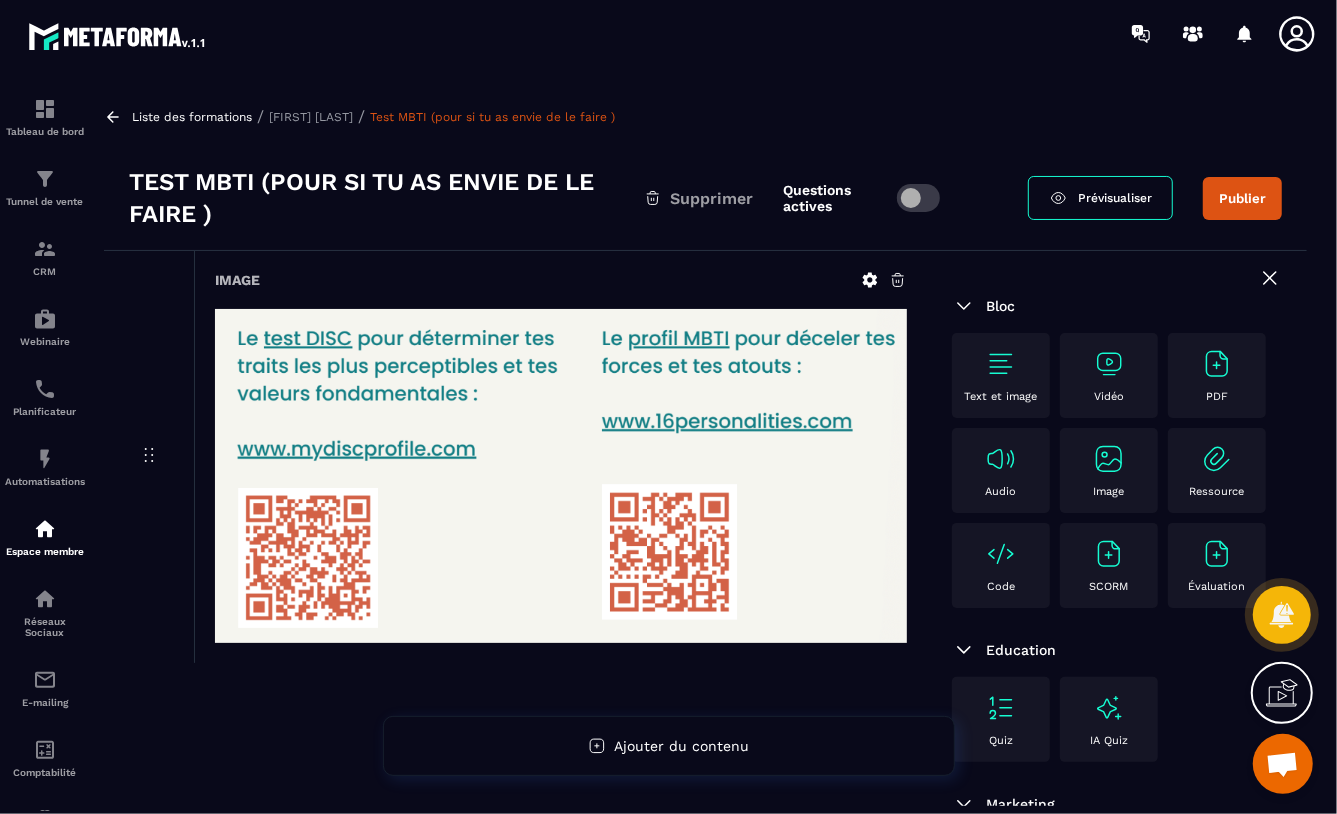 click on "Publier" at bounding box center [1242, 198] 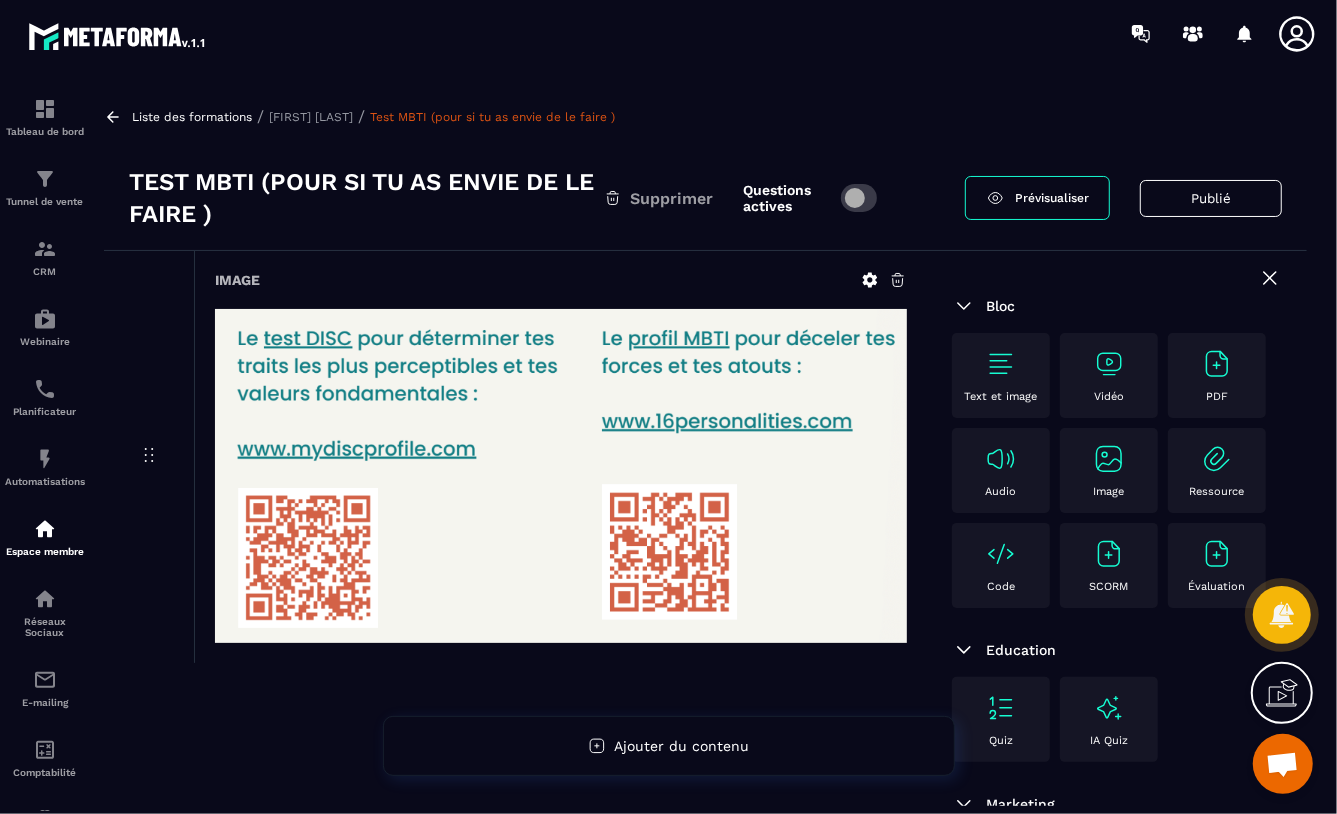 click on "[FIRST] [LAST]" at bounding box center (311, 117) 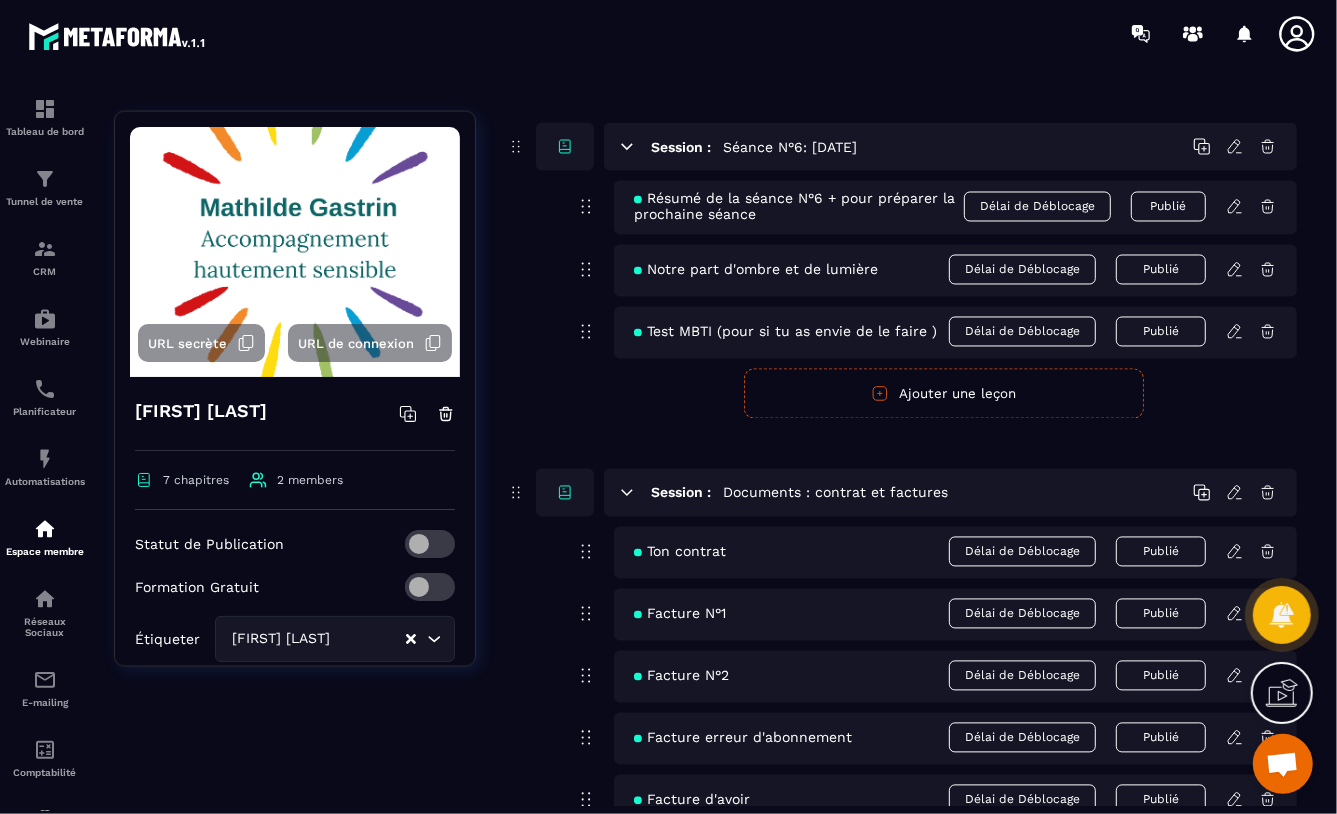 scroll, scrollTop: 2270, scrollLeft: 0, axis: vertical 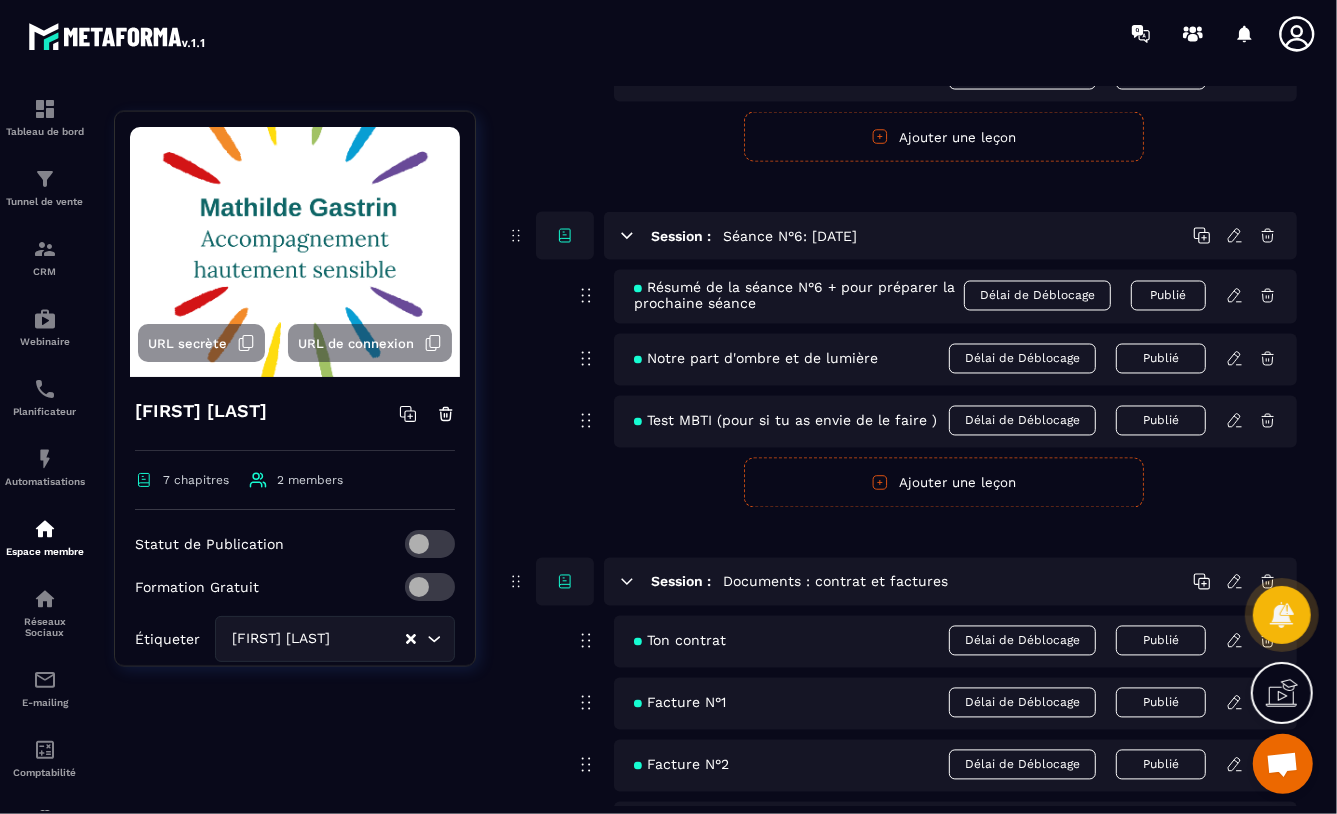 click on "Résumé de la séance N°6 + pour préparer la prochaine séance" at bounding box center (799, 296) 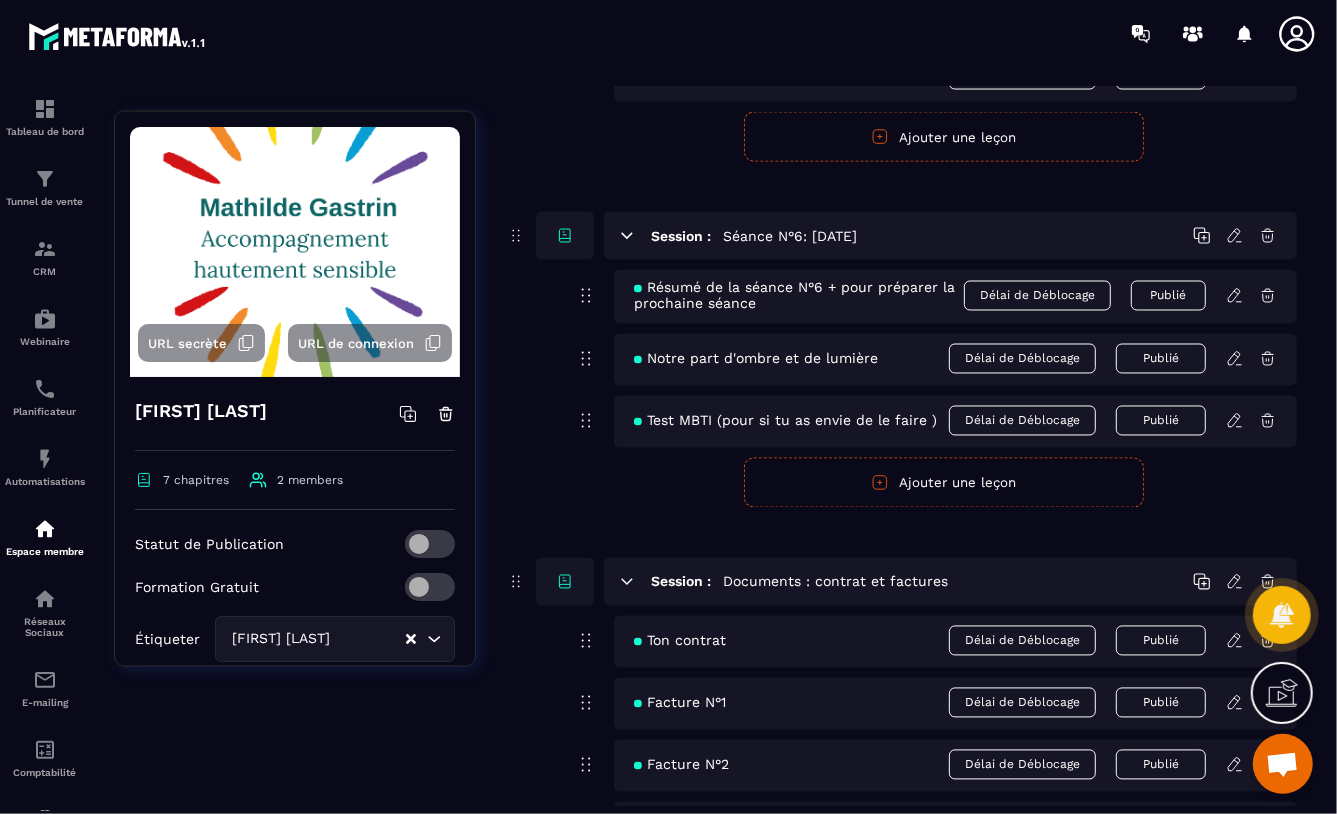 click on "Résumé de la séance N°6 + pour préparer la prochaine séance" at bounding box center [799, 296] 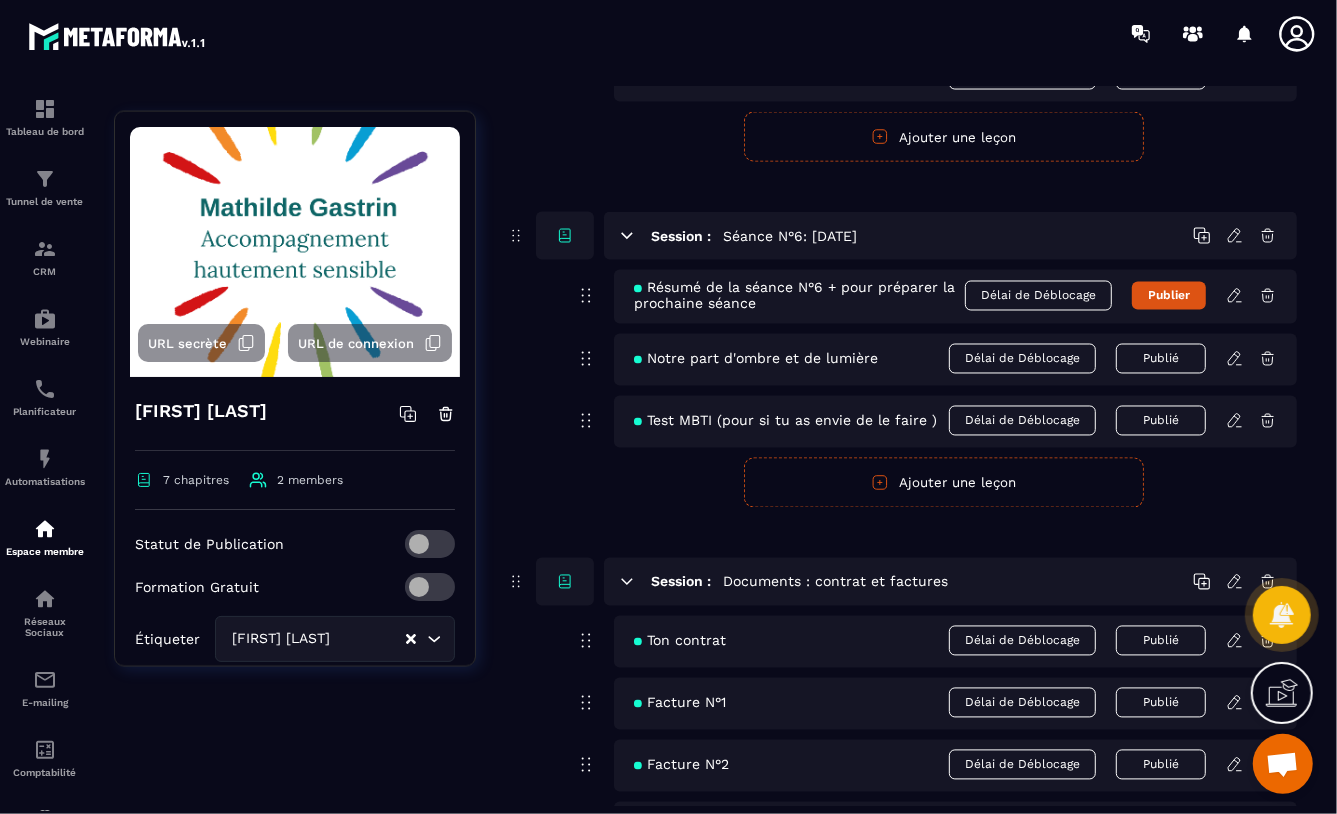 click 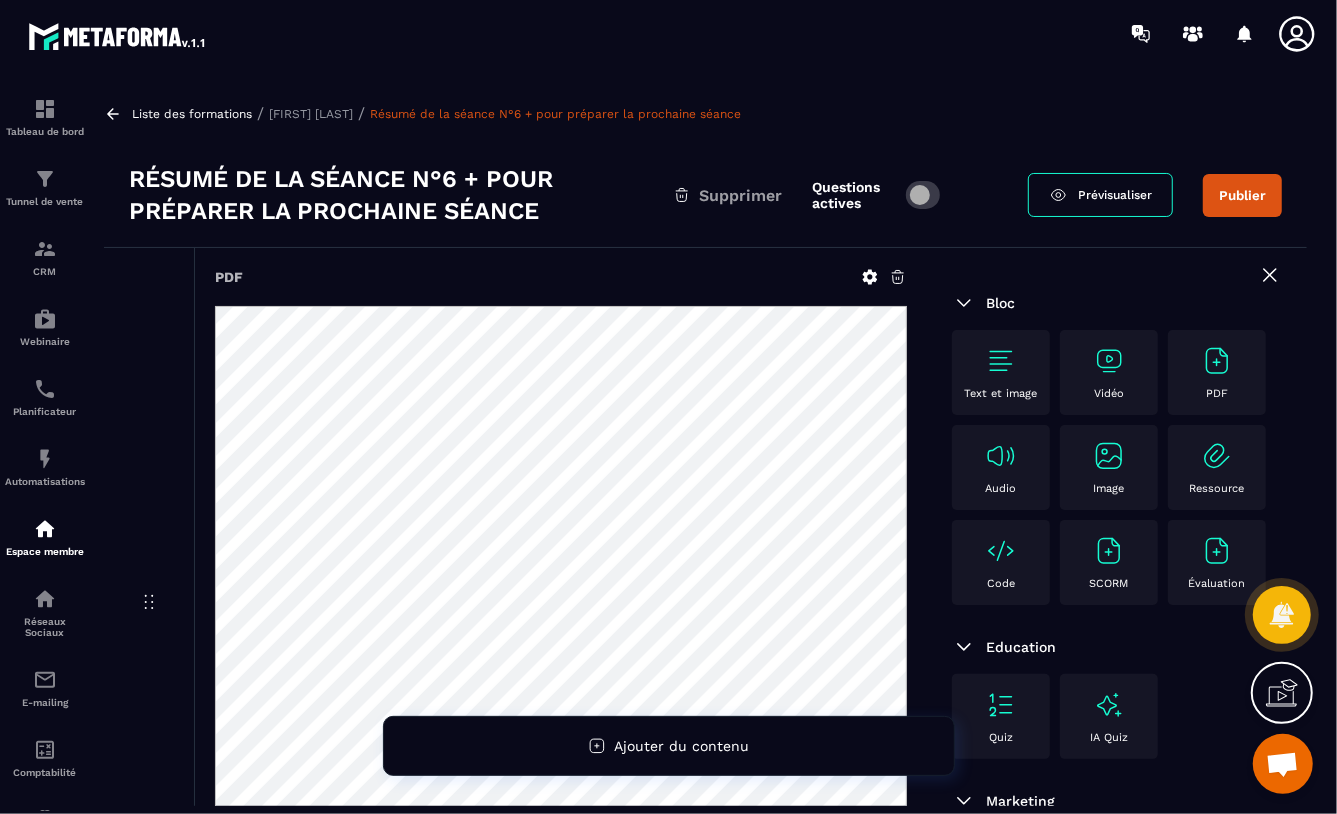 scroll, scrollTop: 3, scrollLeft: 0, axis: vertical 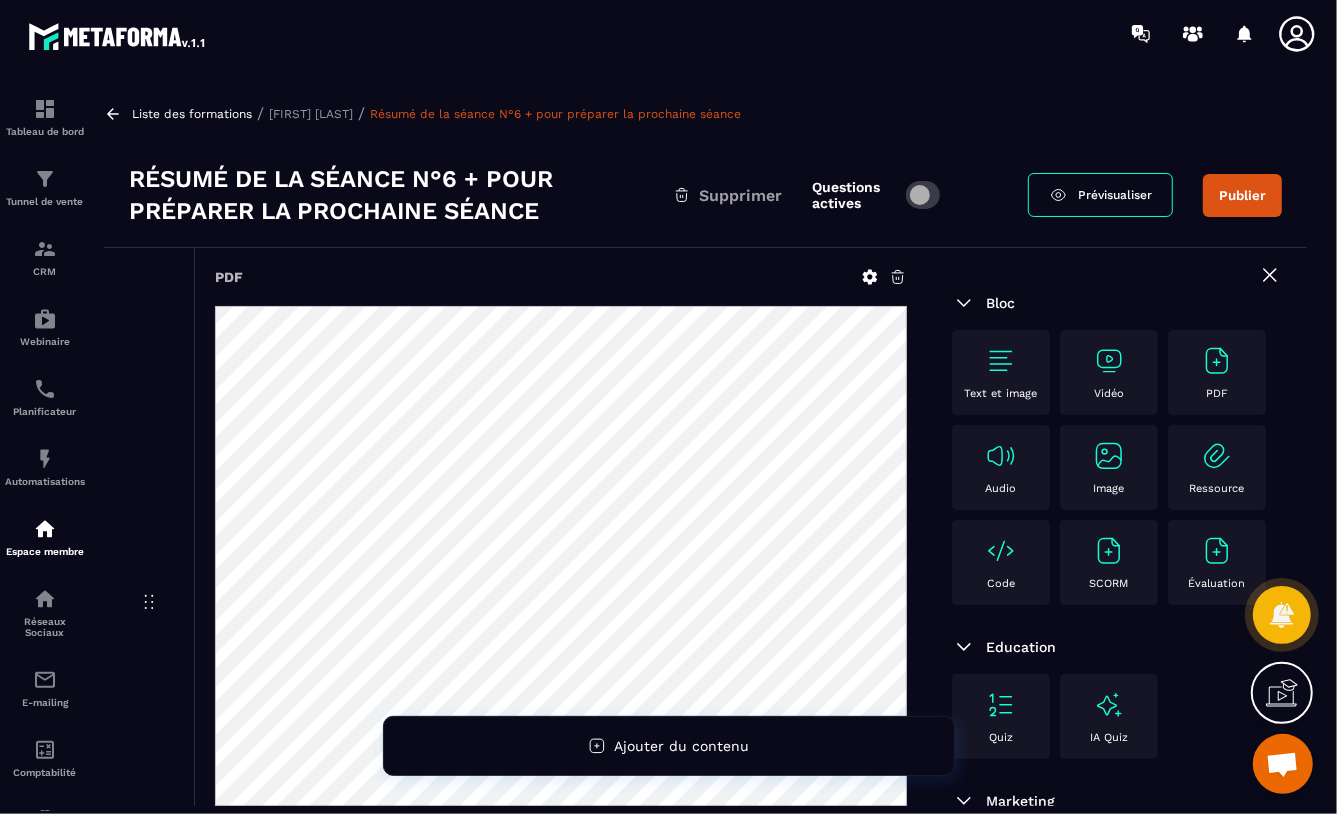 click on "[FIRST] [LAST]" at bounding box center [311, 114] 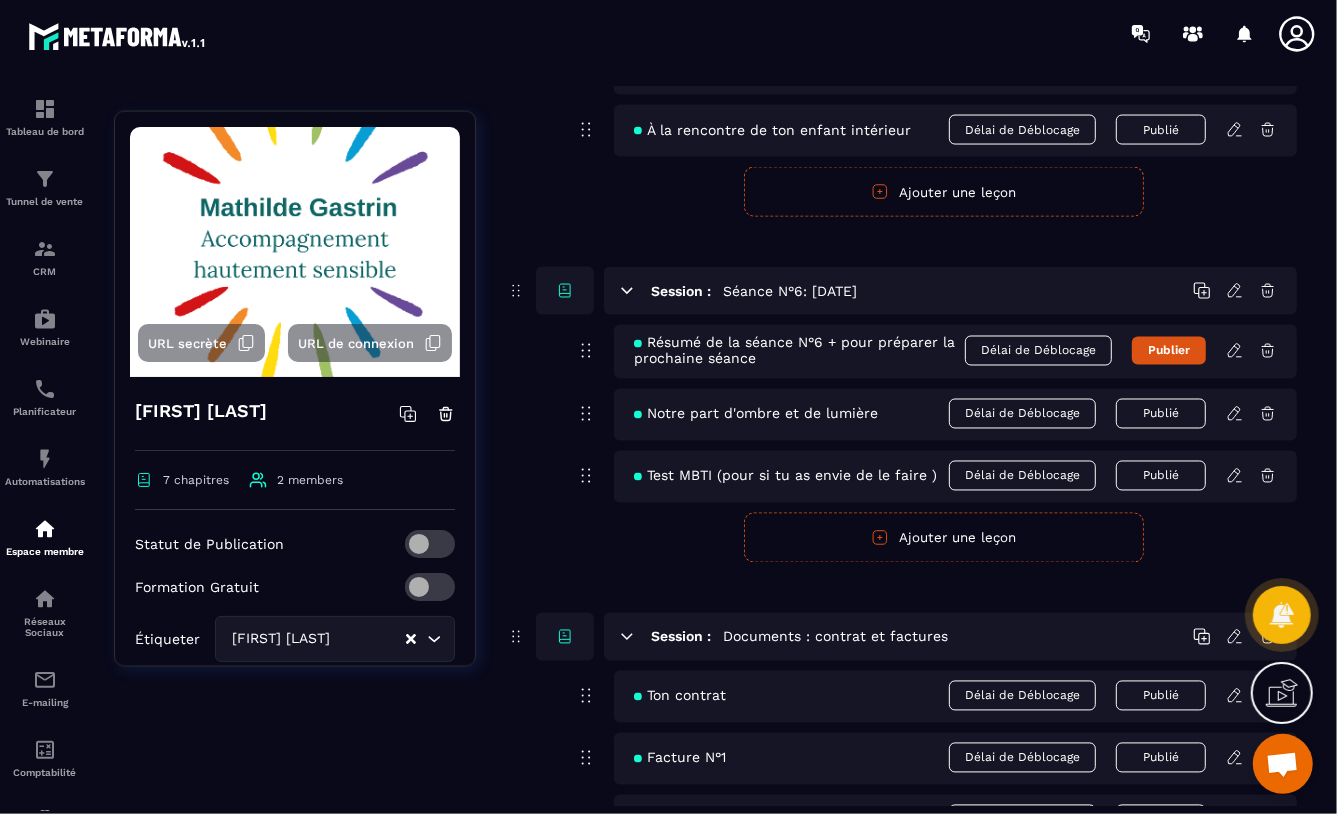 scroll, scrollTop: 2219, scrollLeft: 0, axis: vertical 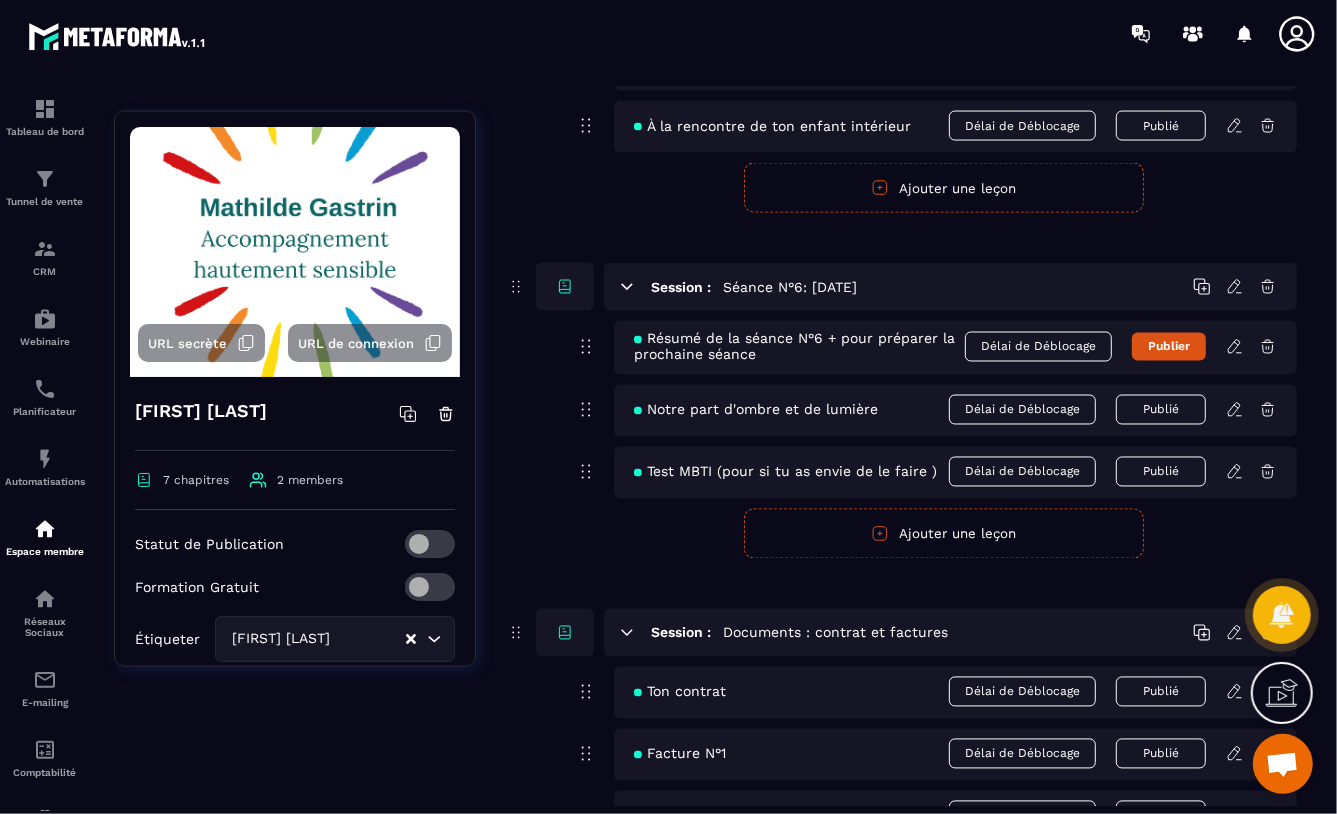click 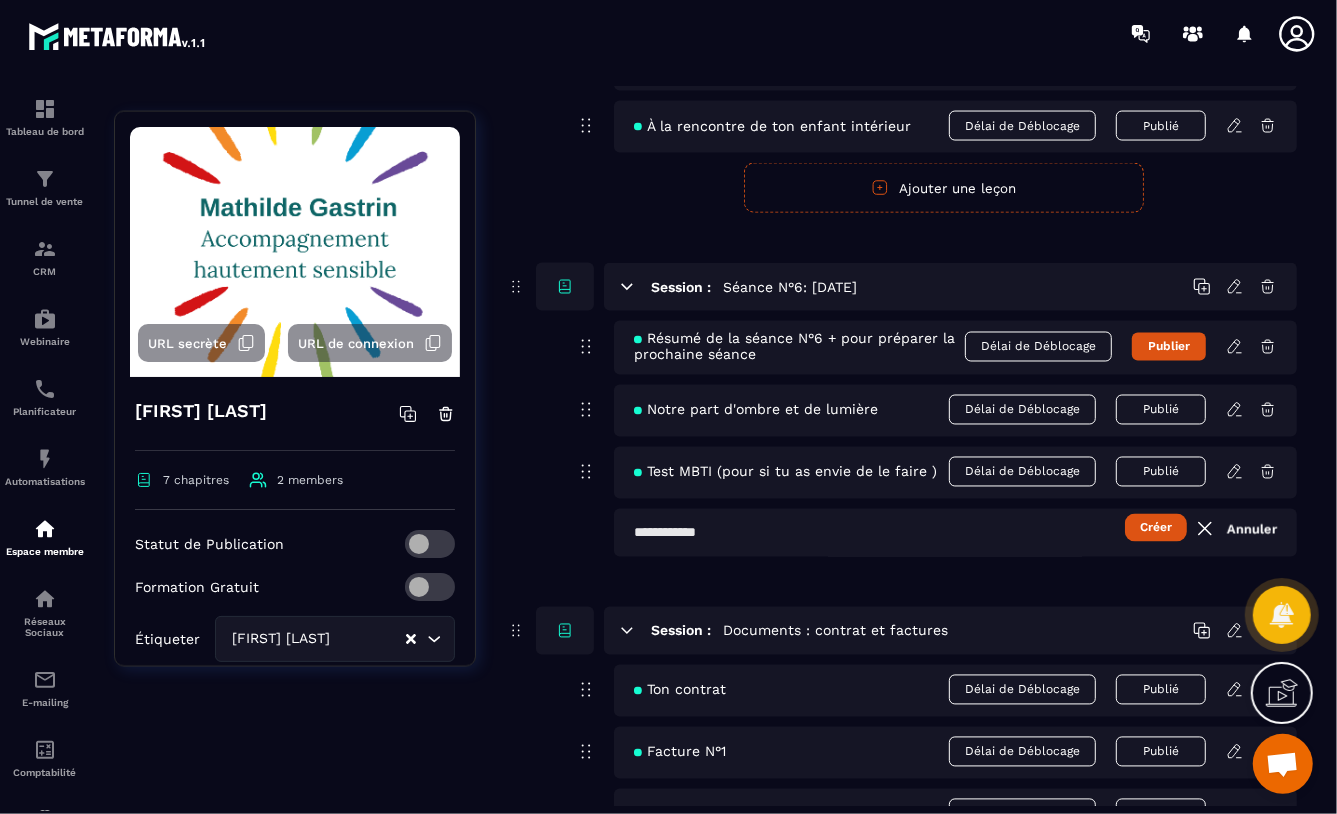 click at bounding box center [955, 533] 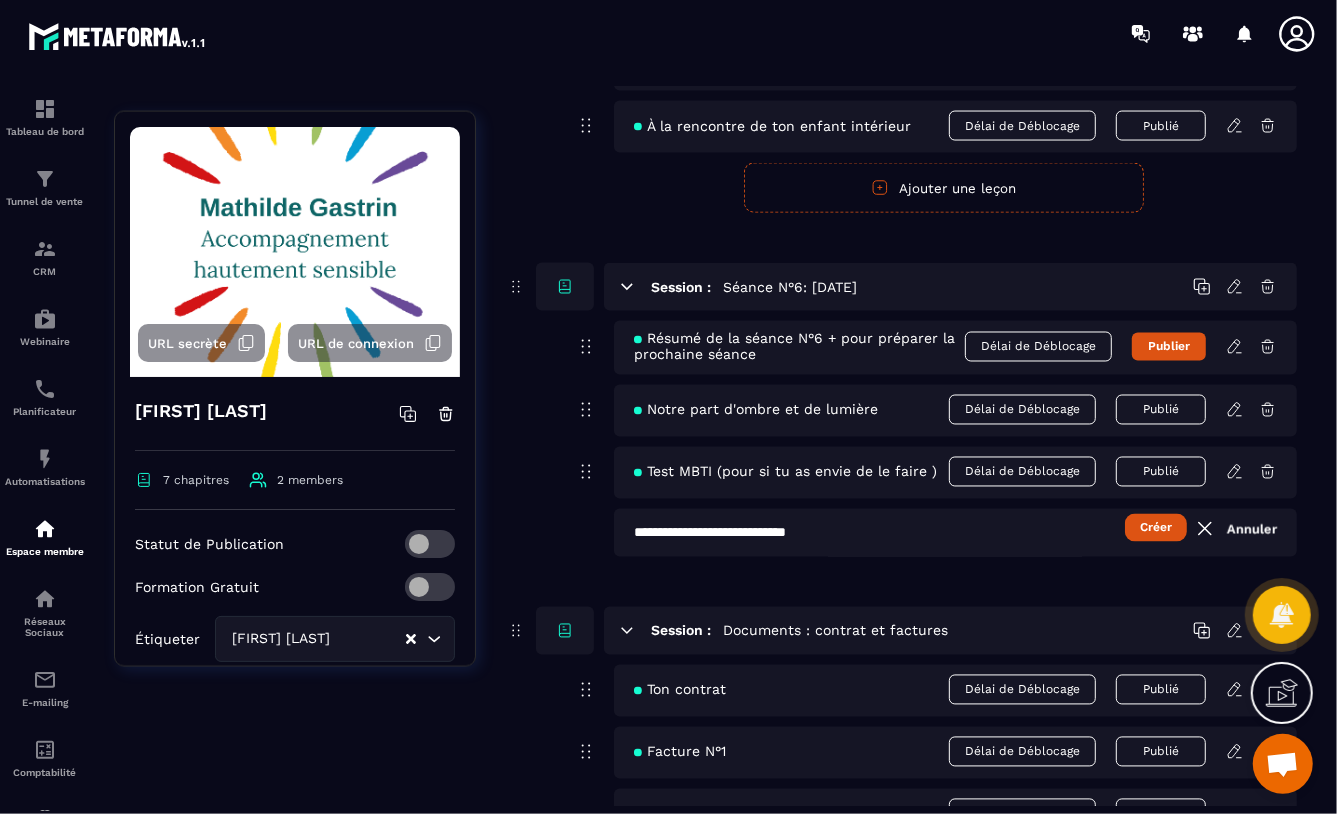 type on "**********" 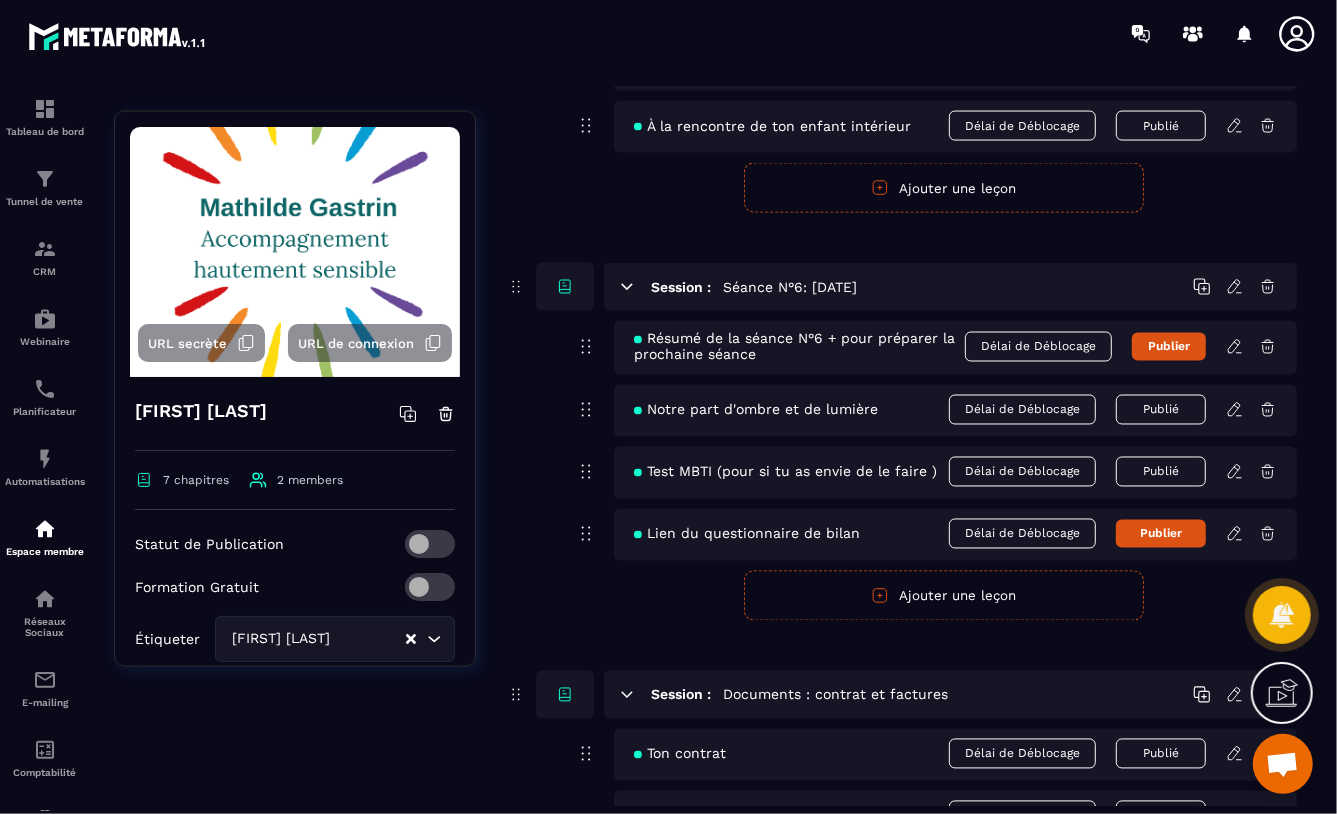 click on "Publier" at bounding box center [1169, 347] 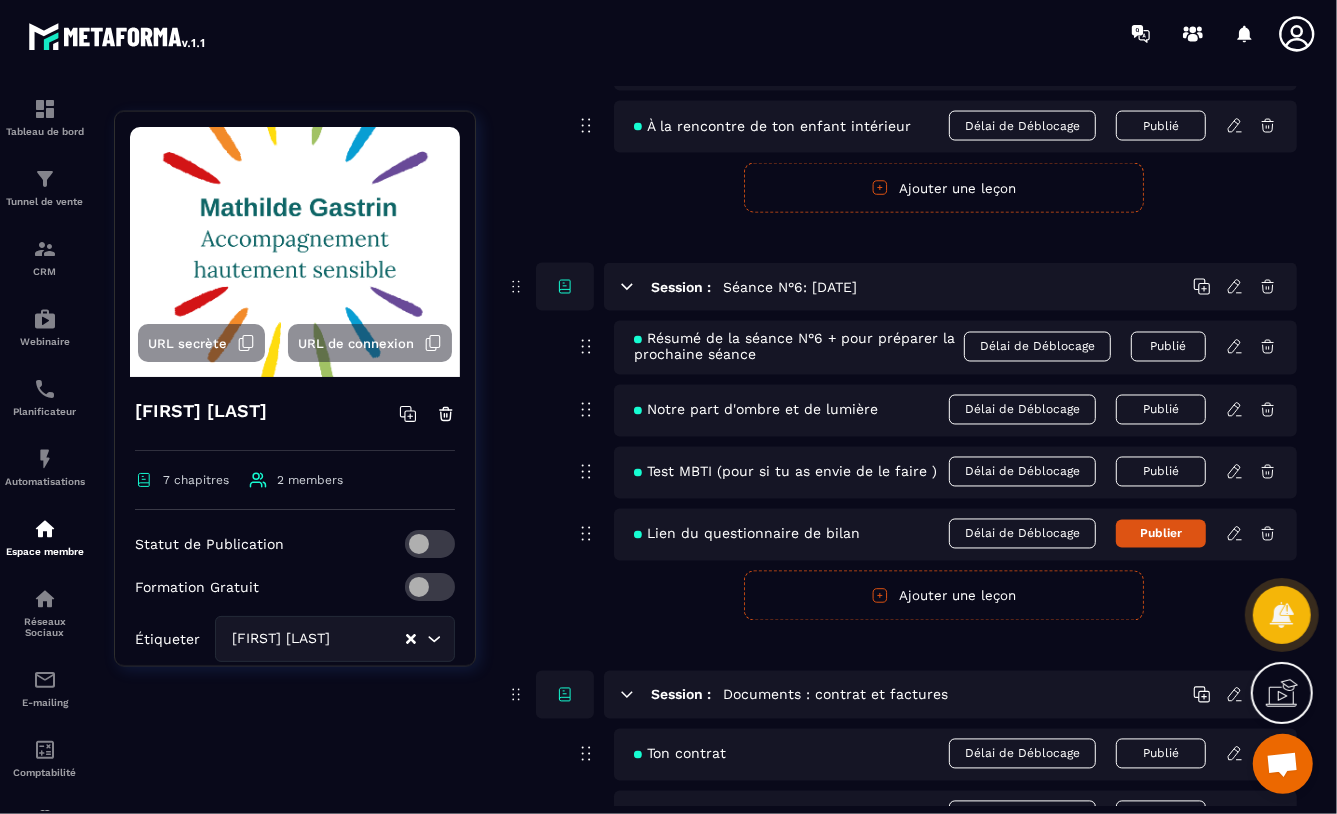 click on "Publier" at bounding box center [1161, 534] 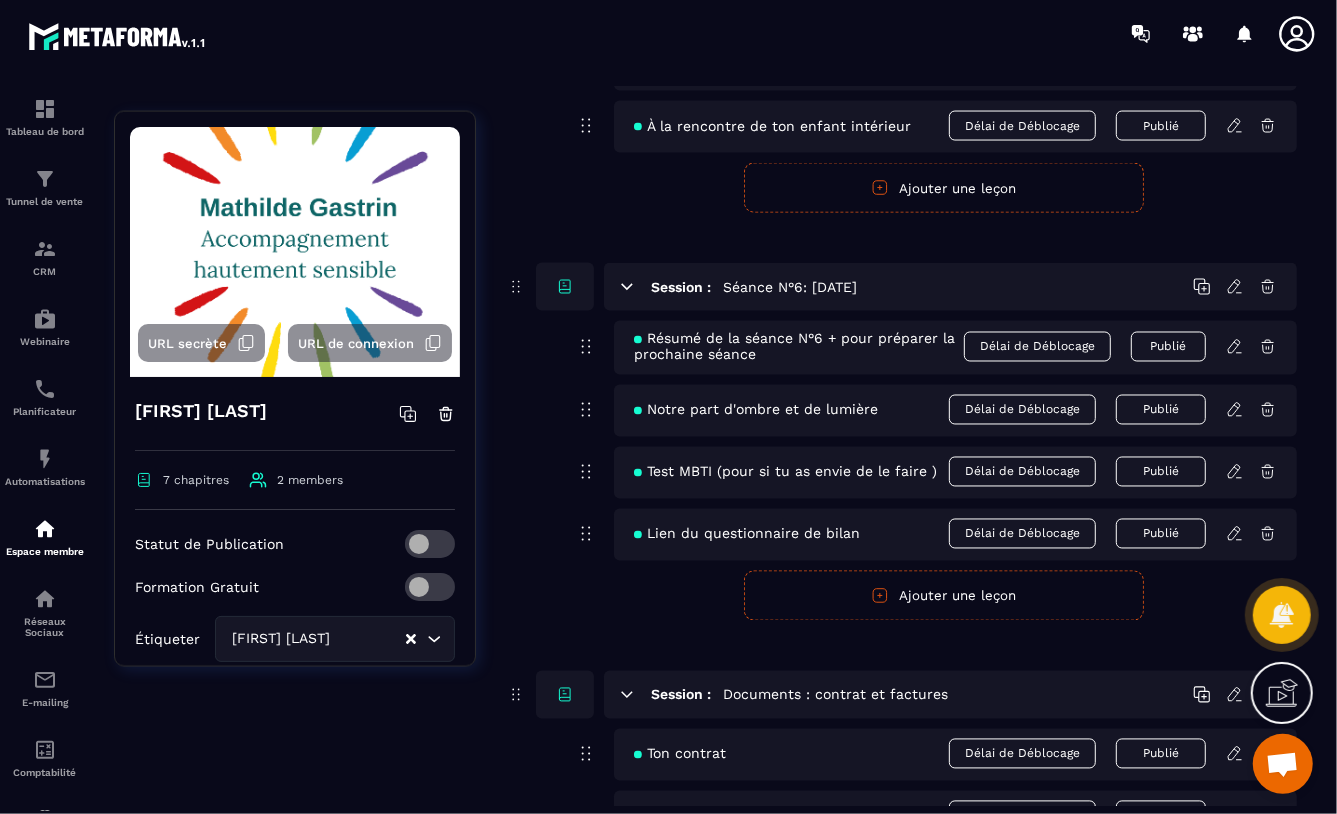 click 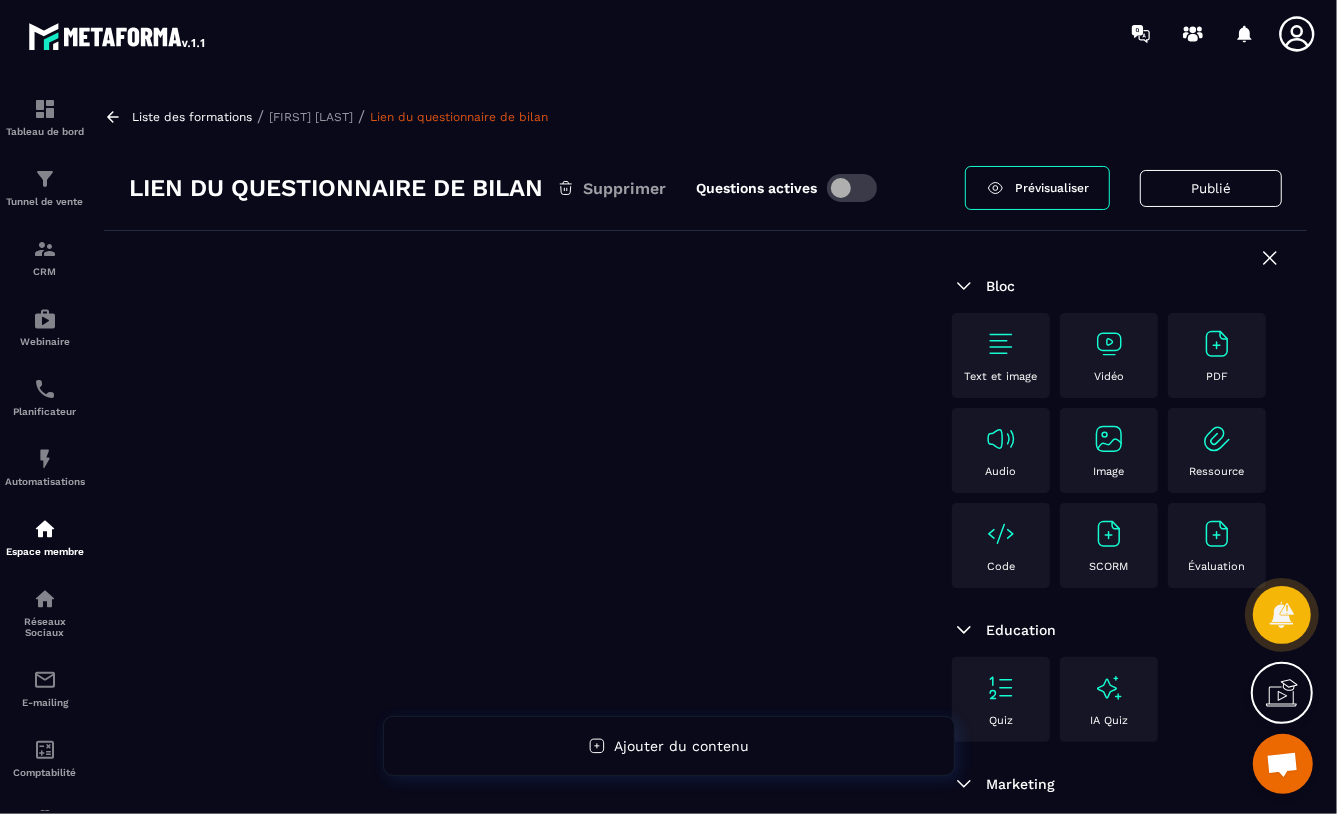 click at bounding box center (1217, 344) 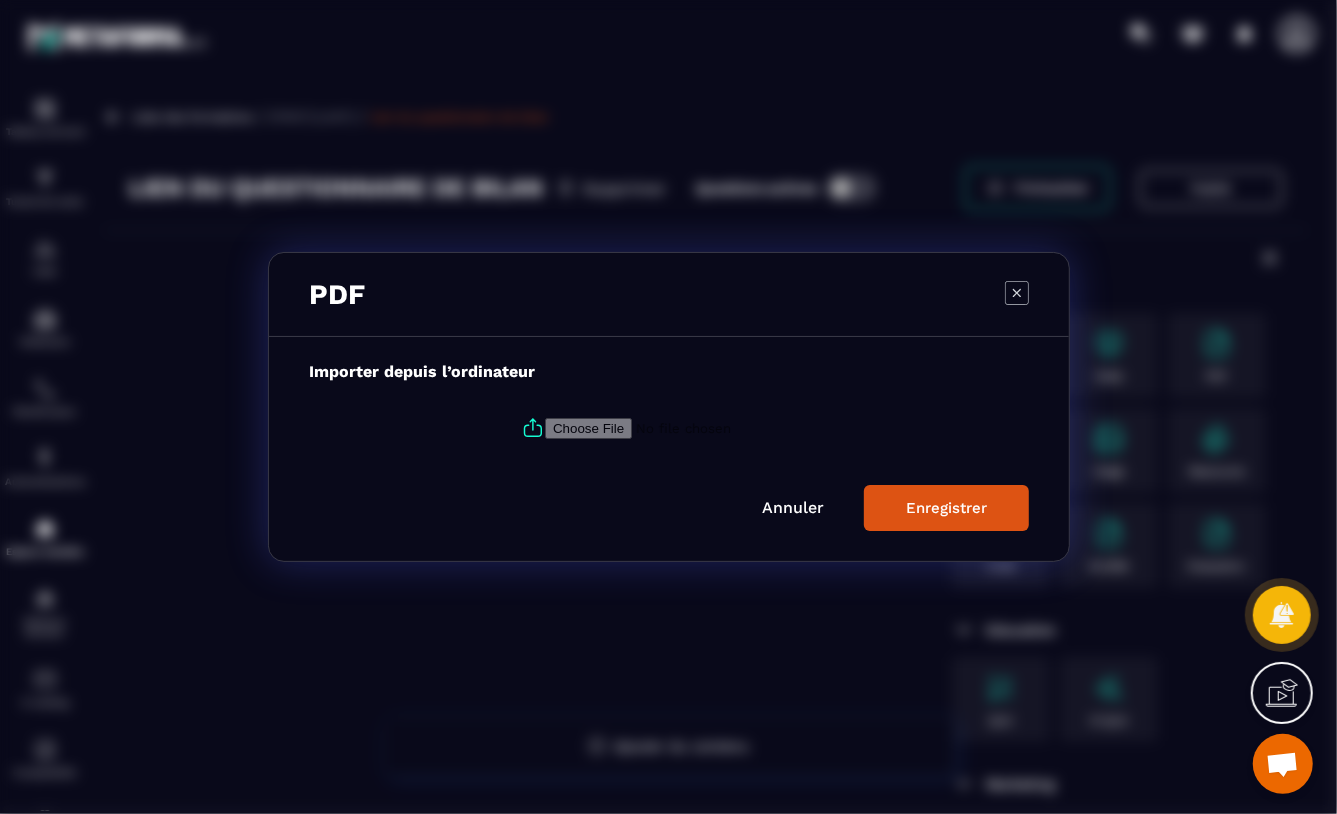 click at bounding box center (681, 428) 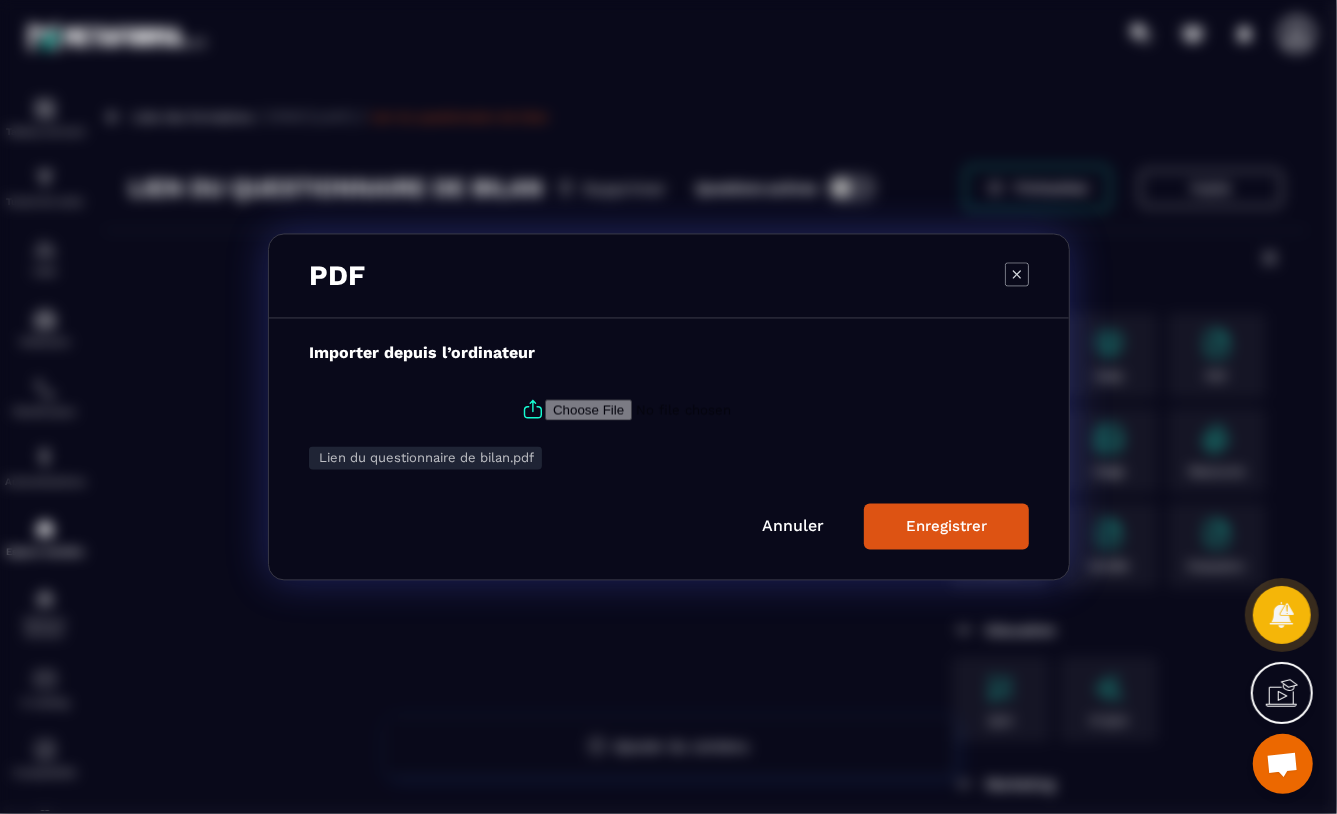 click on "Enregistrer" at bounding box center (946, 527) 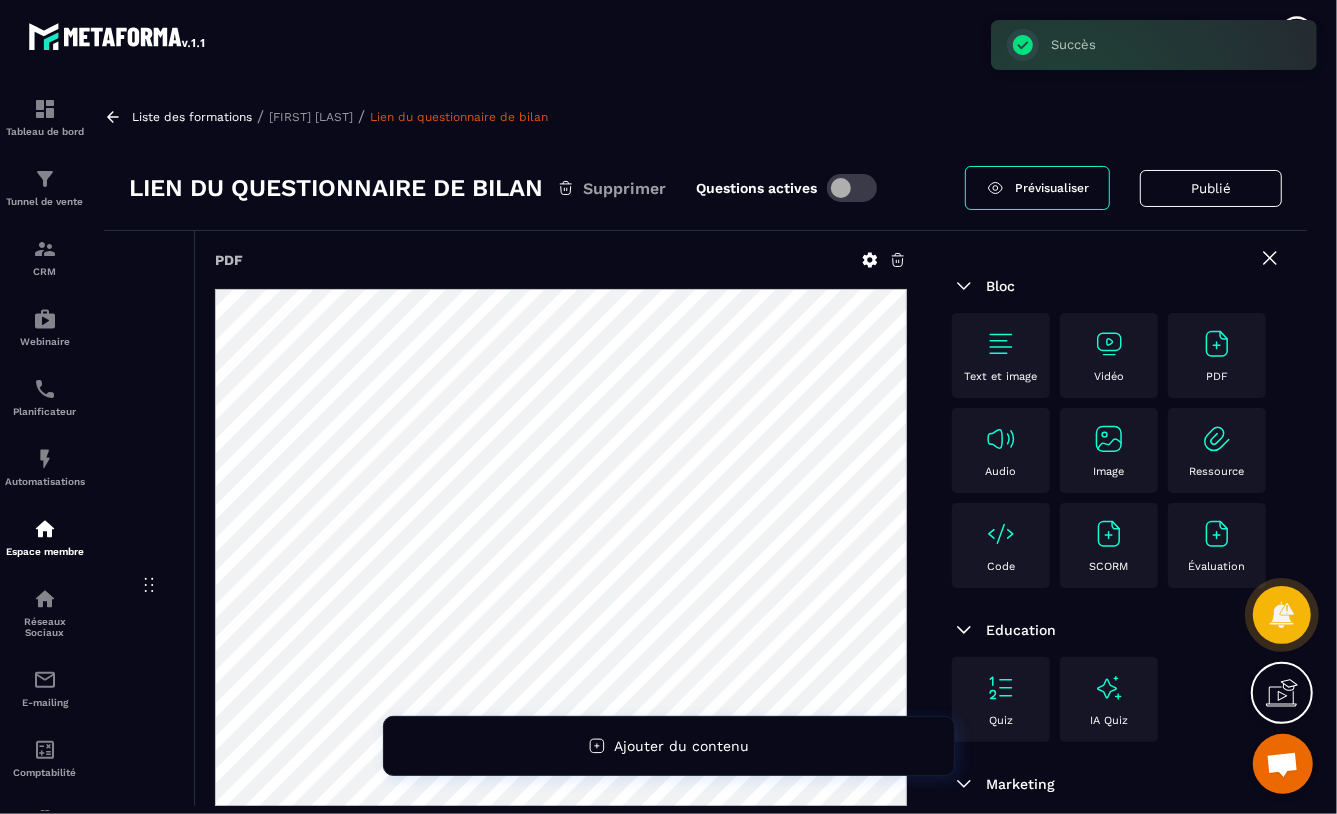 click at bounding box center [852, 188] 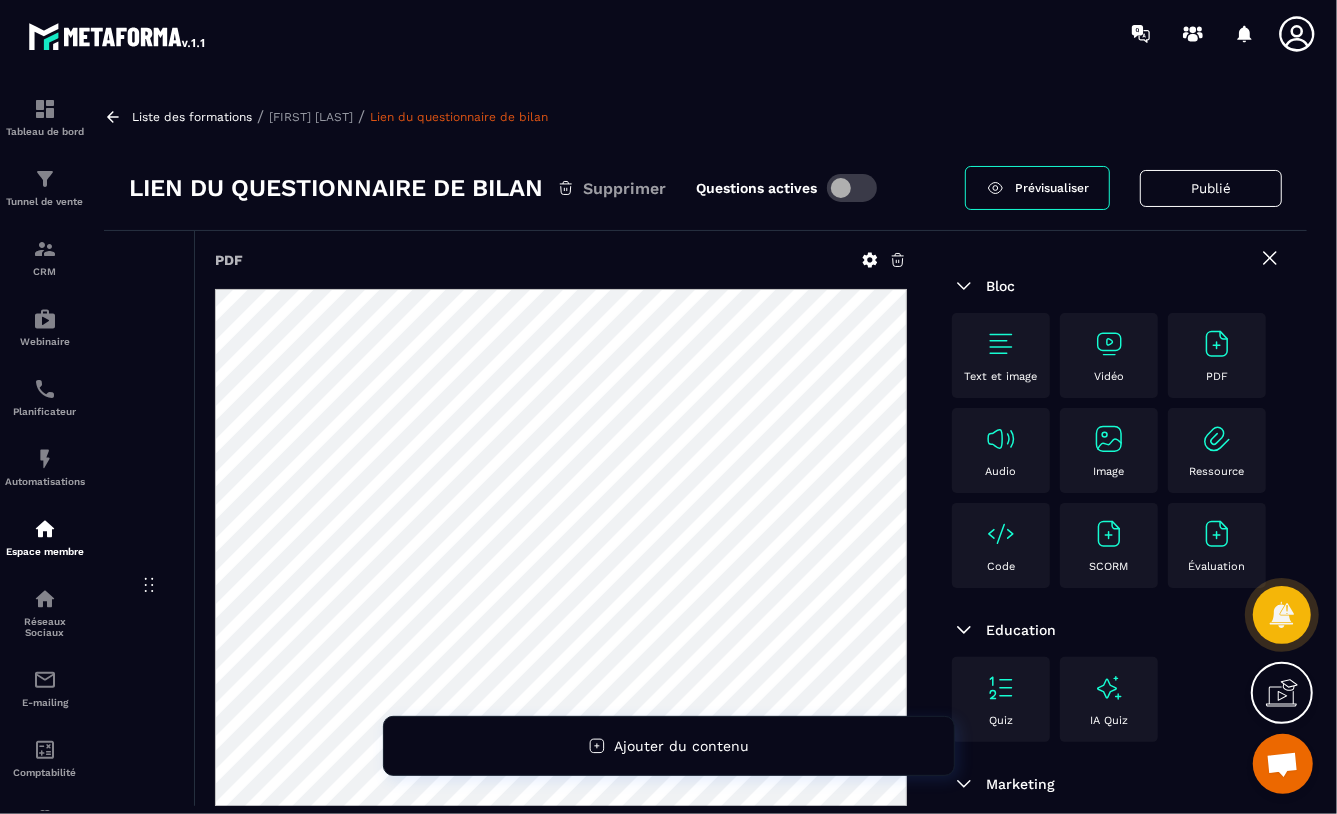 click on "Prévisualiser" at bounding box center [1052, 188] 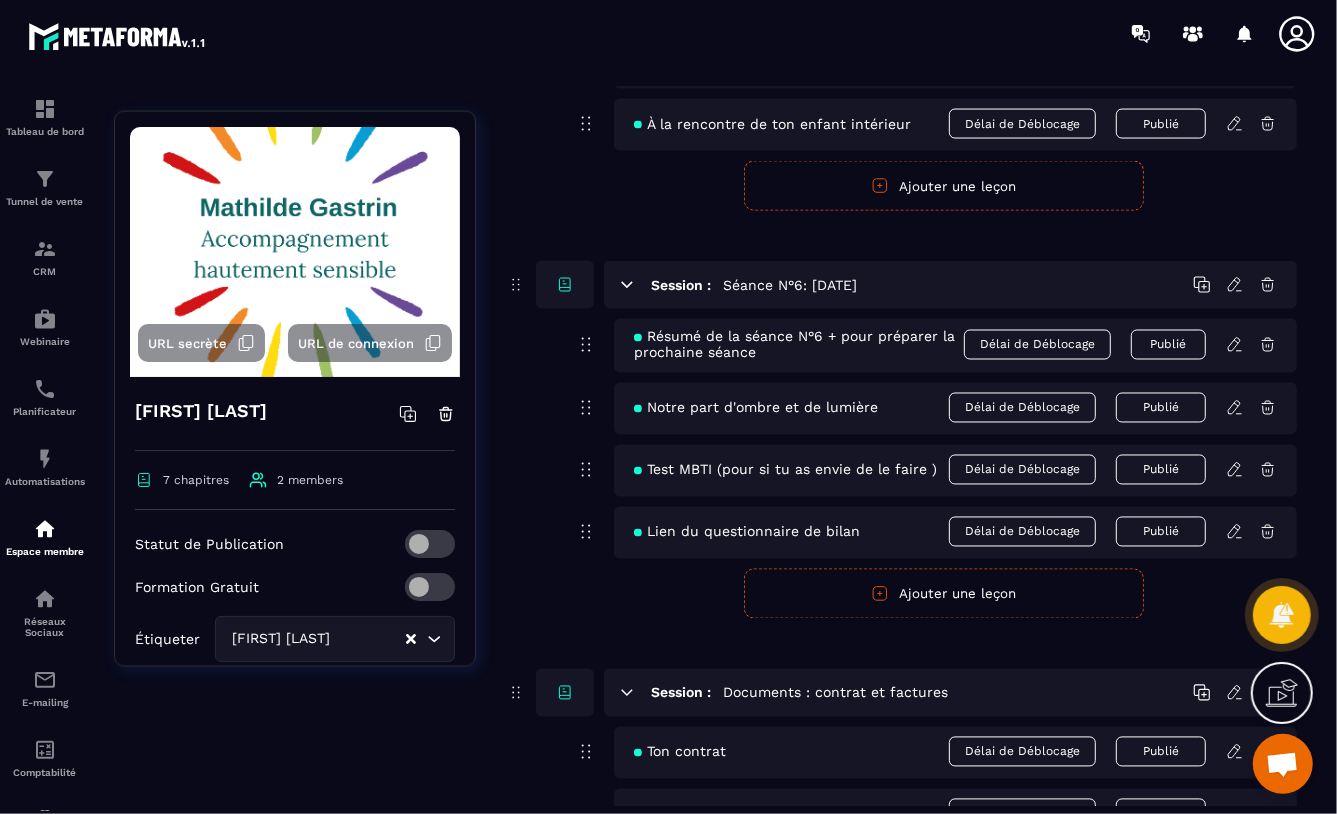 scroll, scrollTop: 2223, scrollLeft: 0, axis: vertical 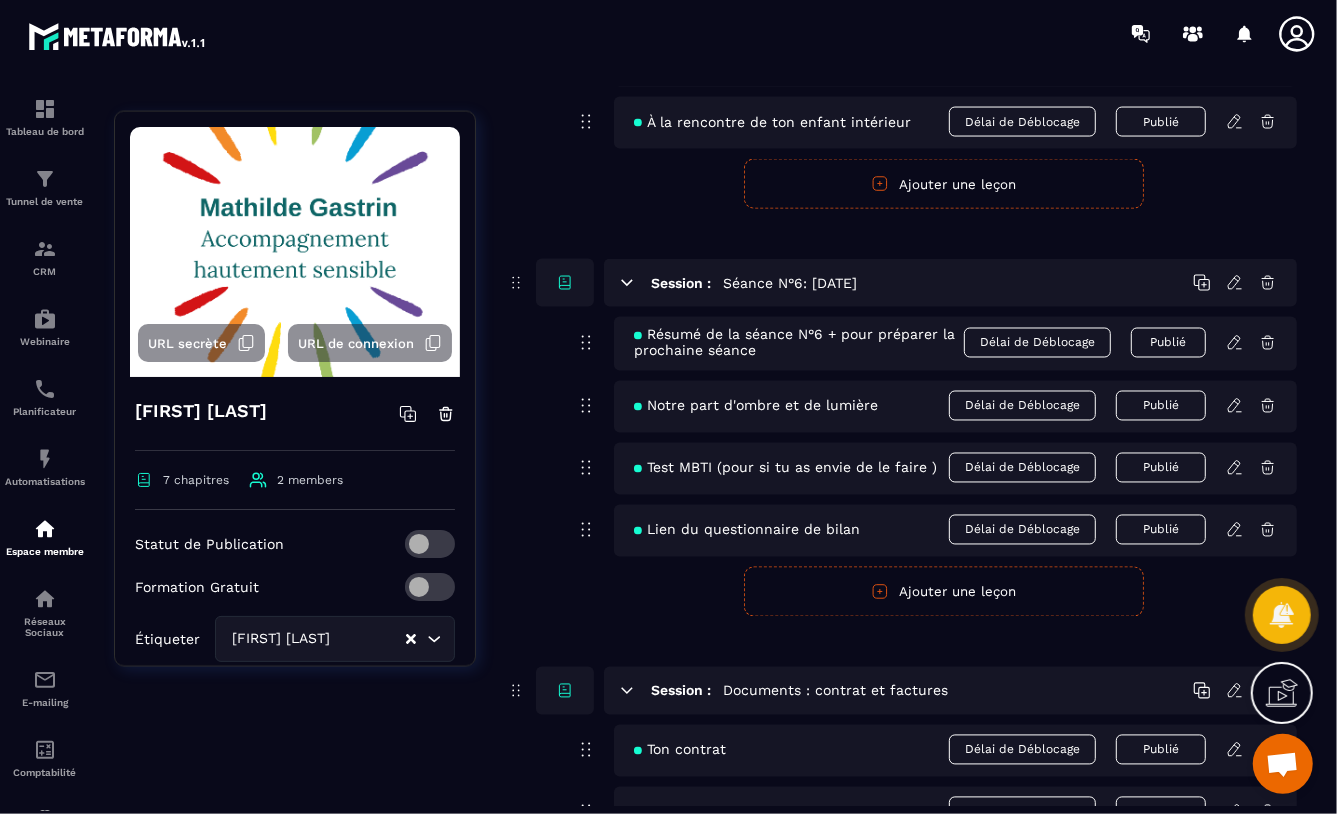 click 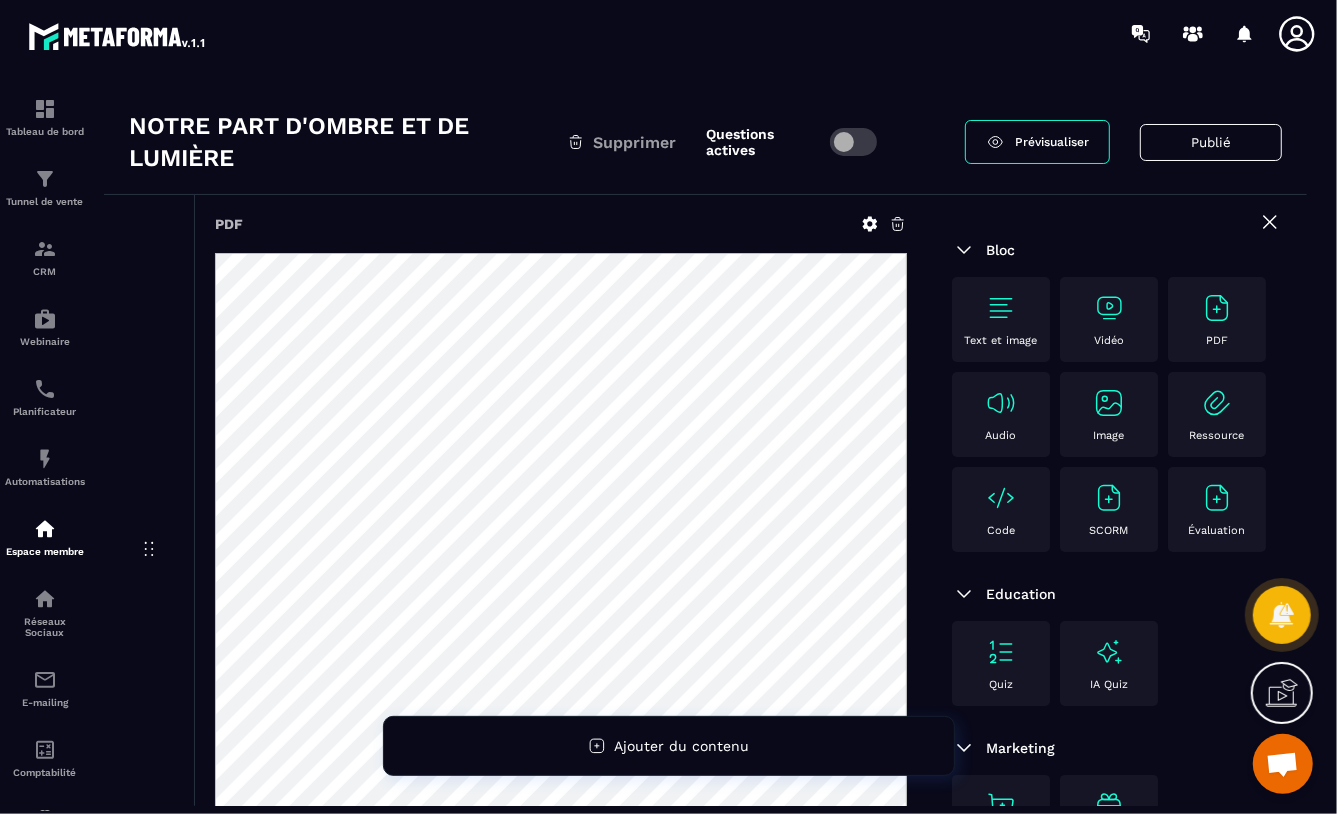 scroll, scrollTop: 0, scrollLeft: 0, axis: both 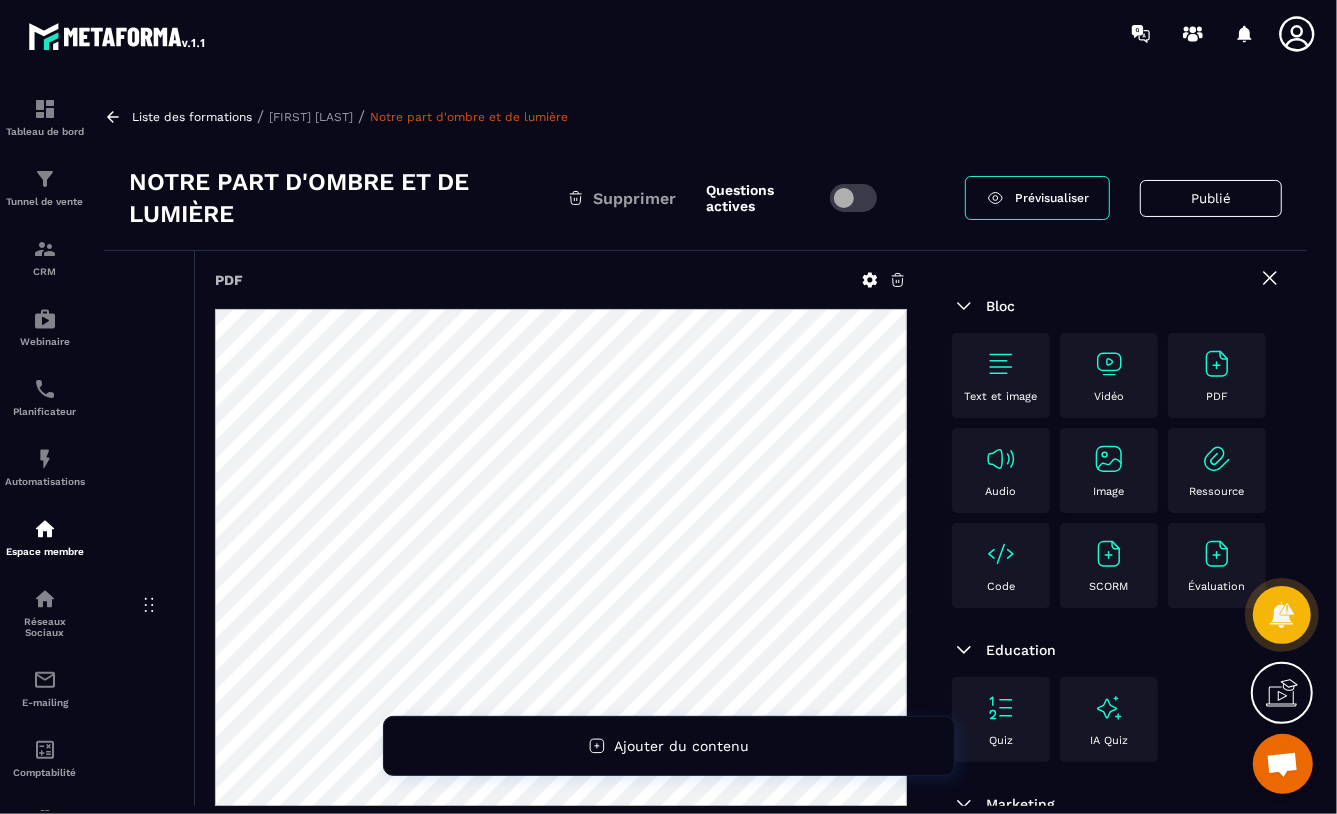 click on "[FIRST] [LAST]" at bounding box center [311, 117] 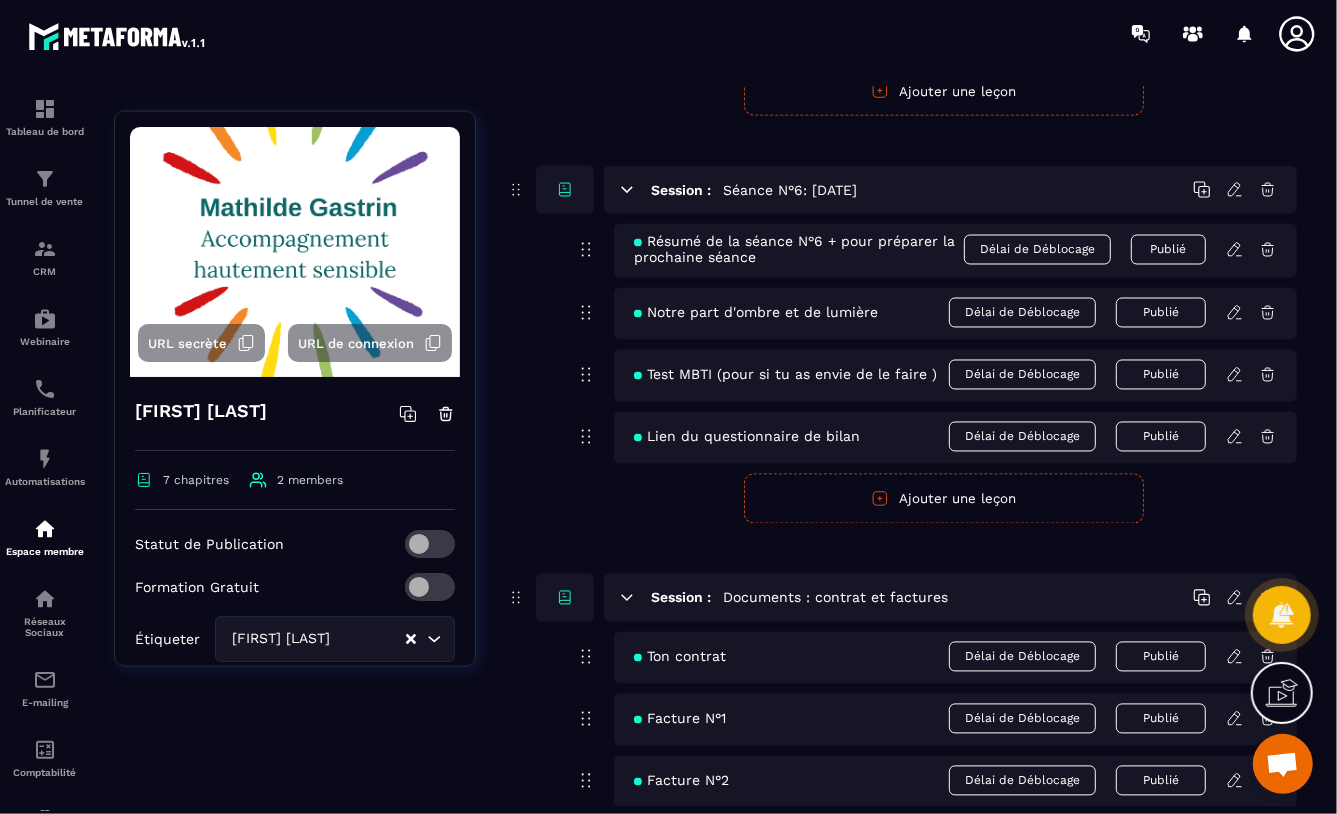 scroll, scrollTop: 2313, scrollLeft: 0, axis: vertical 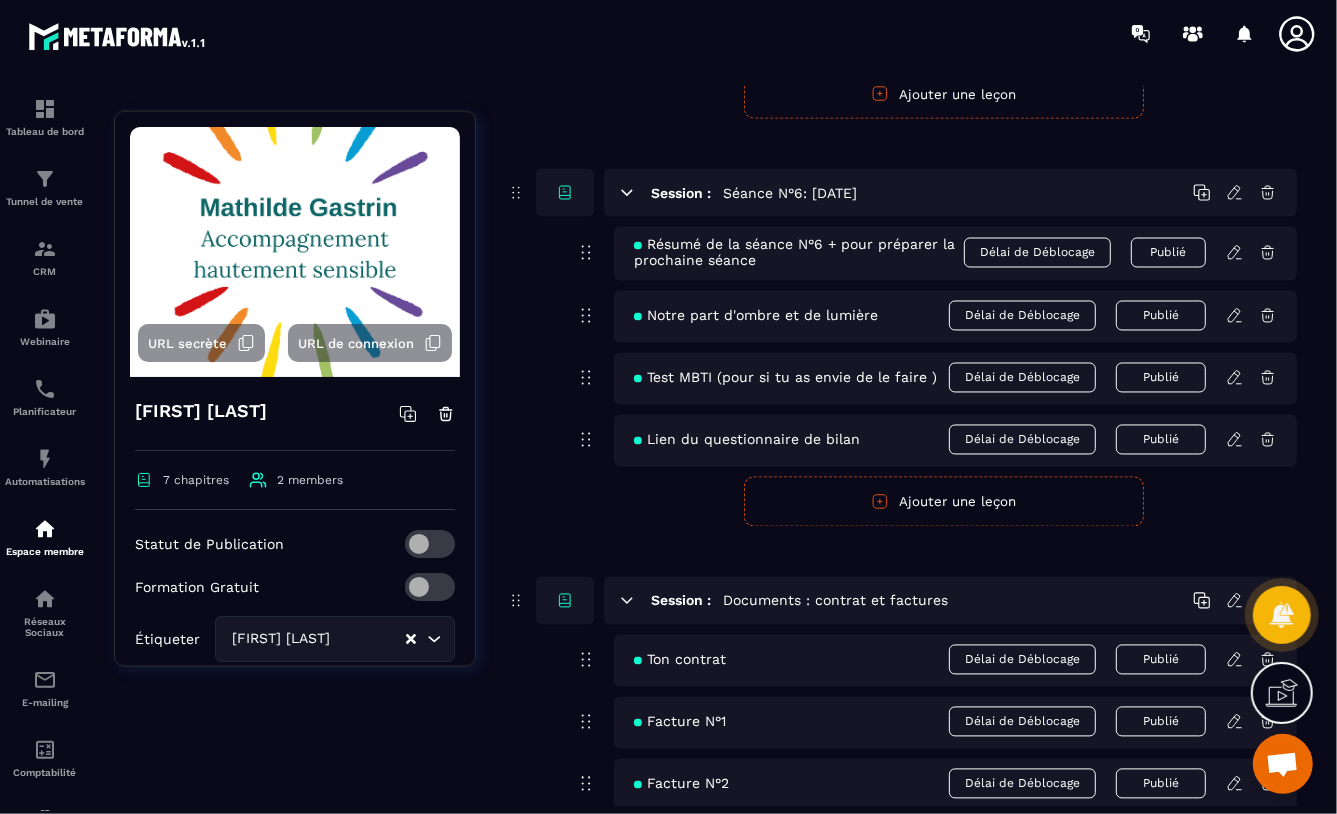 click on "Notre part d'ombre et de lumière" at bounding box center [756, 316] 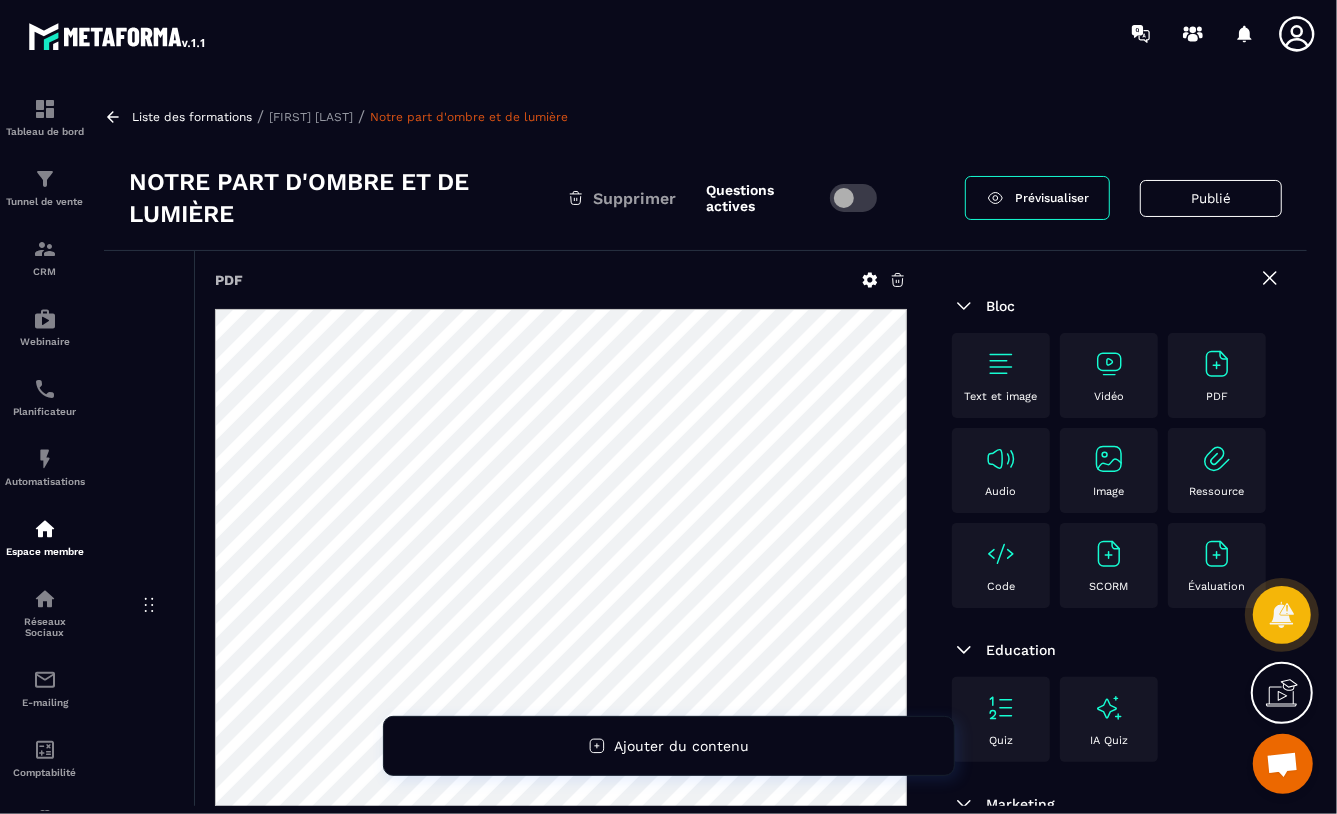 click on "Notre part d'ombre et de lumière" at bounding box center (348, 198) 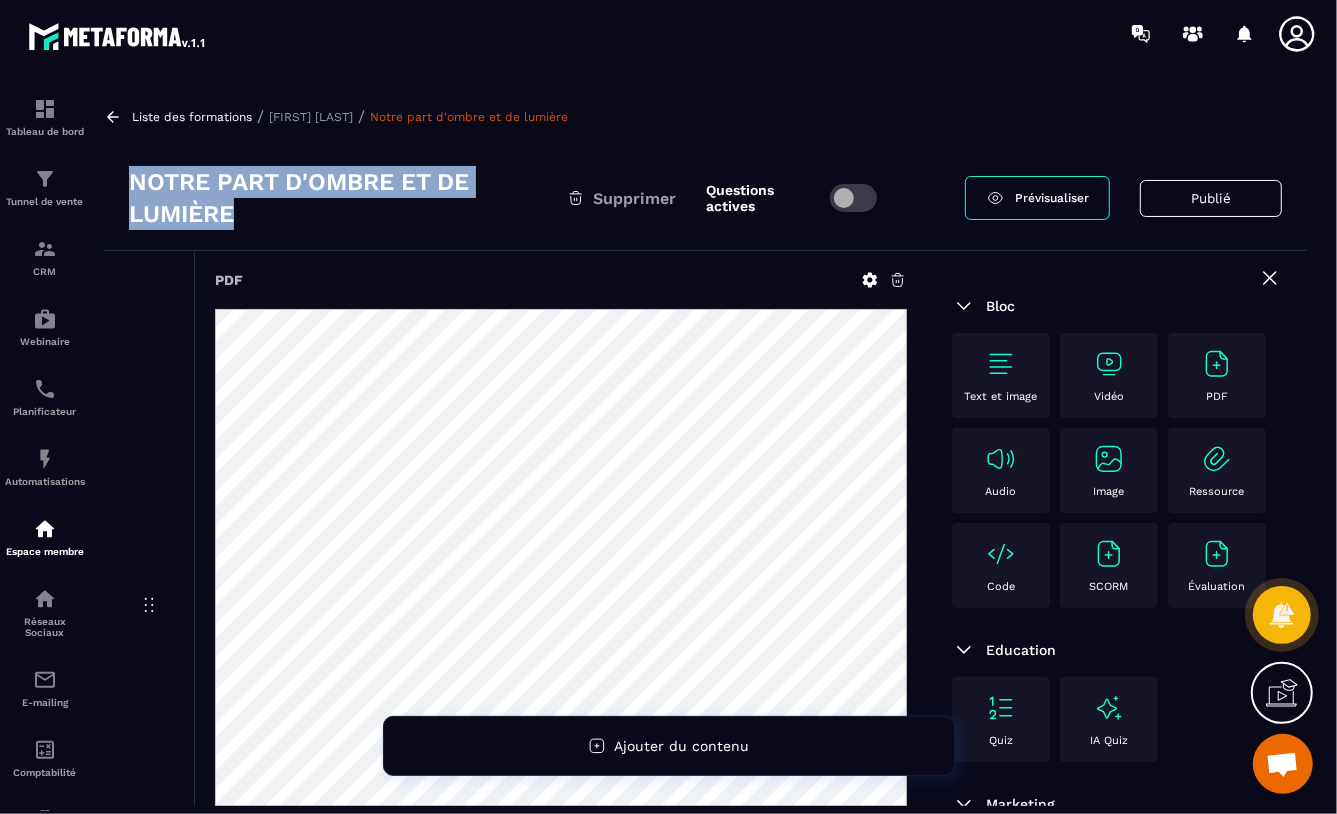 drag, startPoint x: 238, startPoint y: 214, endPoint x: 135, endPoint y: 179, distance: 108.78419 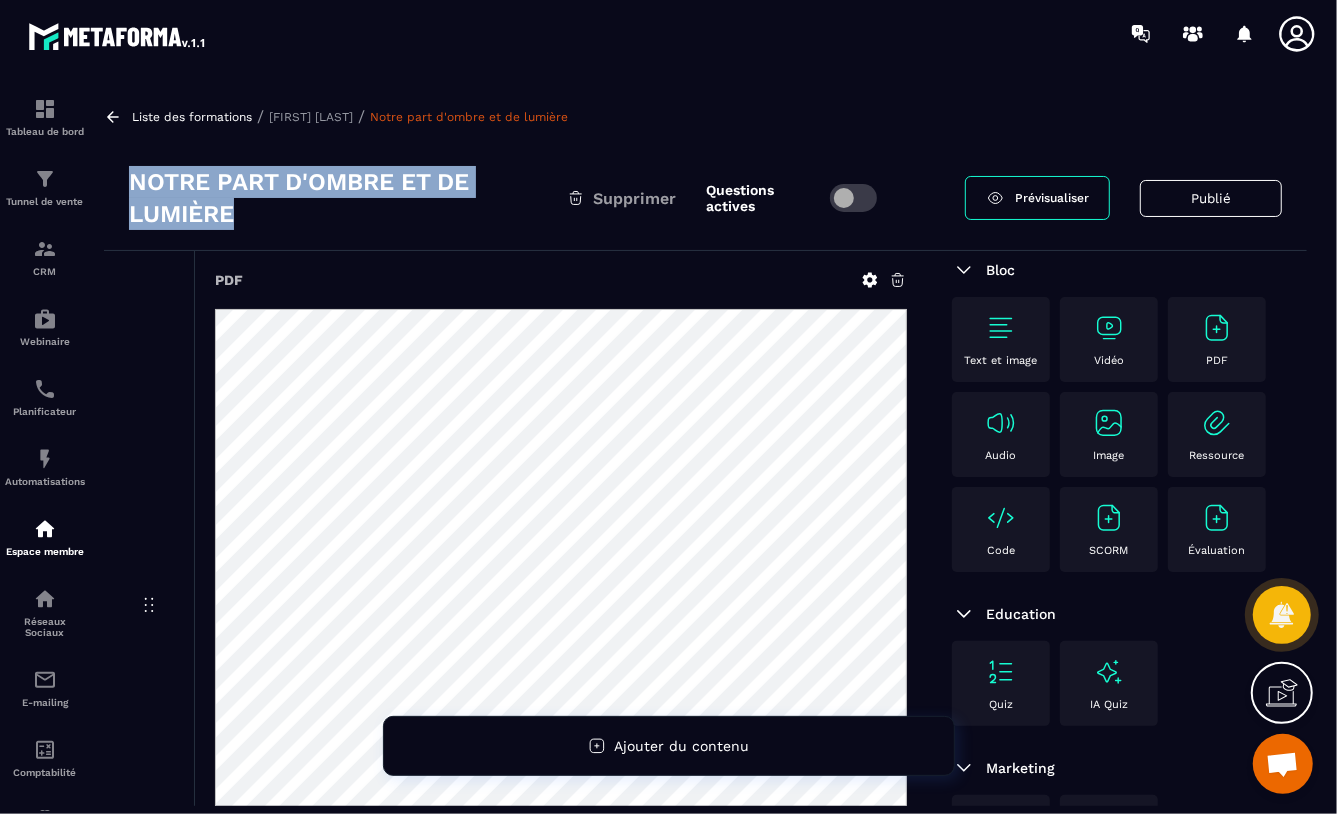 scroll, scrollTop: 226, scrollLeft: 0, axis: vertical 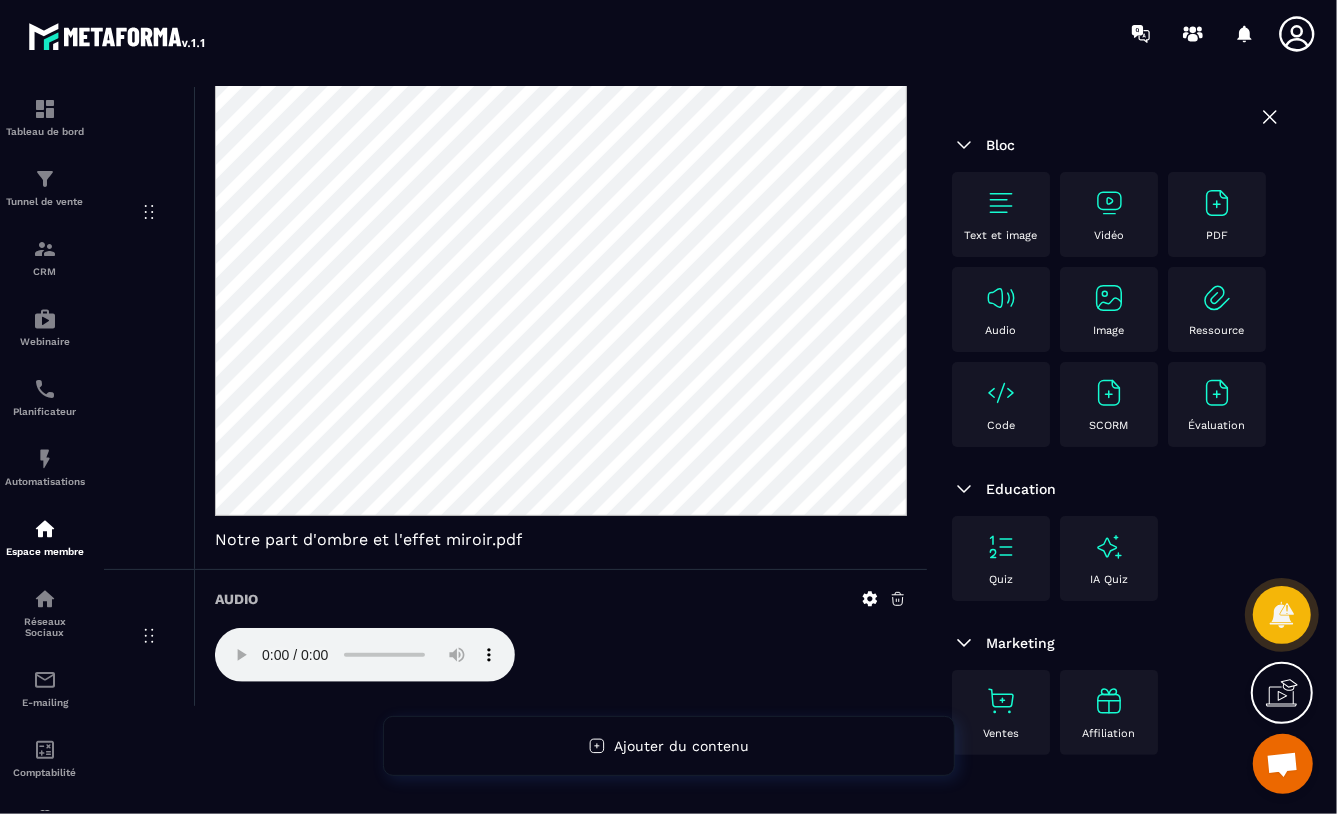 click 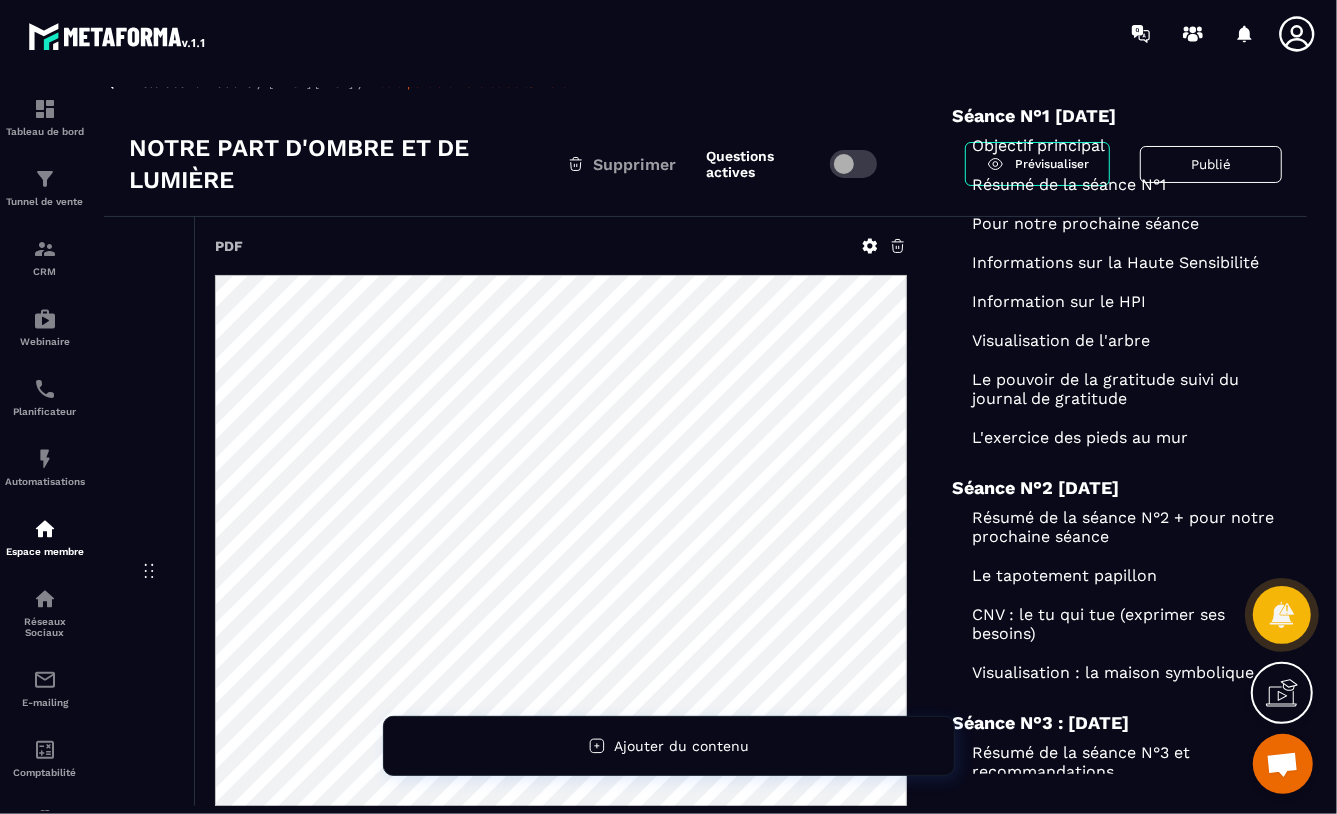 scroll, scrollTop: 0, scrollLeft: 0, axis: both 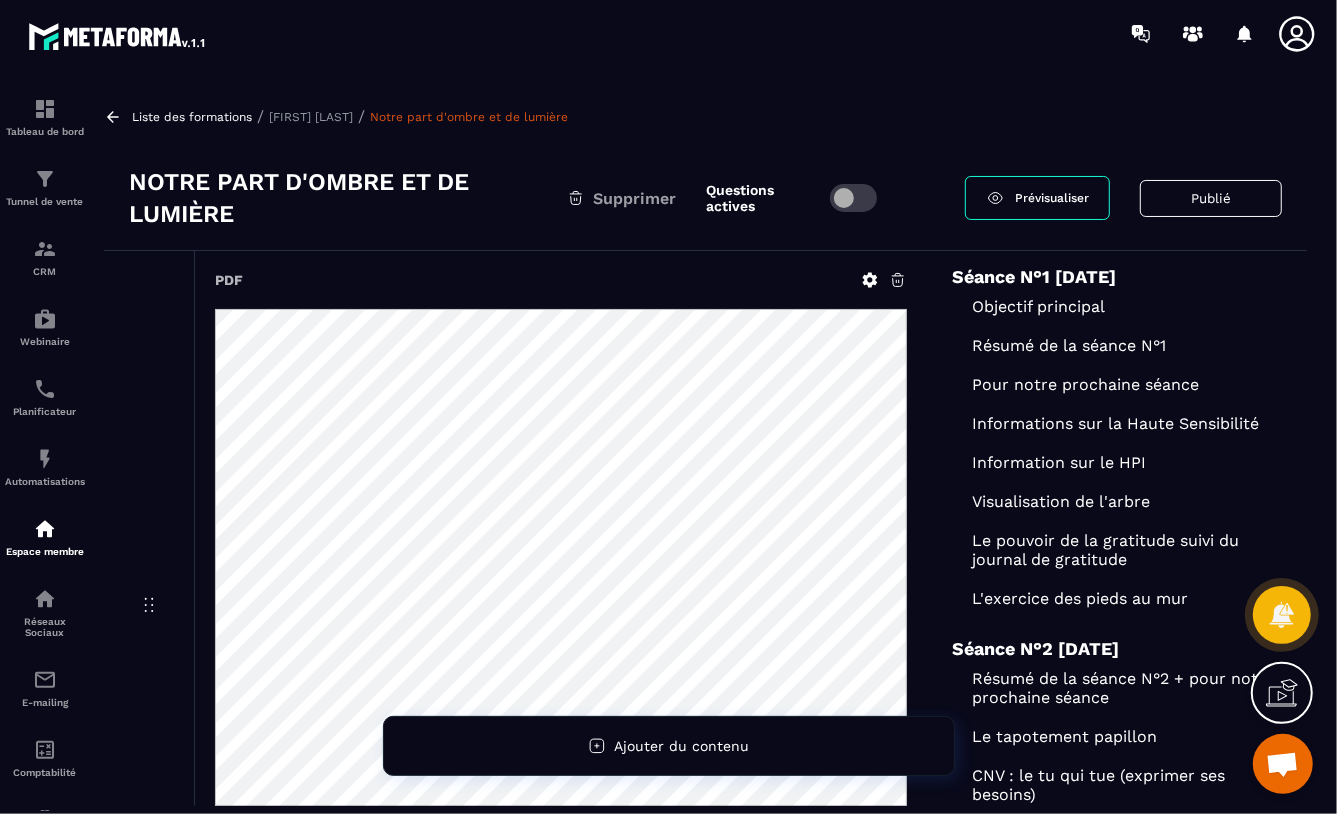 click on "[FIRST] [LAST]" at bounding box center [311, 117] 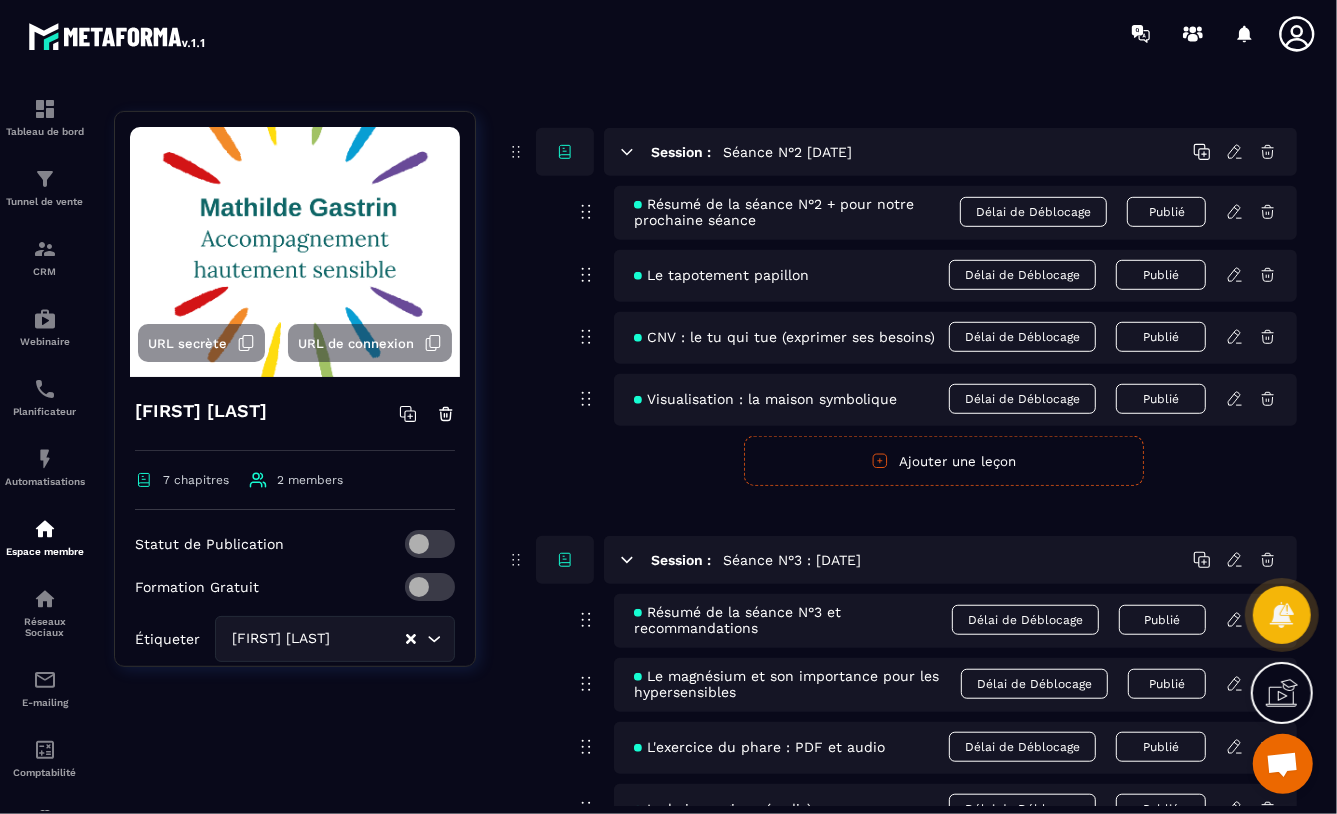 scroll, scrollTop: 0, scrollLeft: 0, axis: both 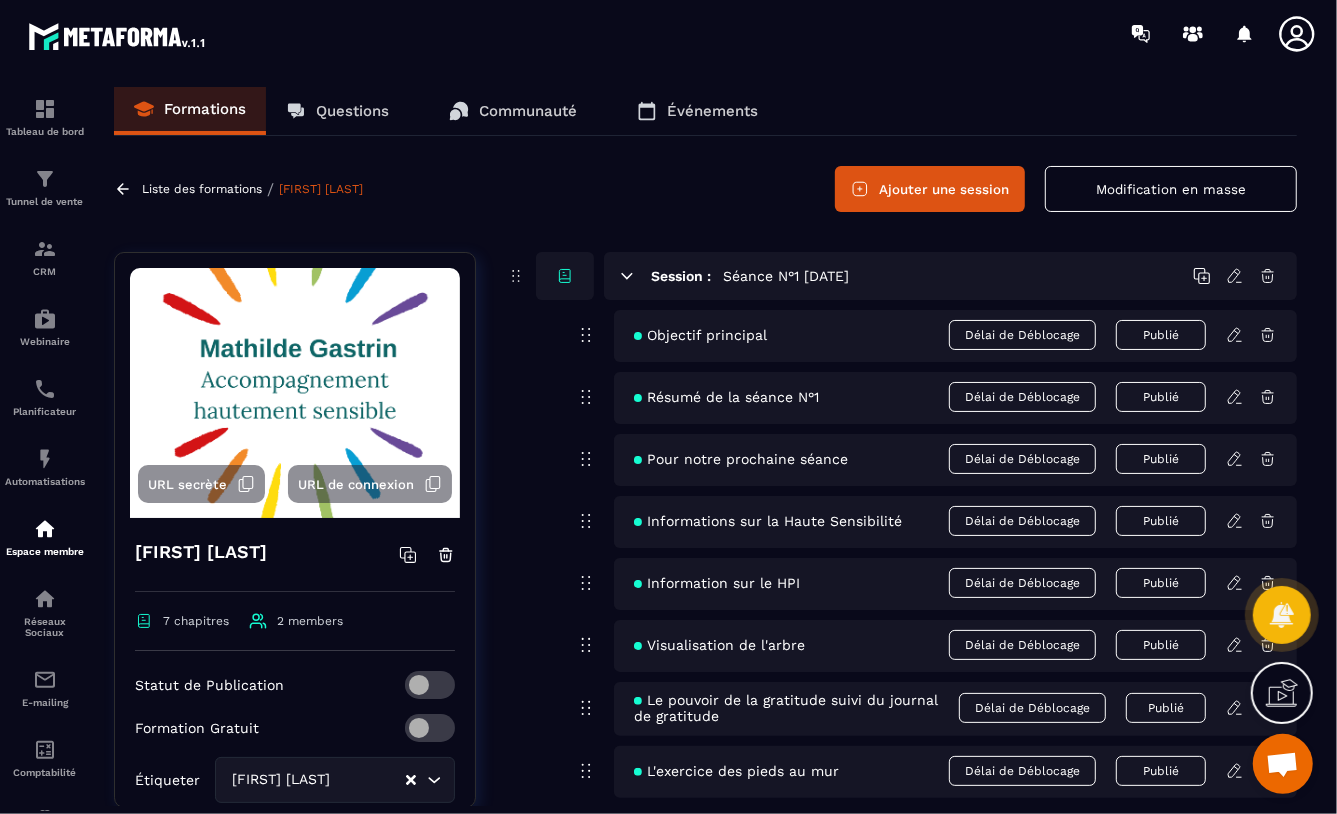 click on "Liste des formations" at bounding box center [202, 189] 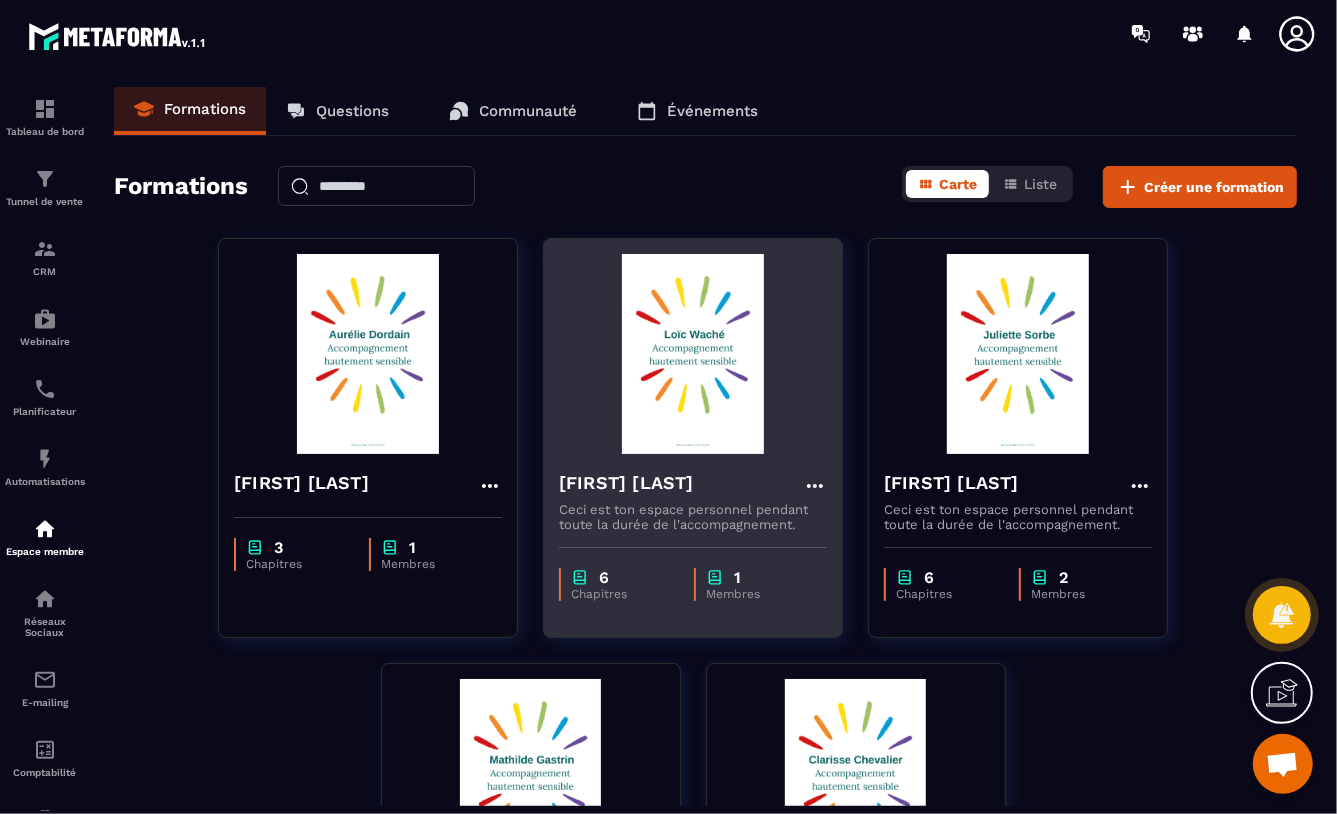 click at bounding box center (693, 354) 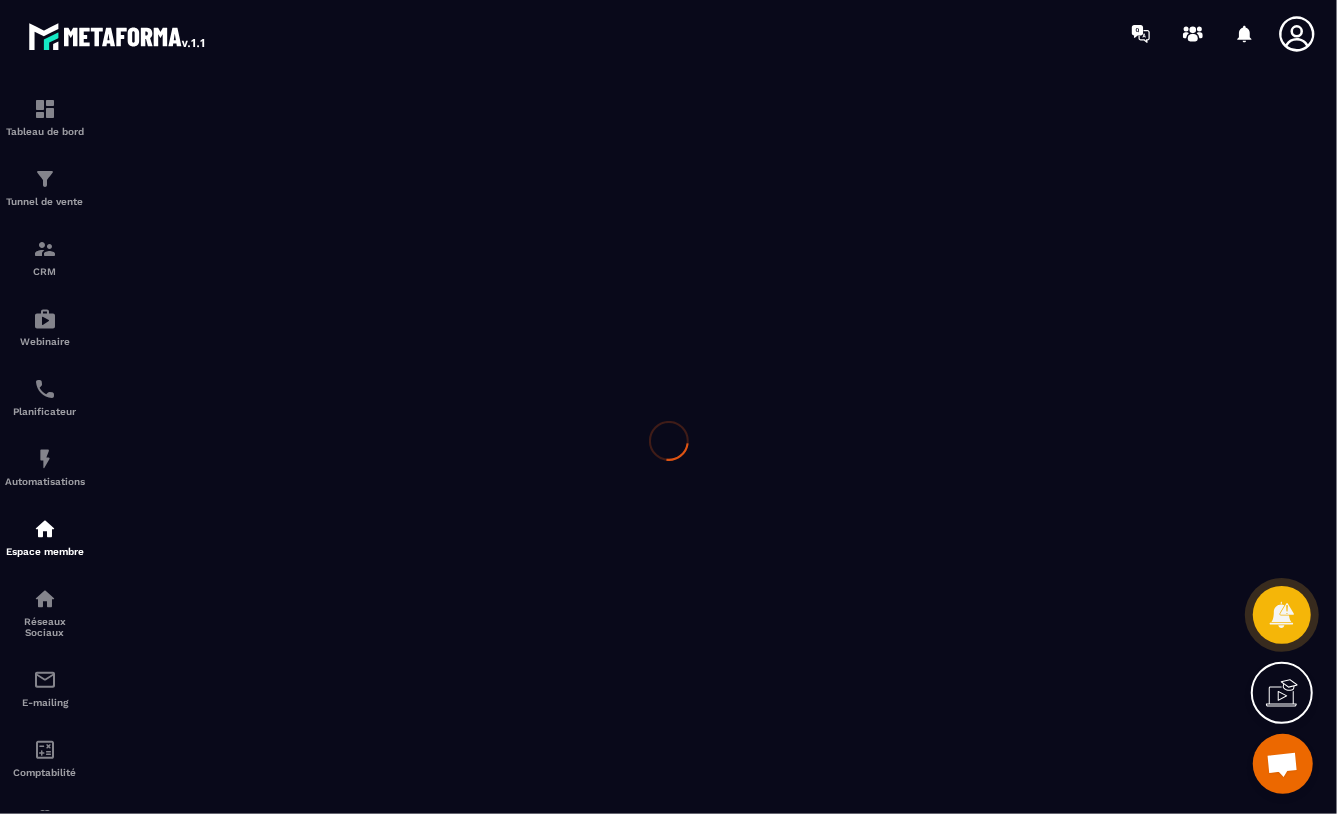 click at bounding box center (668, 440) 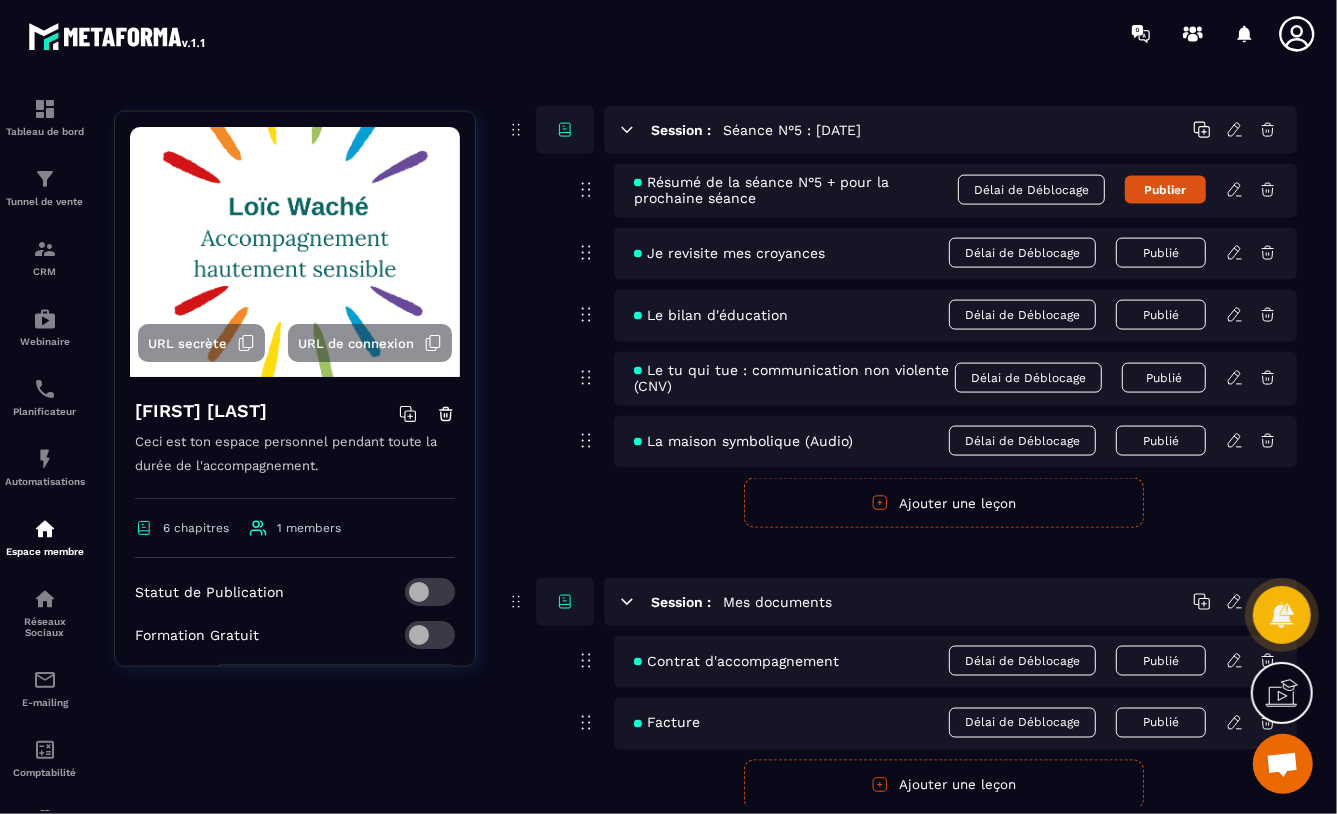 scroll, scrollTop: 1835, scrollLeft: 0, axis: vertical 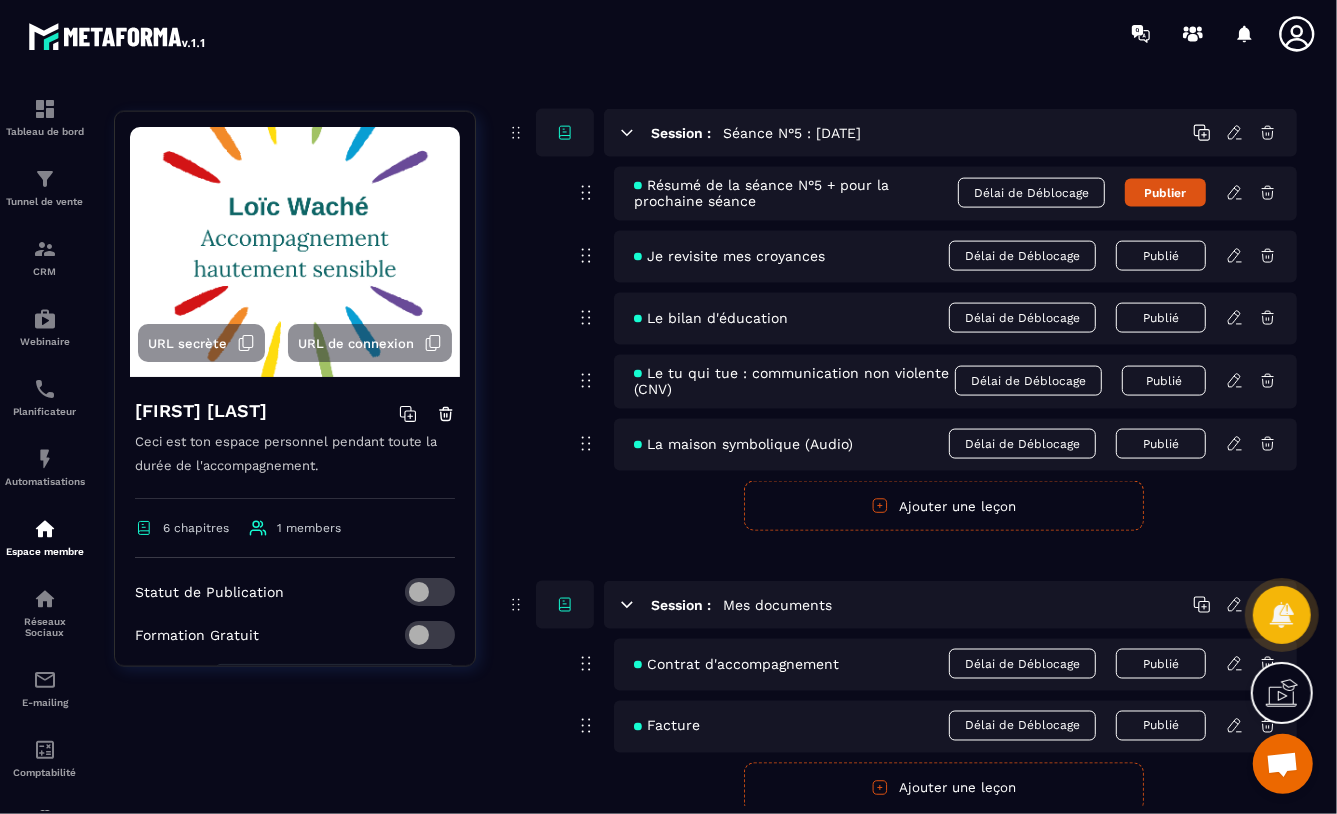 click on "Publier" at bounding box center (1165, 193) 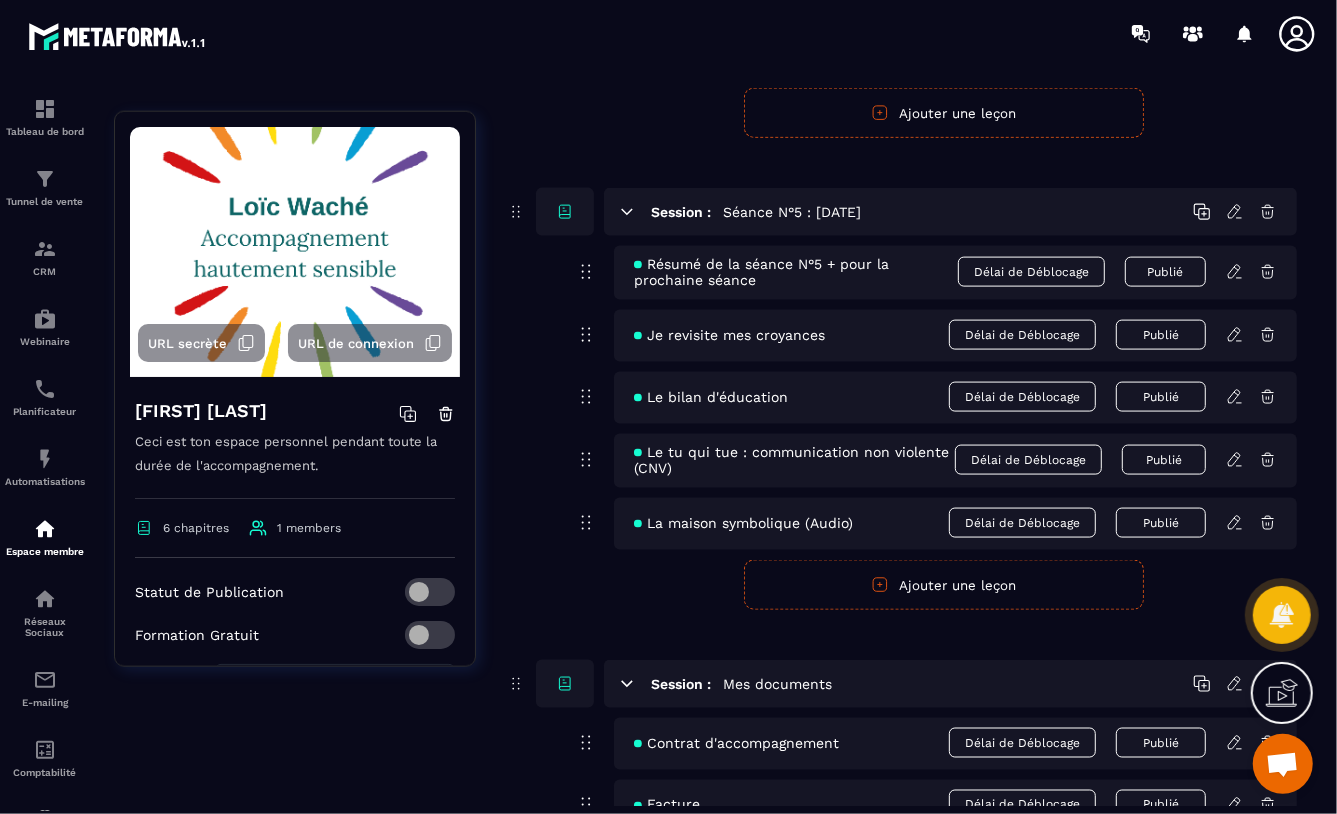 scroll, scrollTop: 1746, scrollLeft: 0, axis: vertical 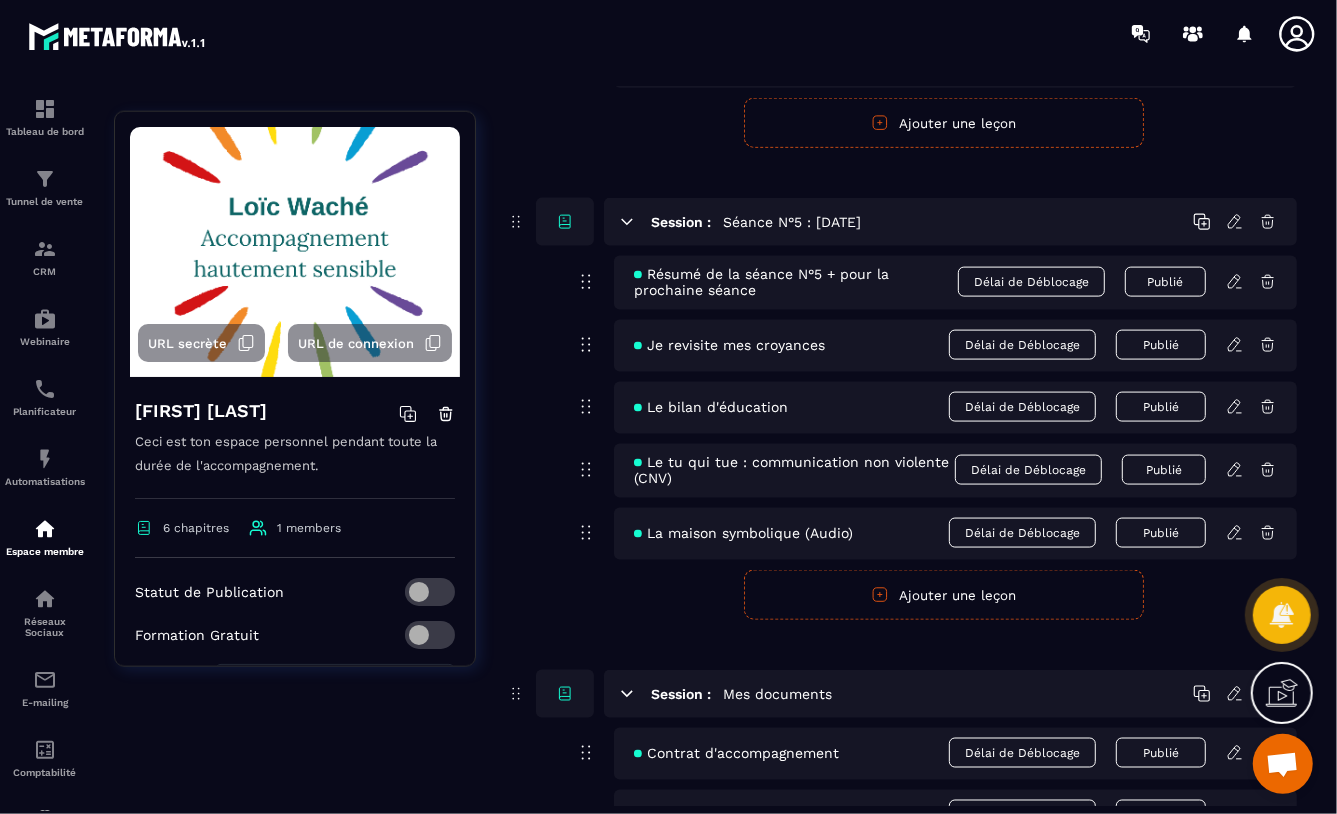 click 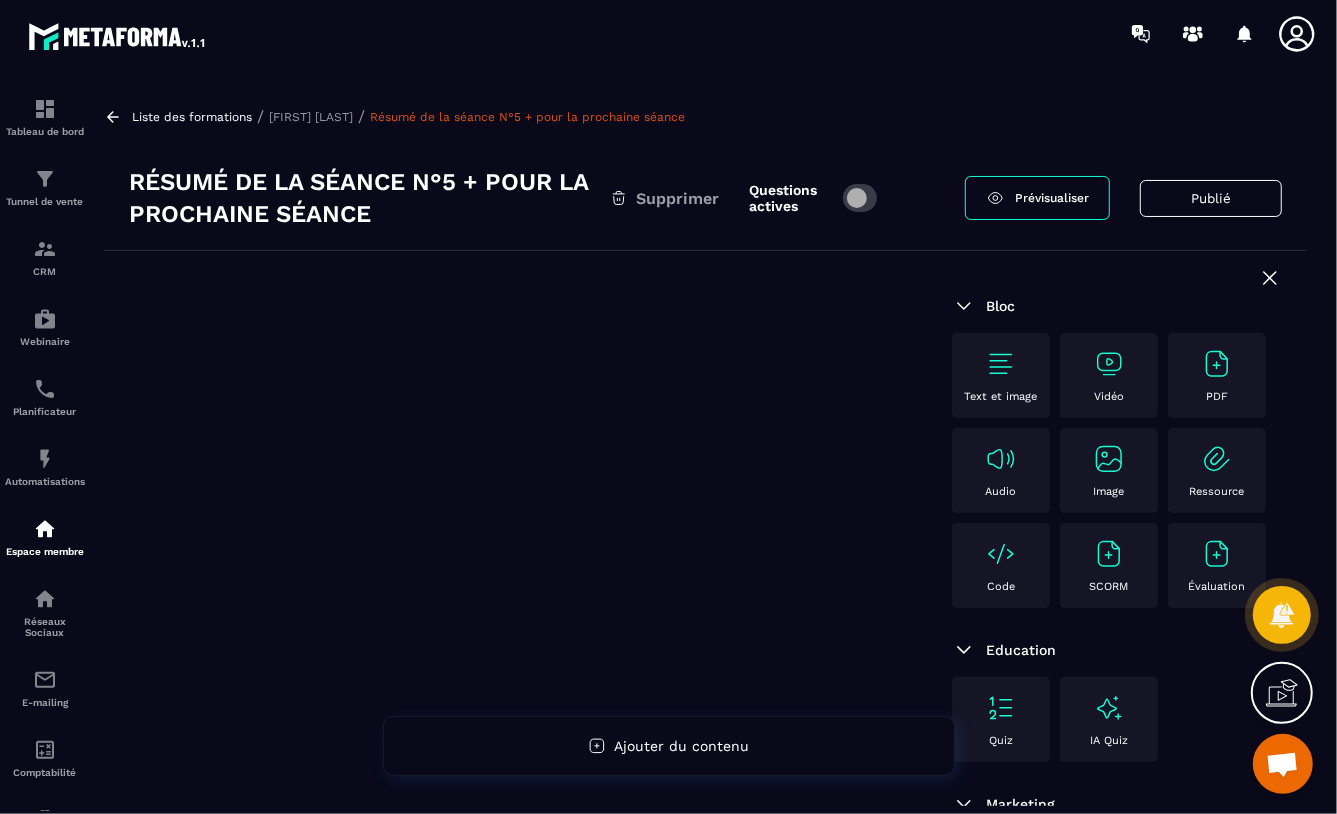 click at bounding box center (1217, 364) 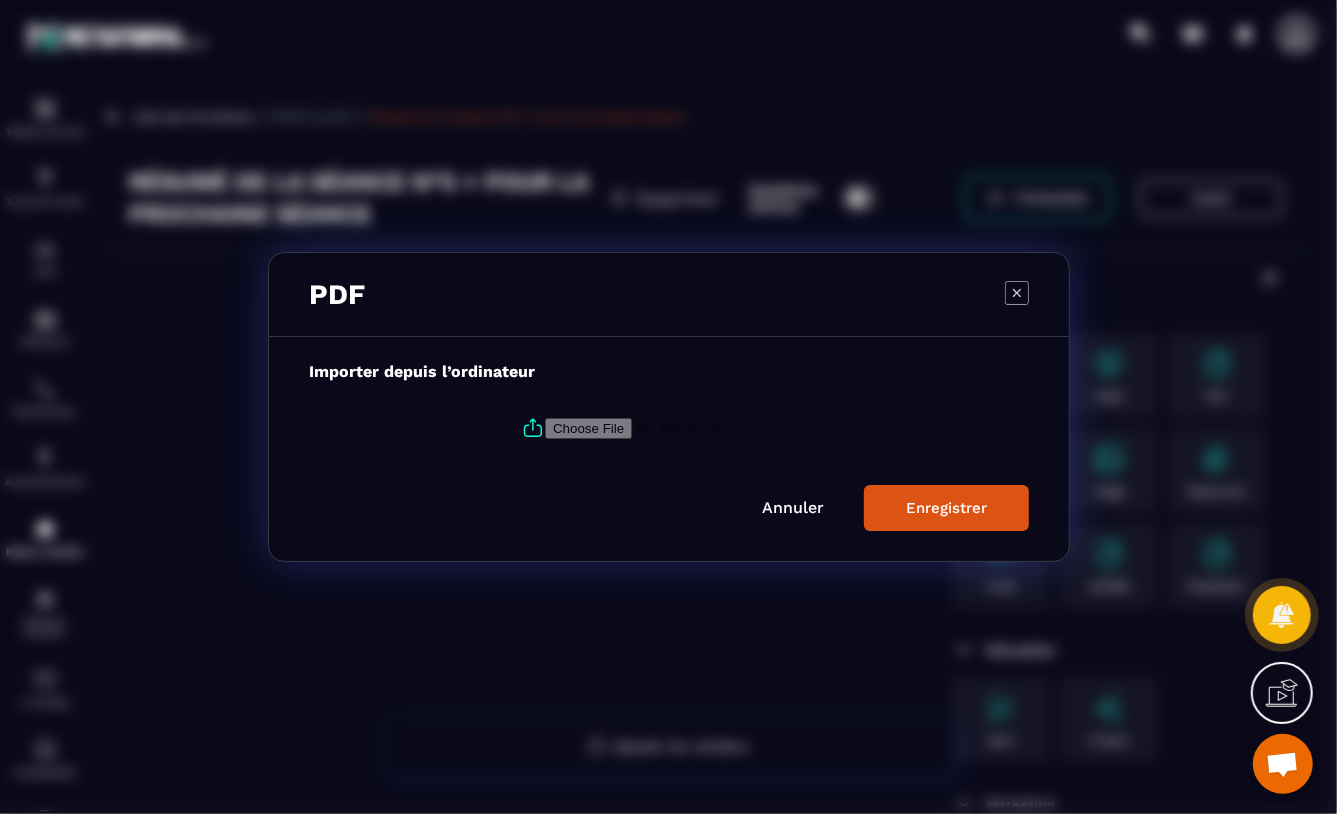 click at bounding box center (681, 428) 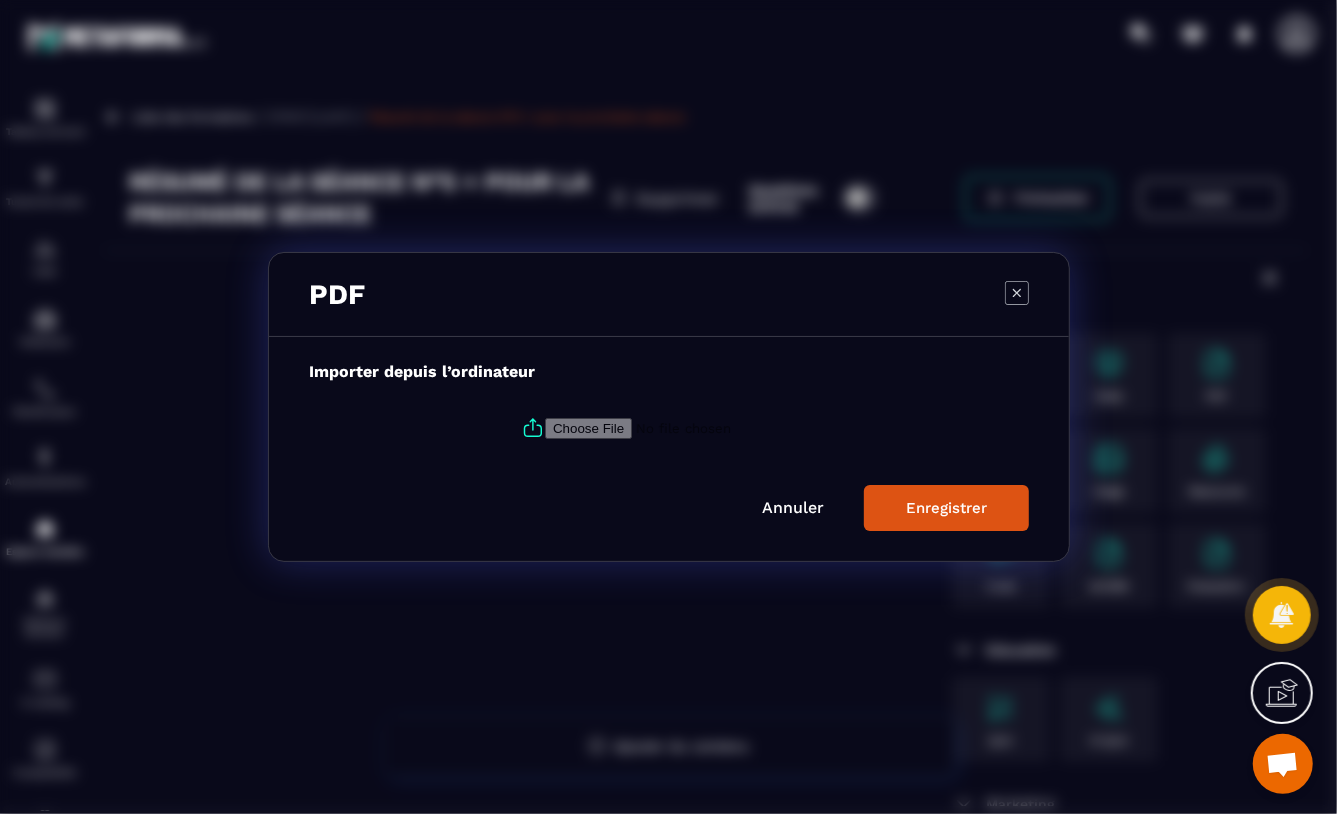 type on "**********" 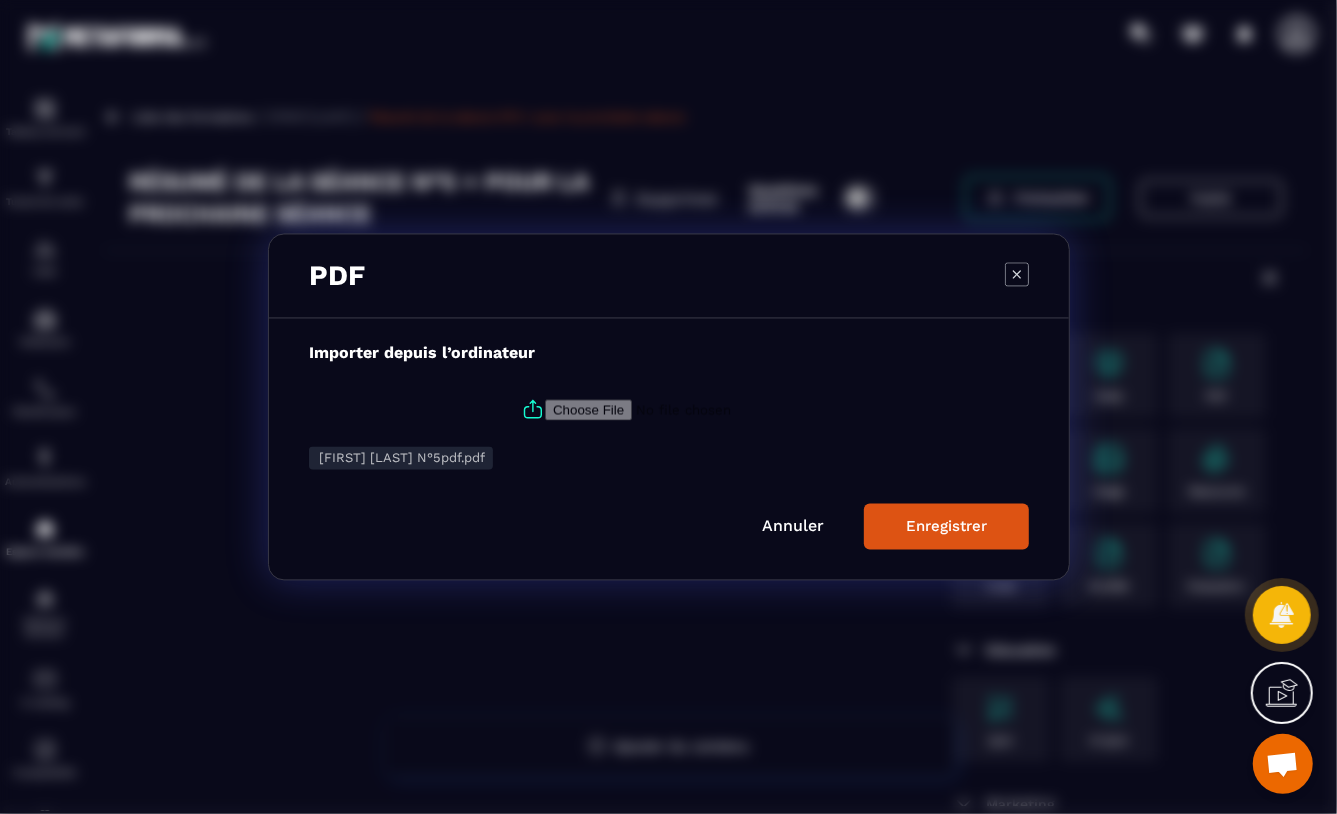 click on "Enregistrer" at bounding box center (946, 527) 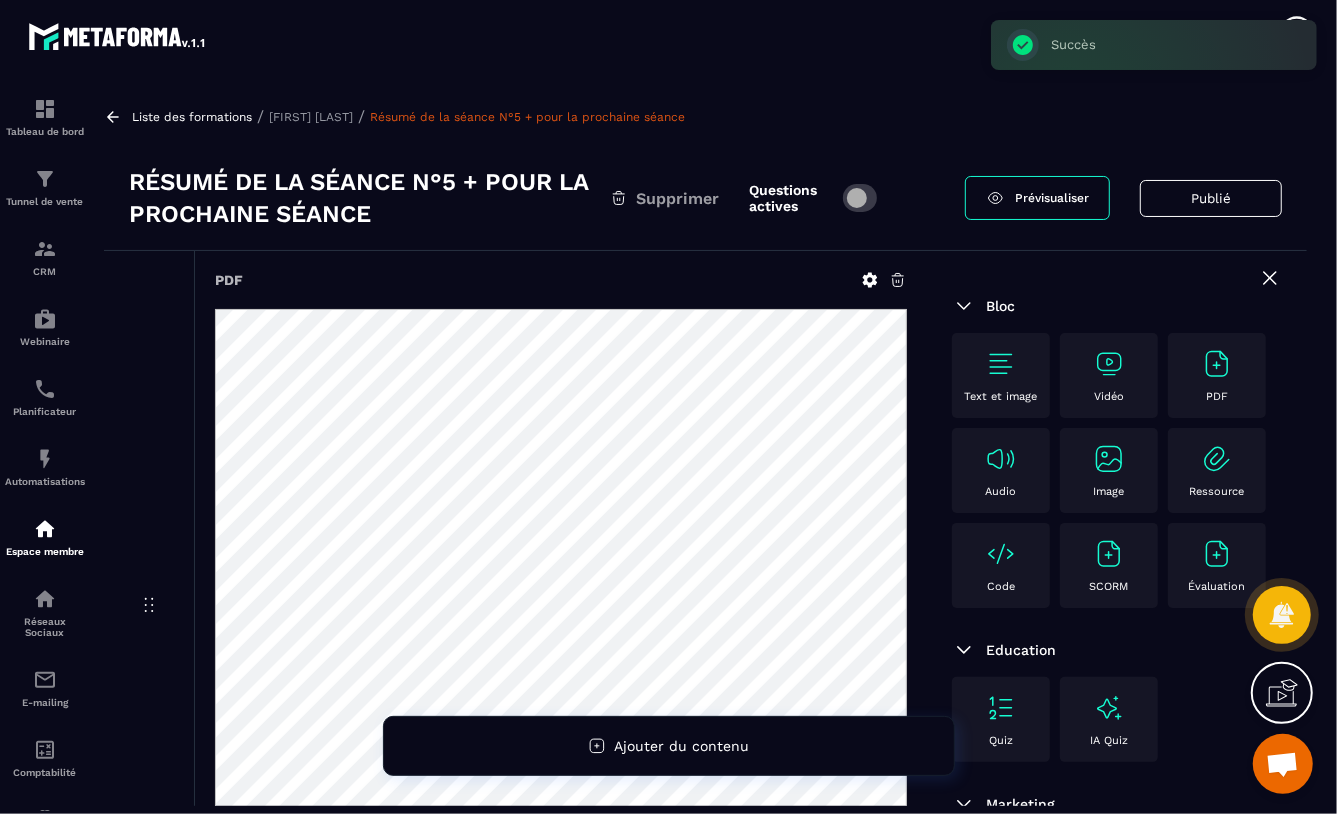 click at bounding box center [860, 198] 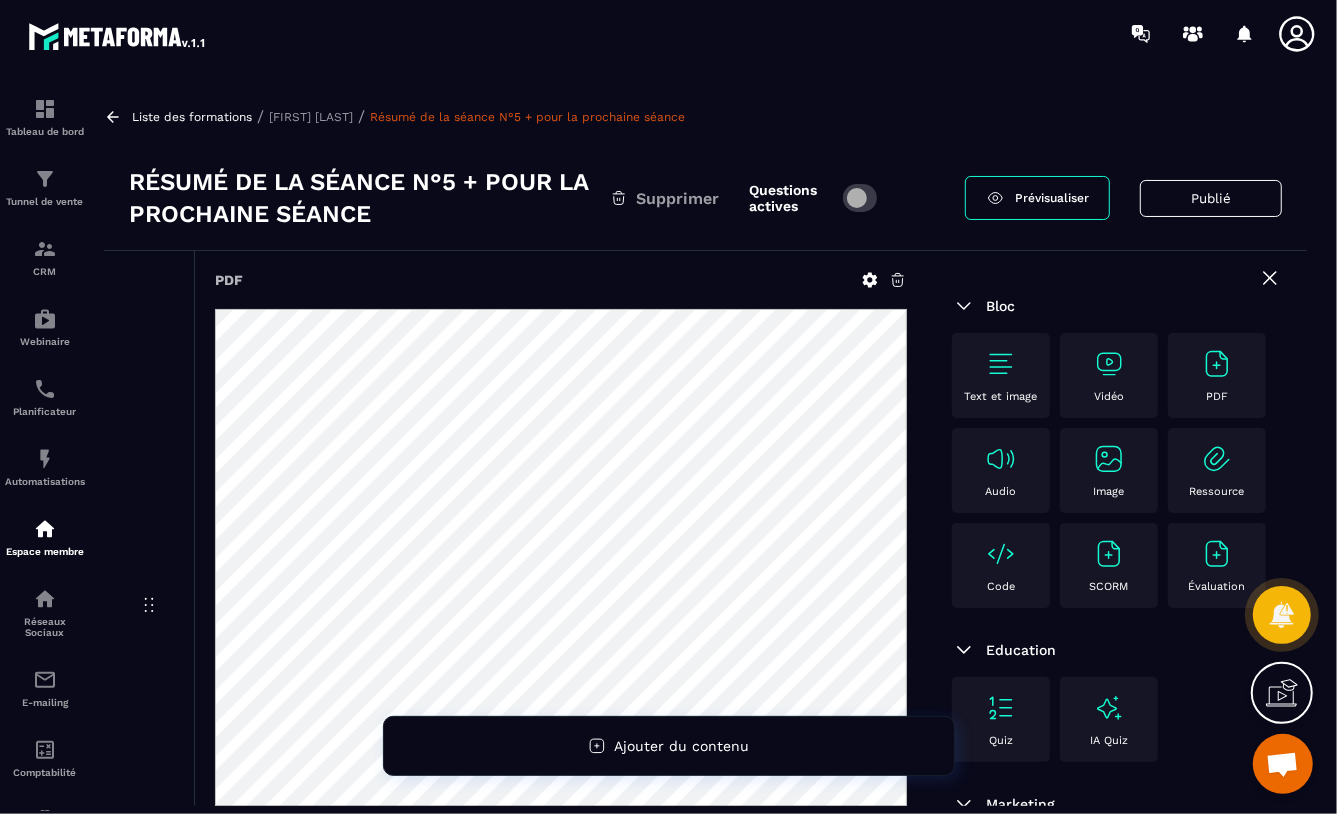 click on "Prévisualiser" at bounding box center (1037, 198) 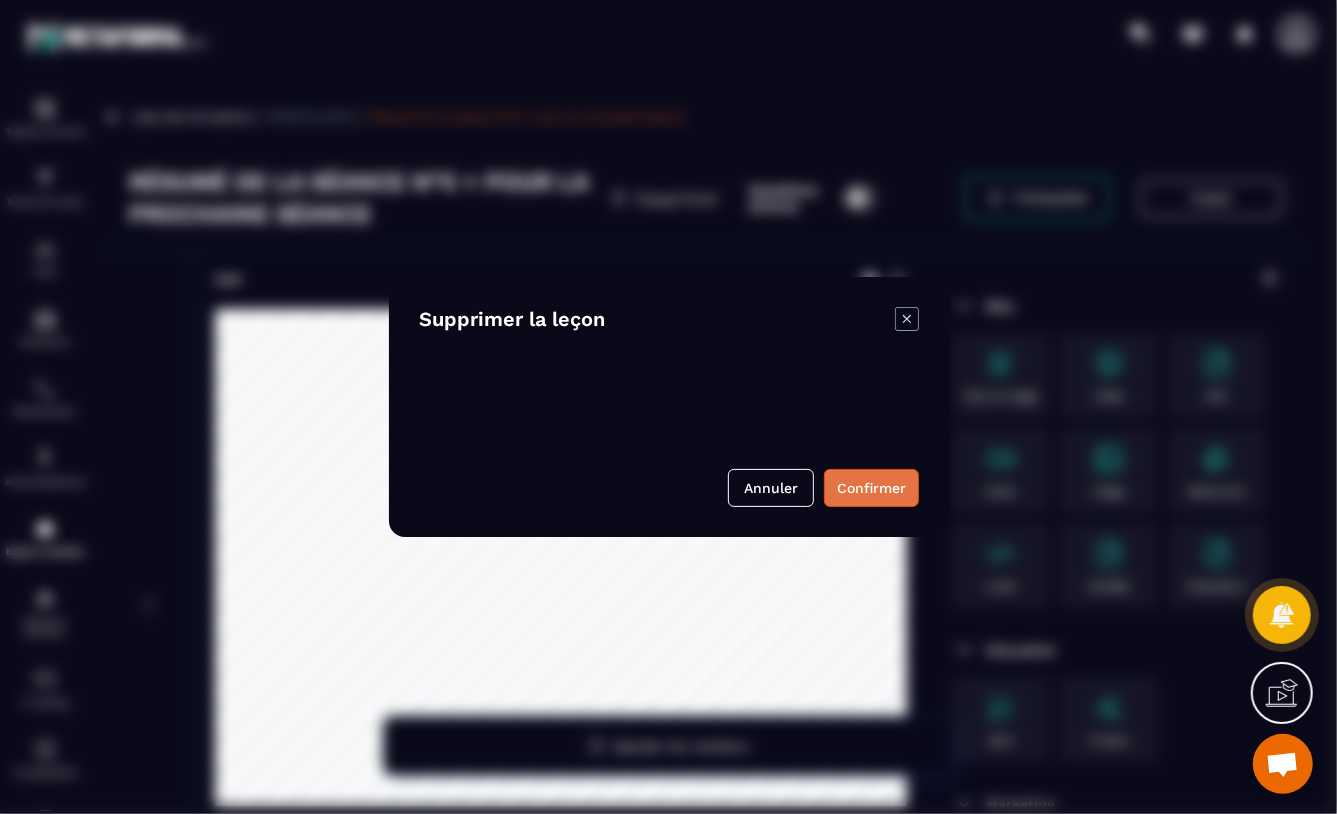 click on "Confirmer" at bounding box center [871, 488] 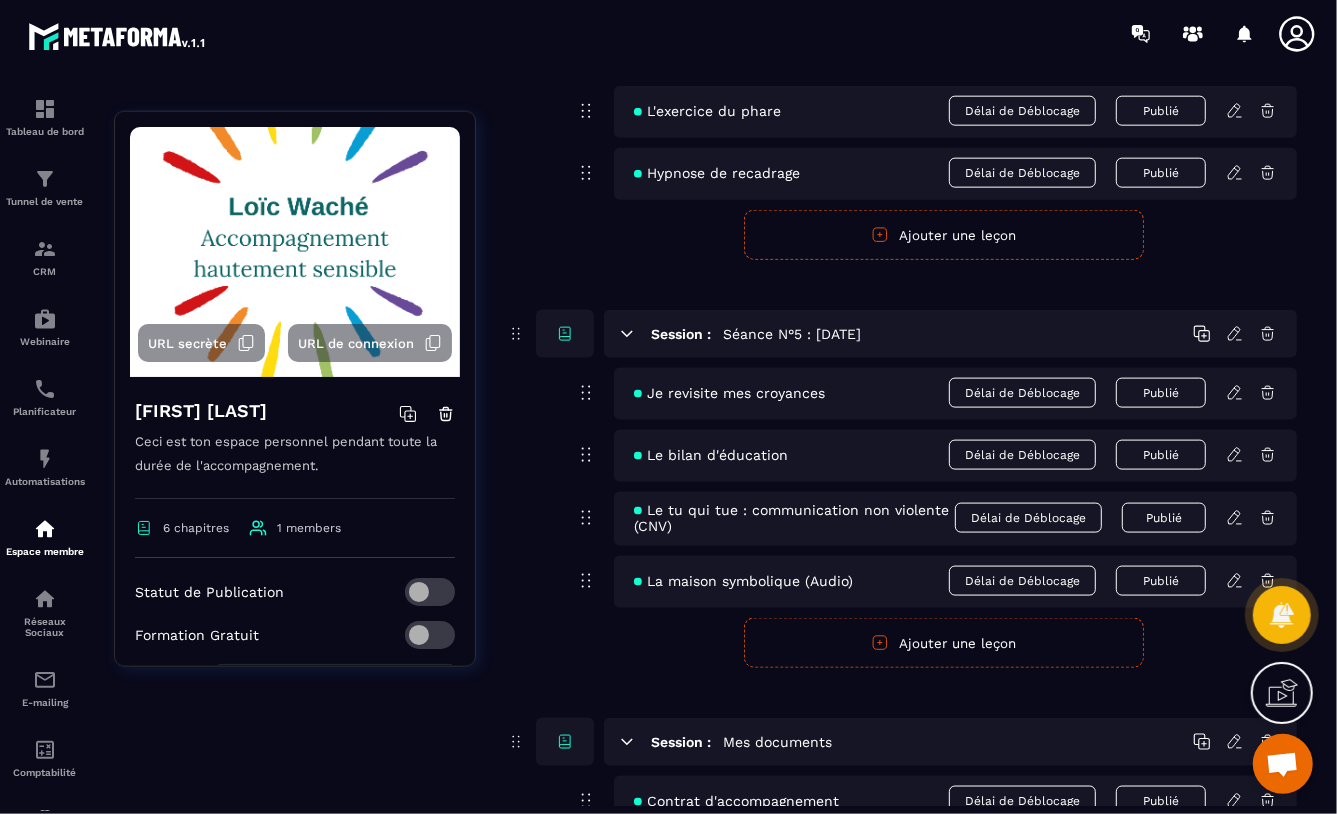 scroll, scrollTop: 1638, scrollLeft: 0, axis: vertical 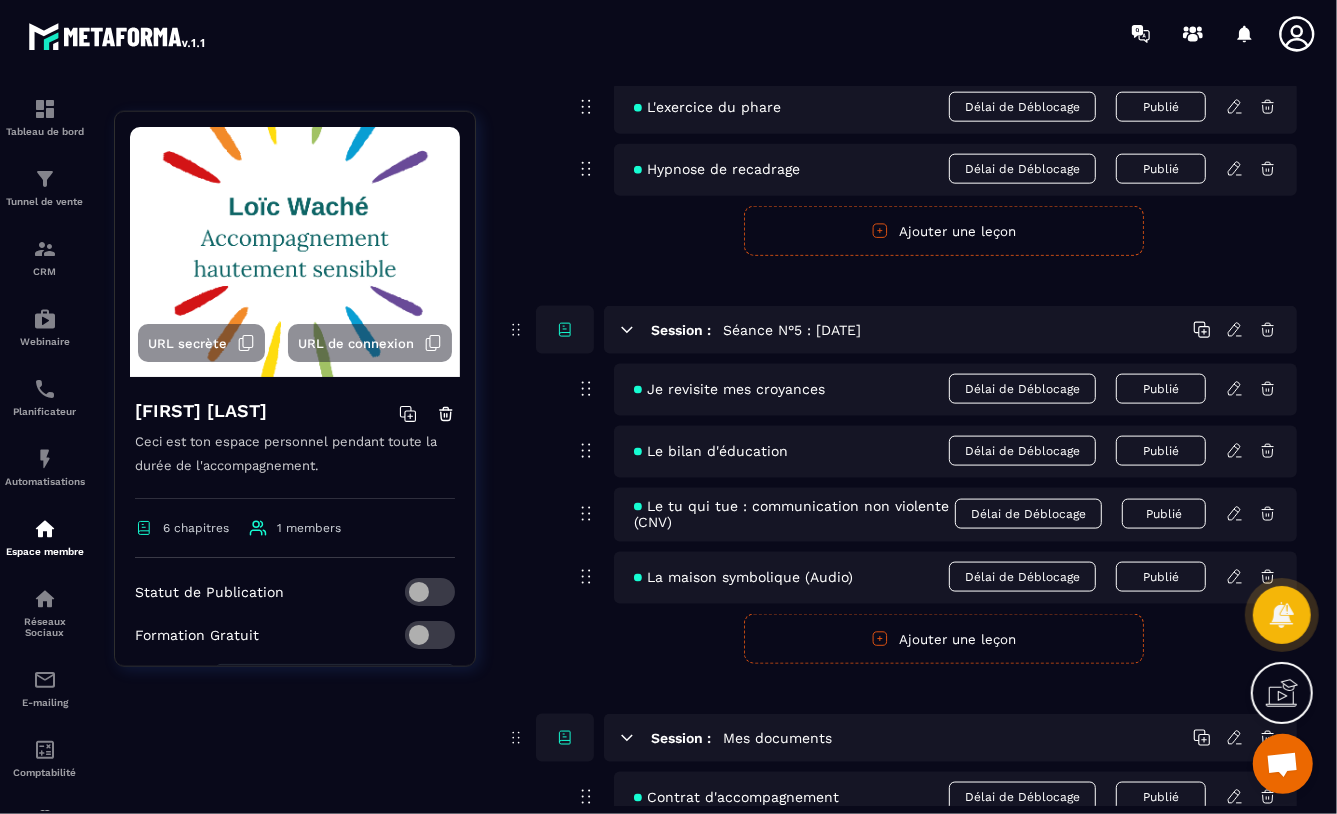 click on "Ajouter une leçon" at bounding box center (944, 639) 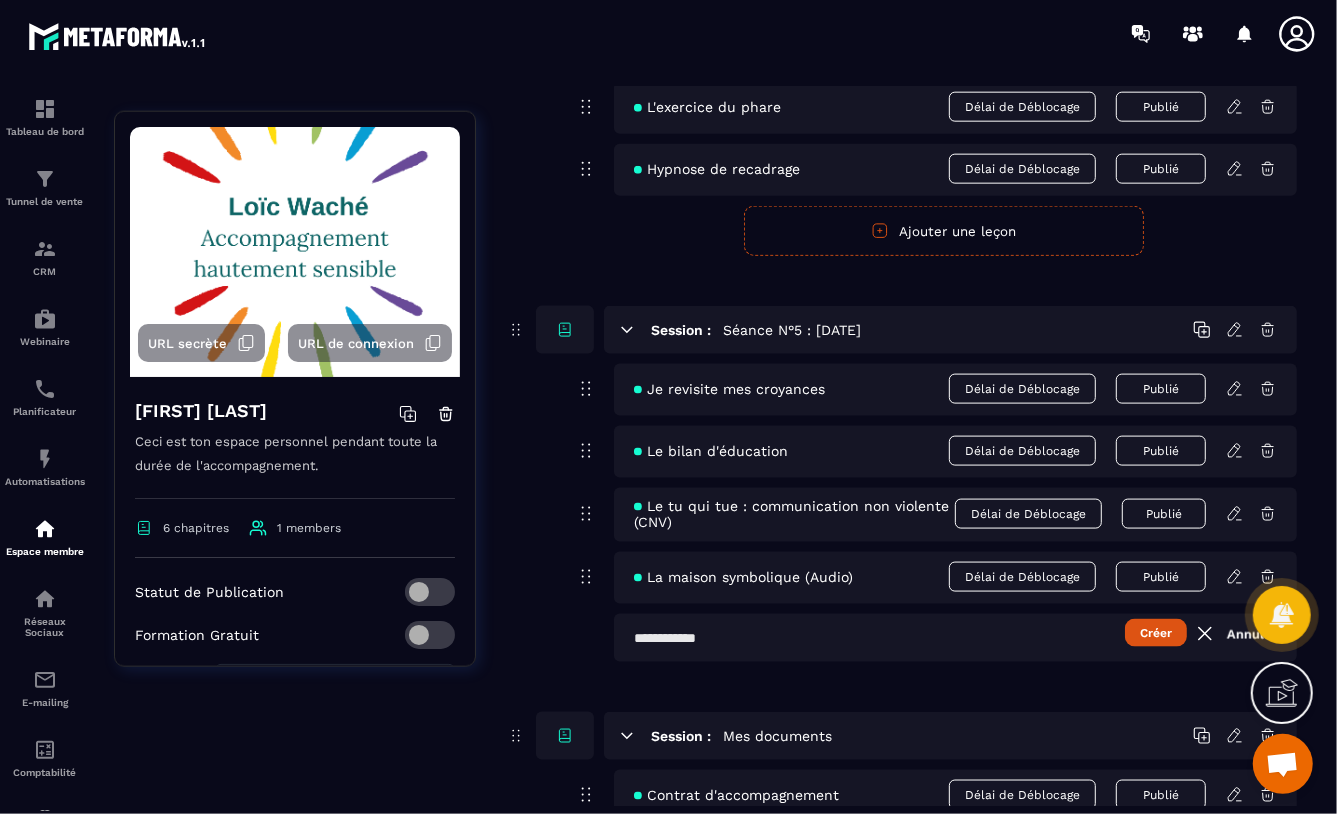 click at bounding box center [955, 638] 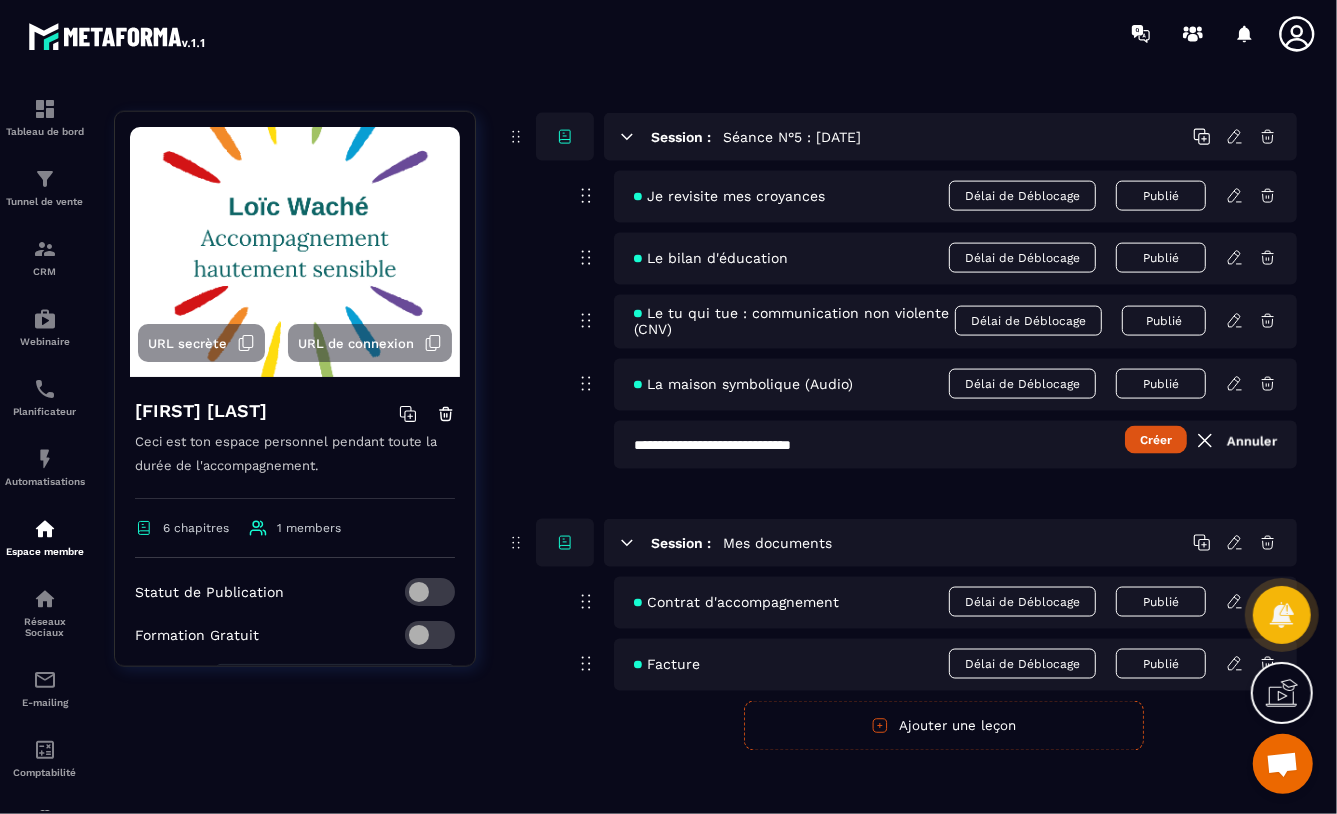 scroll, scrollTop: 1845, scrollLeft: 0, axis: vertical 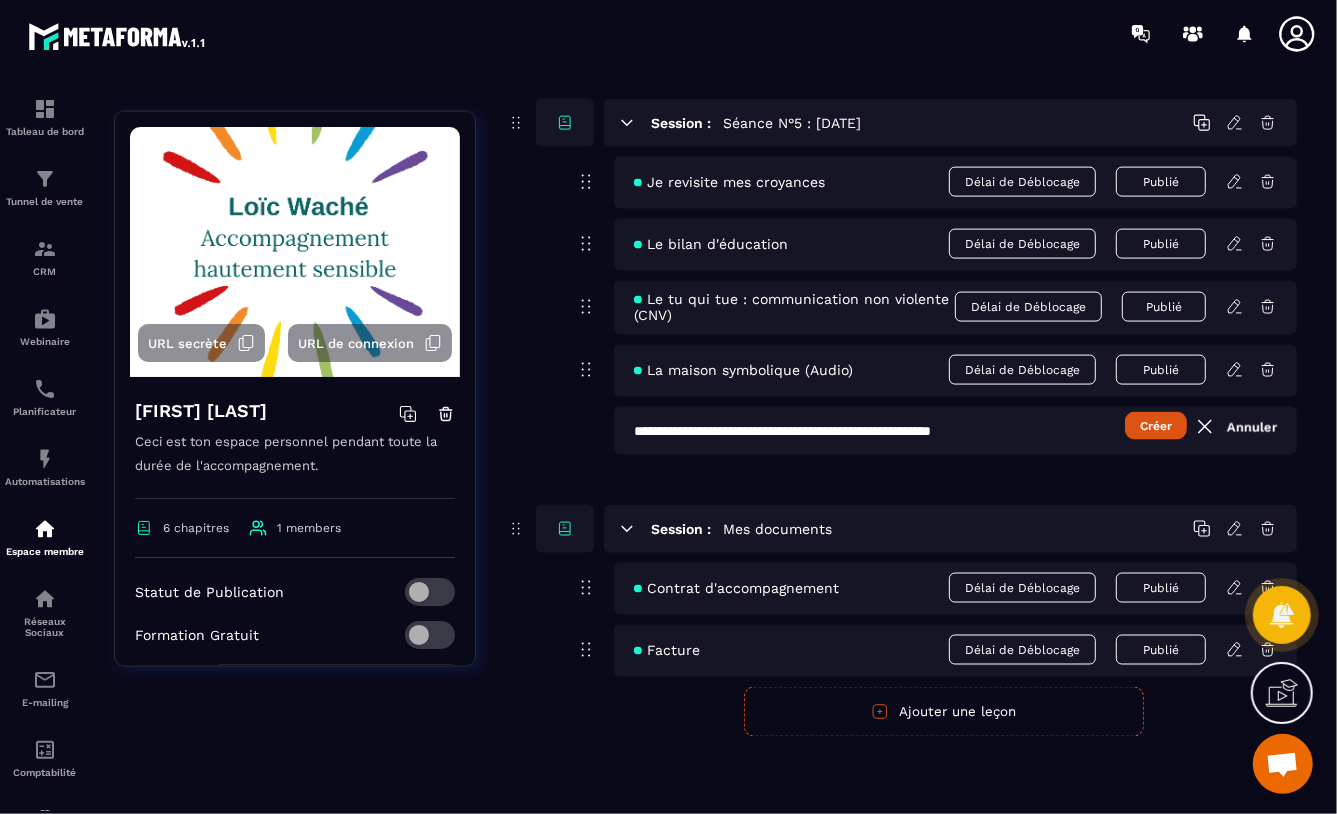 type on "**********" 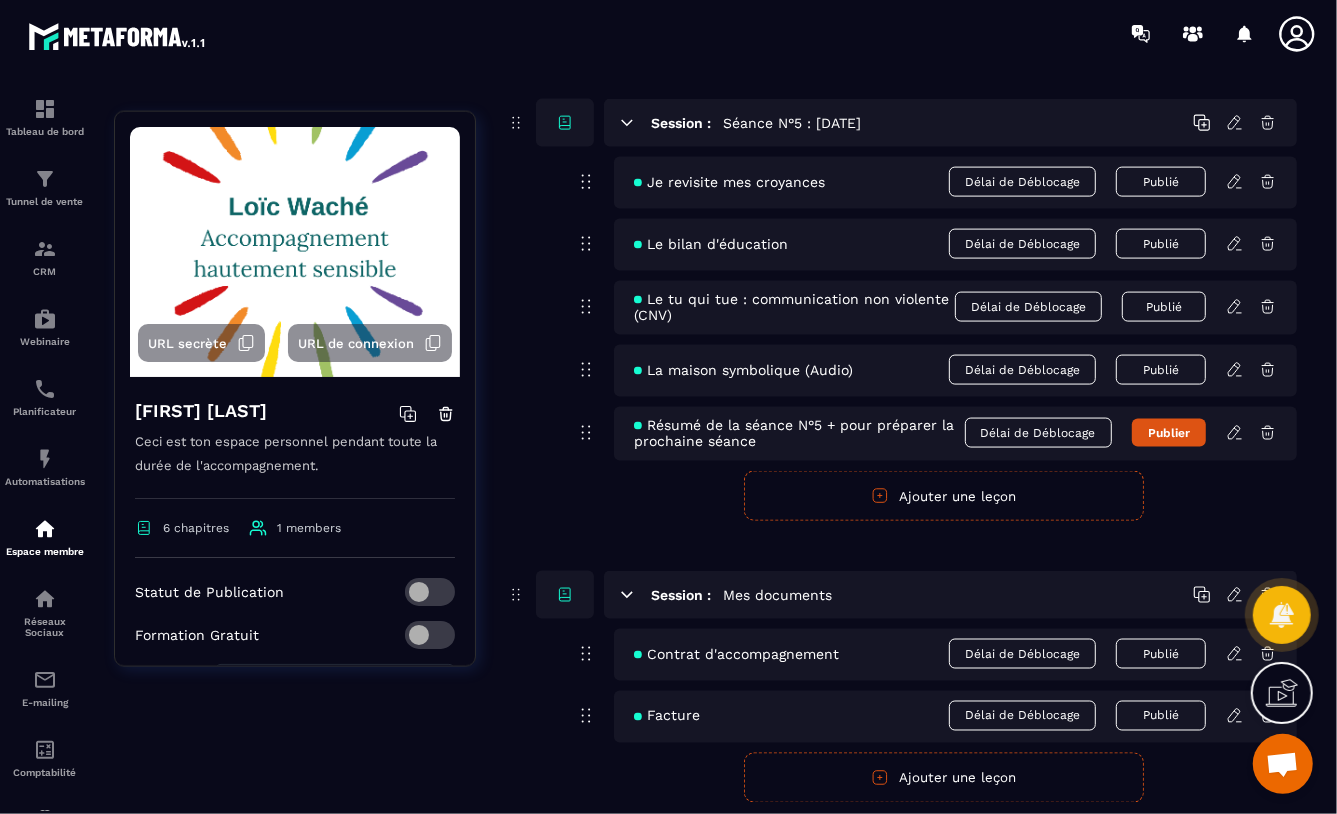 click on "Publier" at bounding box center [1169, 433] 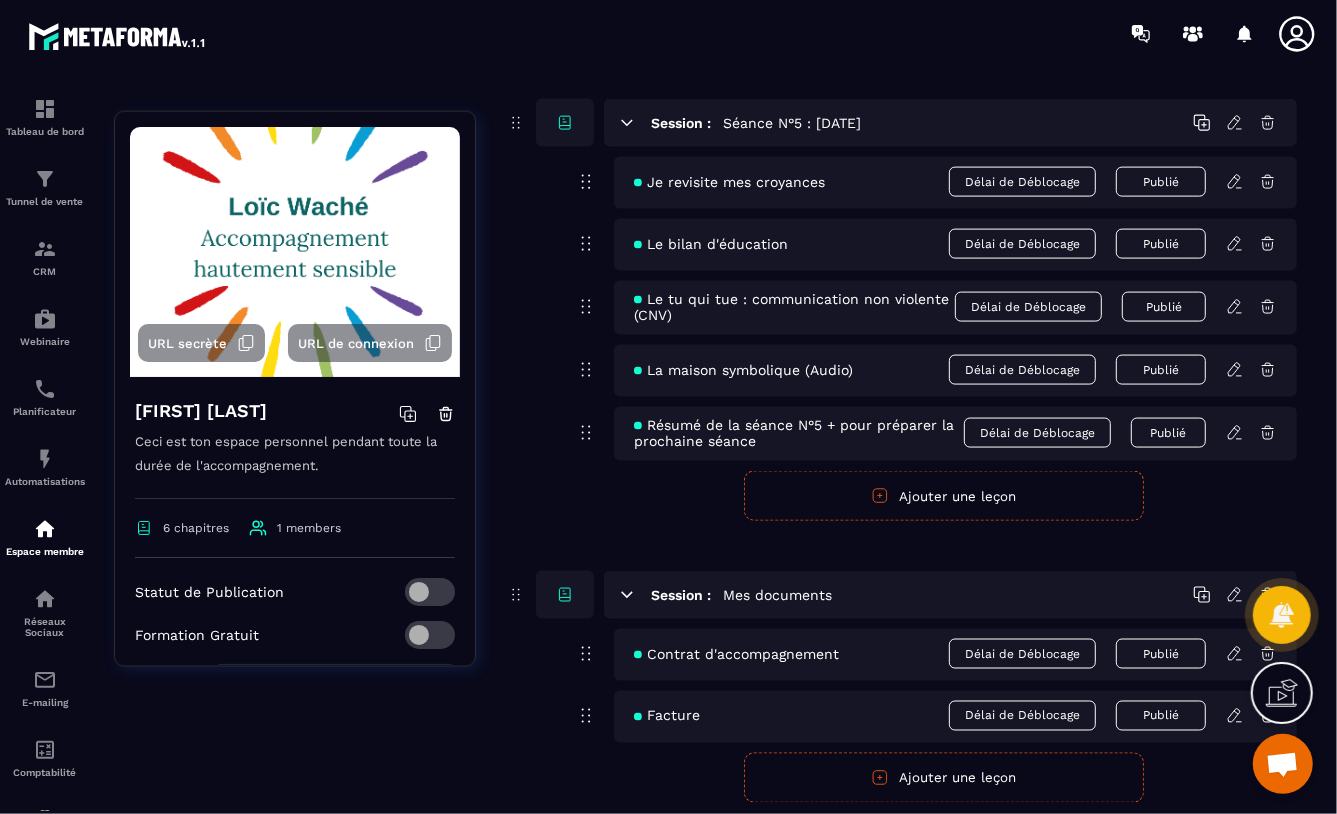 click 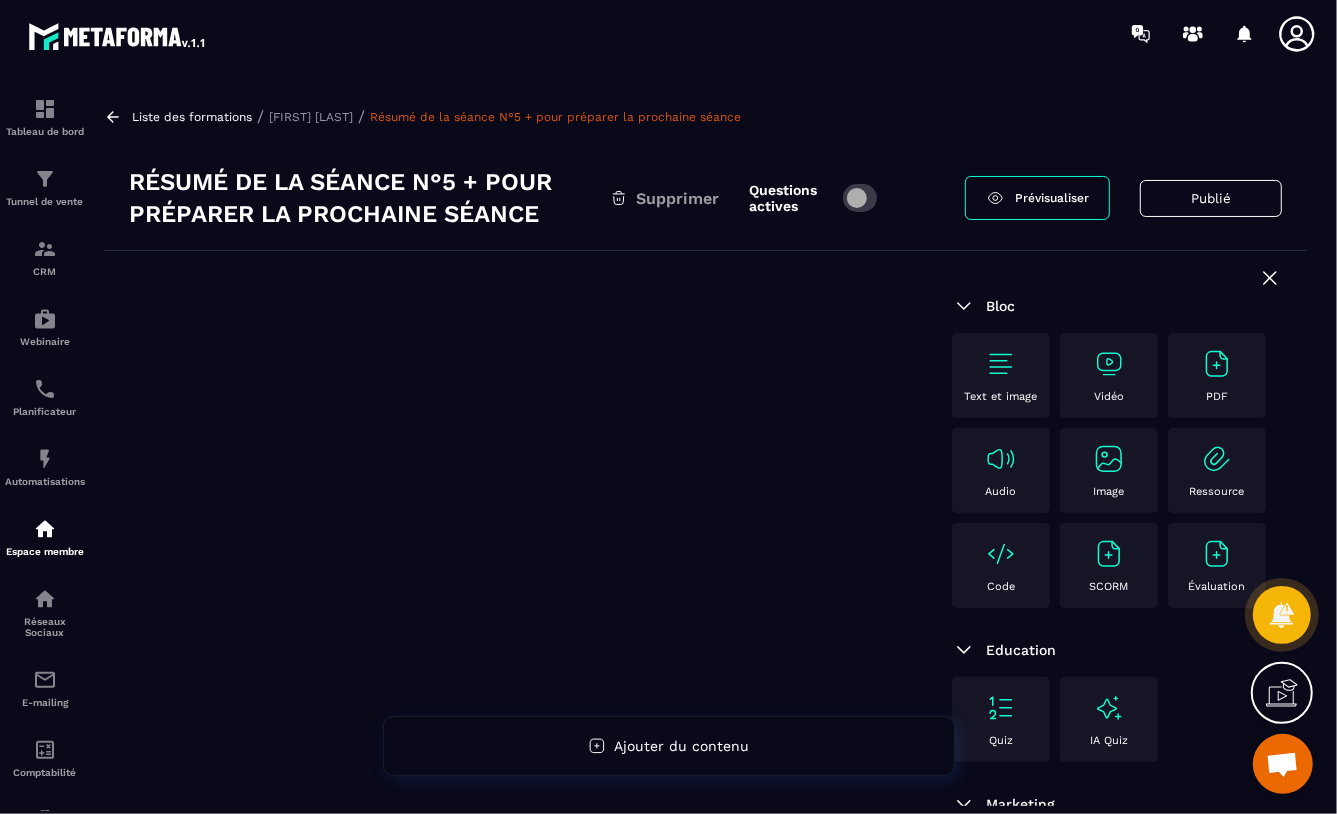 click at bounding box center (1217, 364) 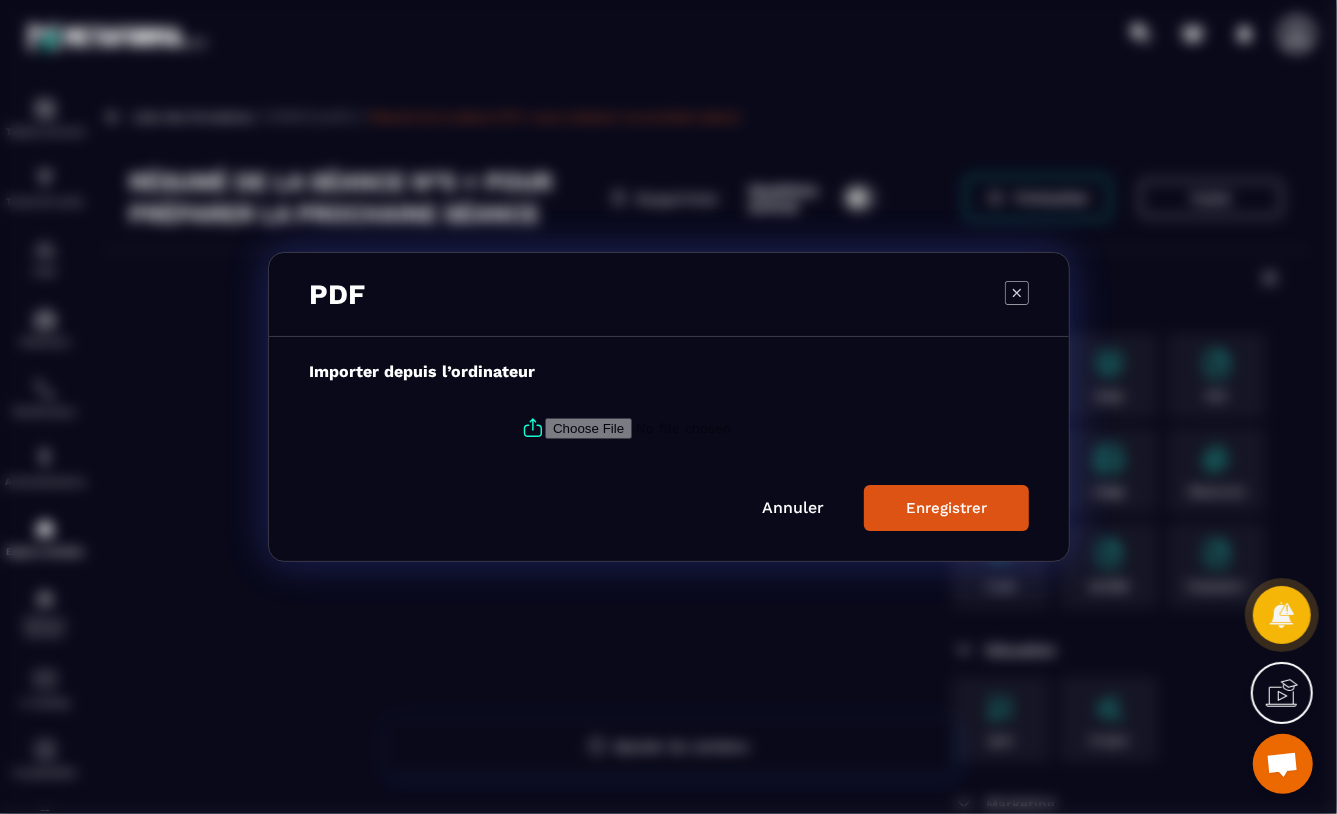 click at bounding box center (681, 428) 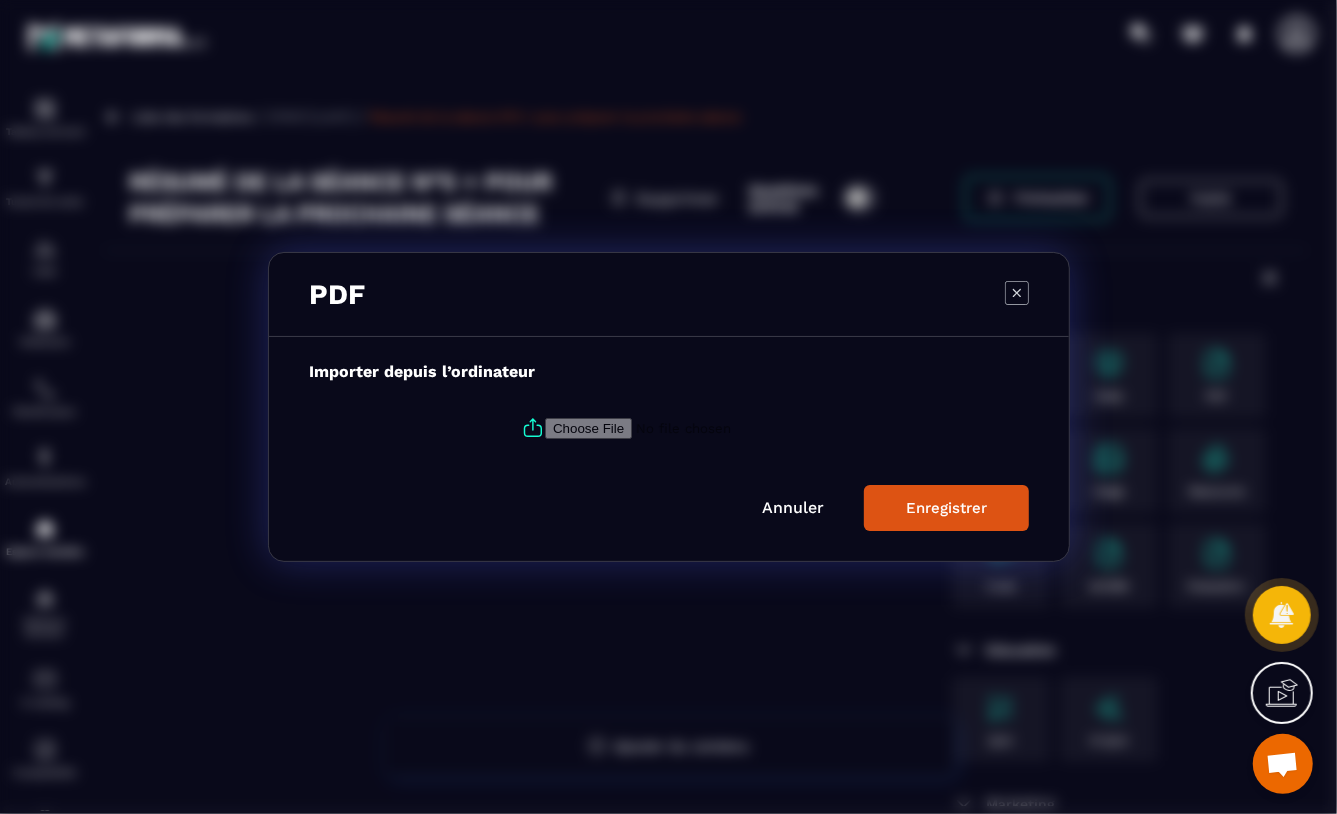 click at bounding box center [681, 428] 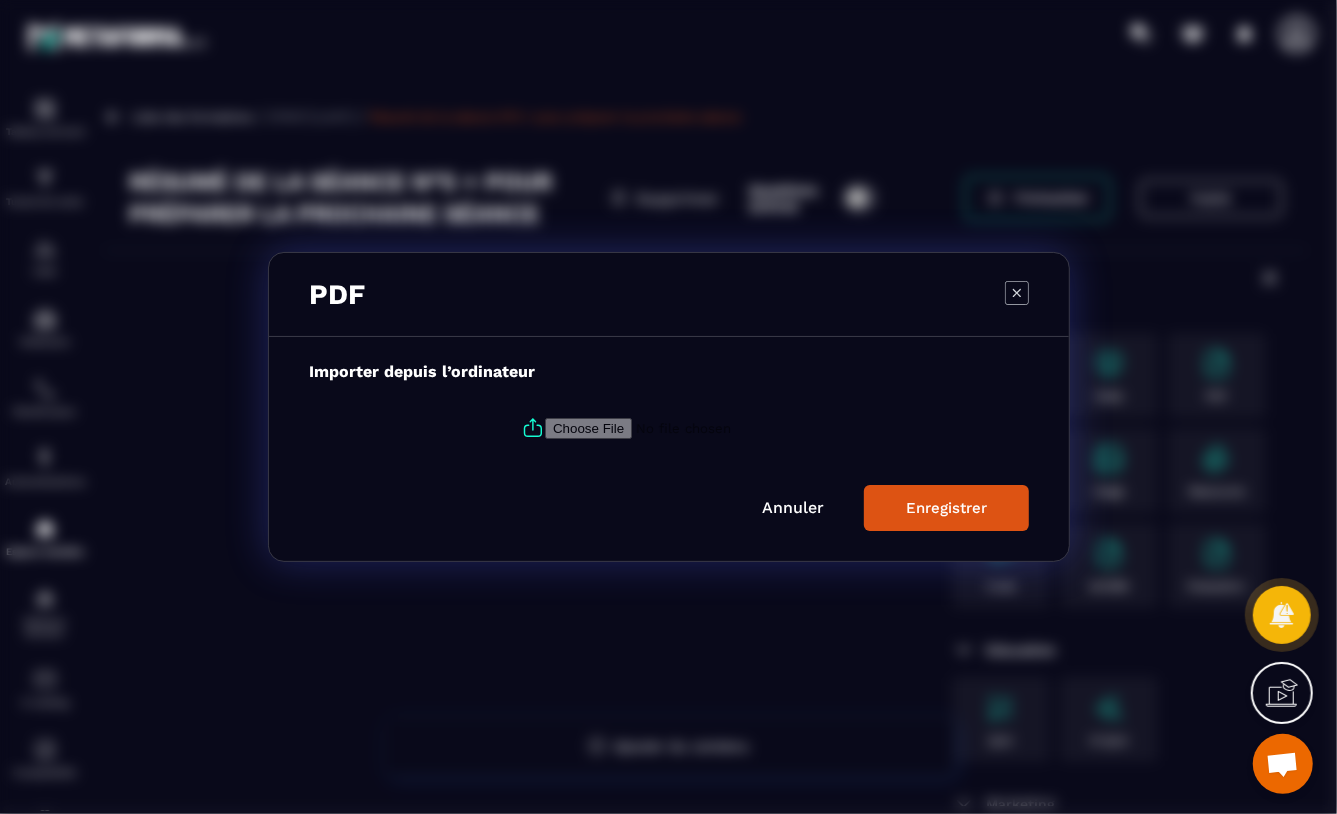 type on "**********" 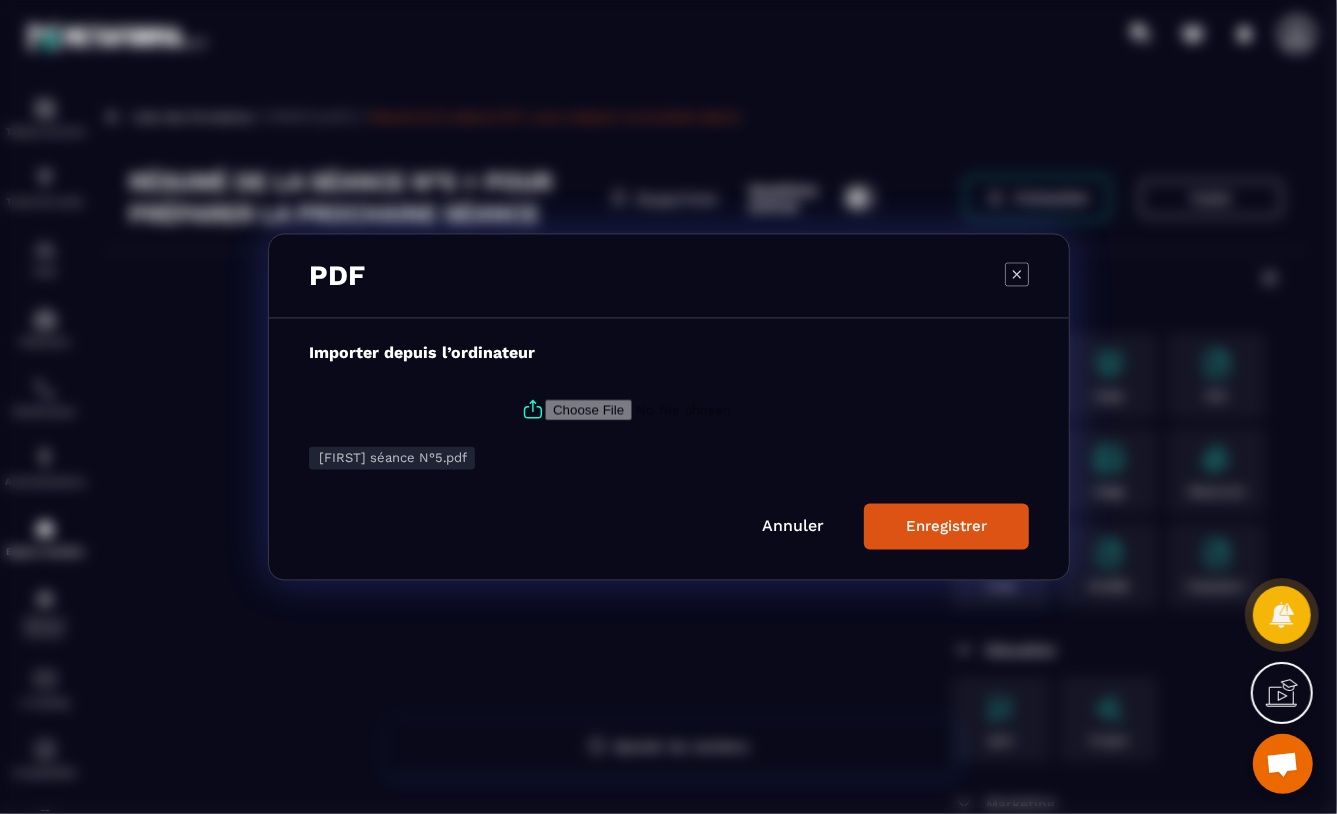 click on "Enregistrer" at bounding box center [946, 527] 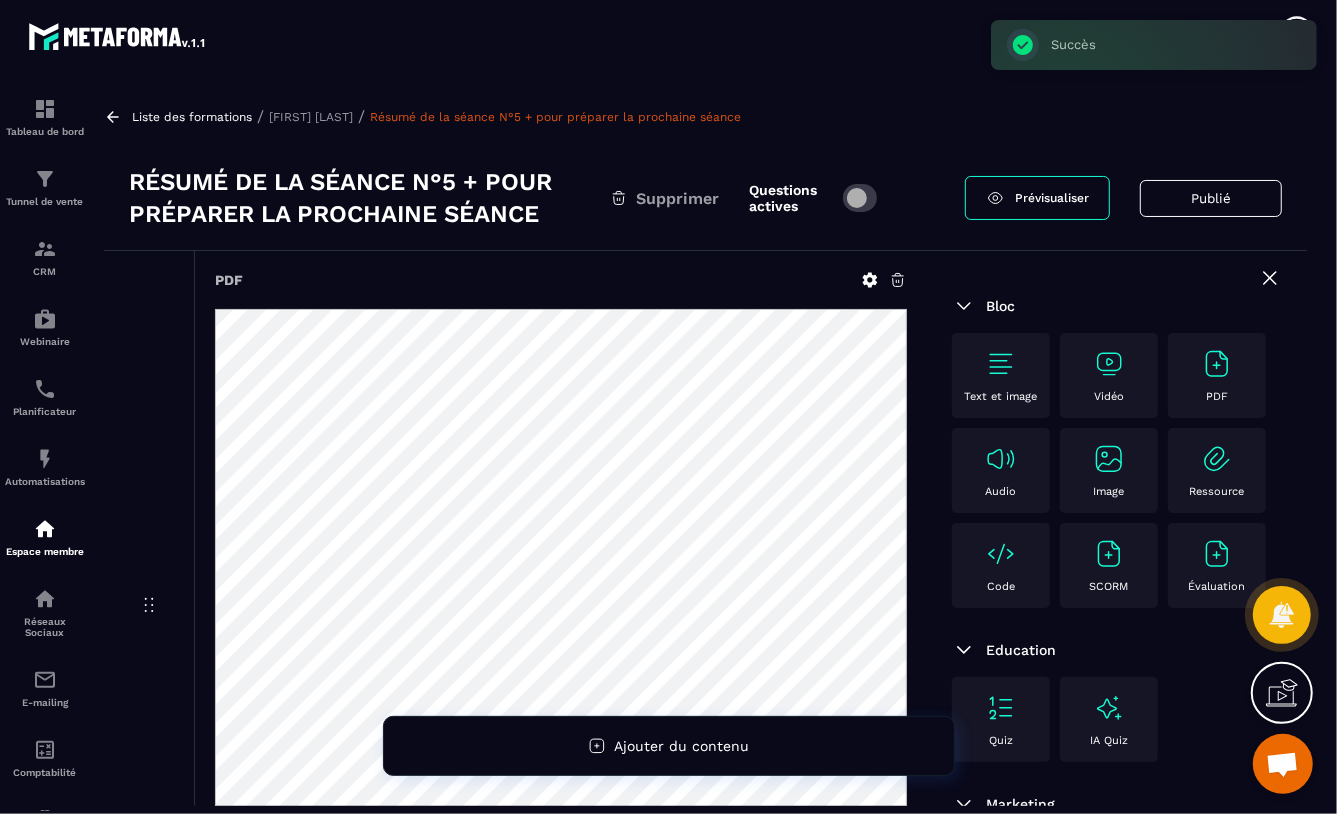 click at bounding box center (860, 198) 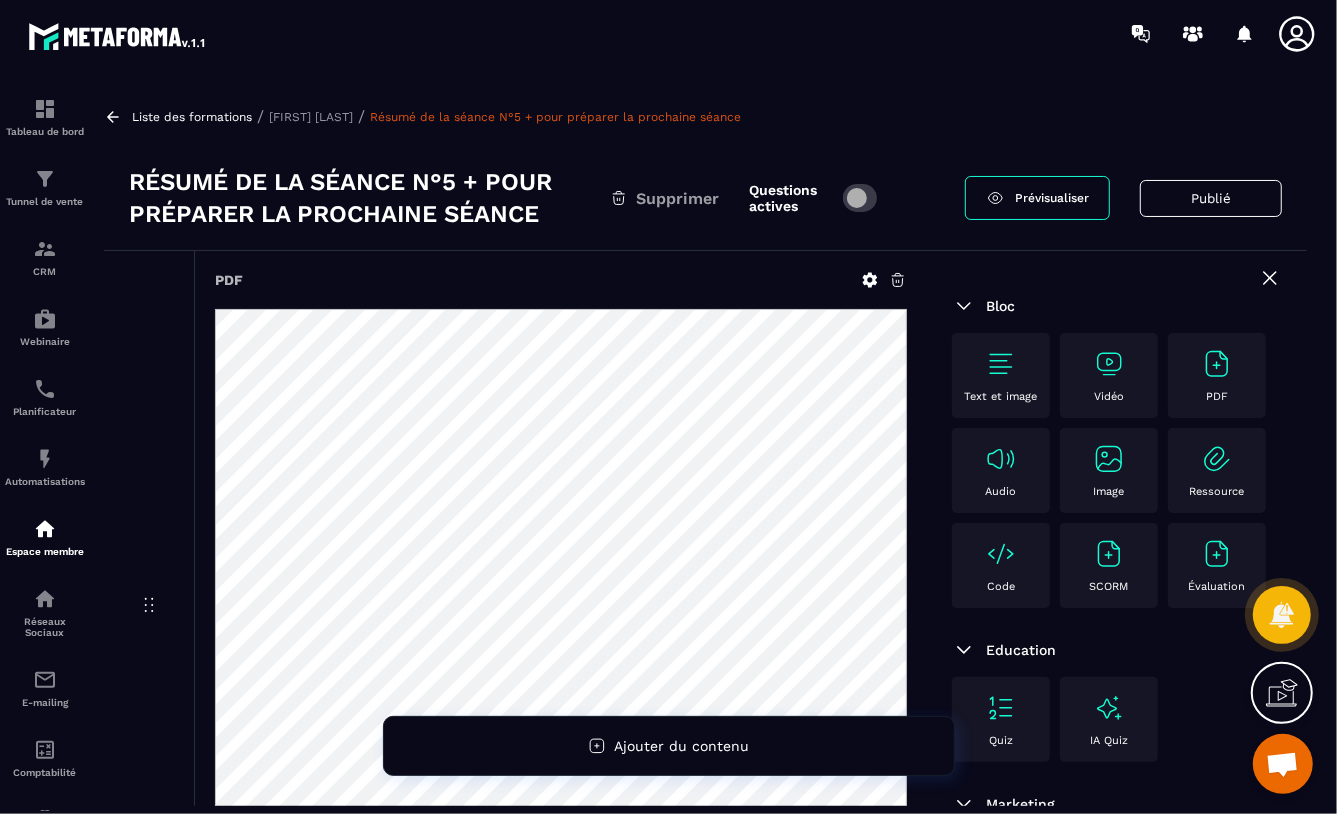 click on "[FIRST] [LAST]" at bounding box center [311, 117] 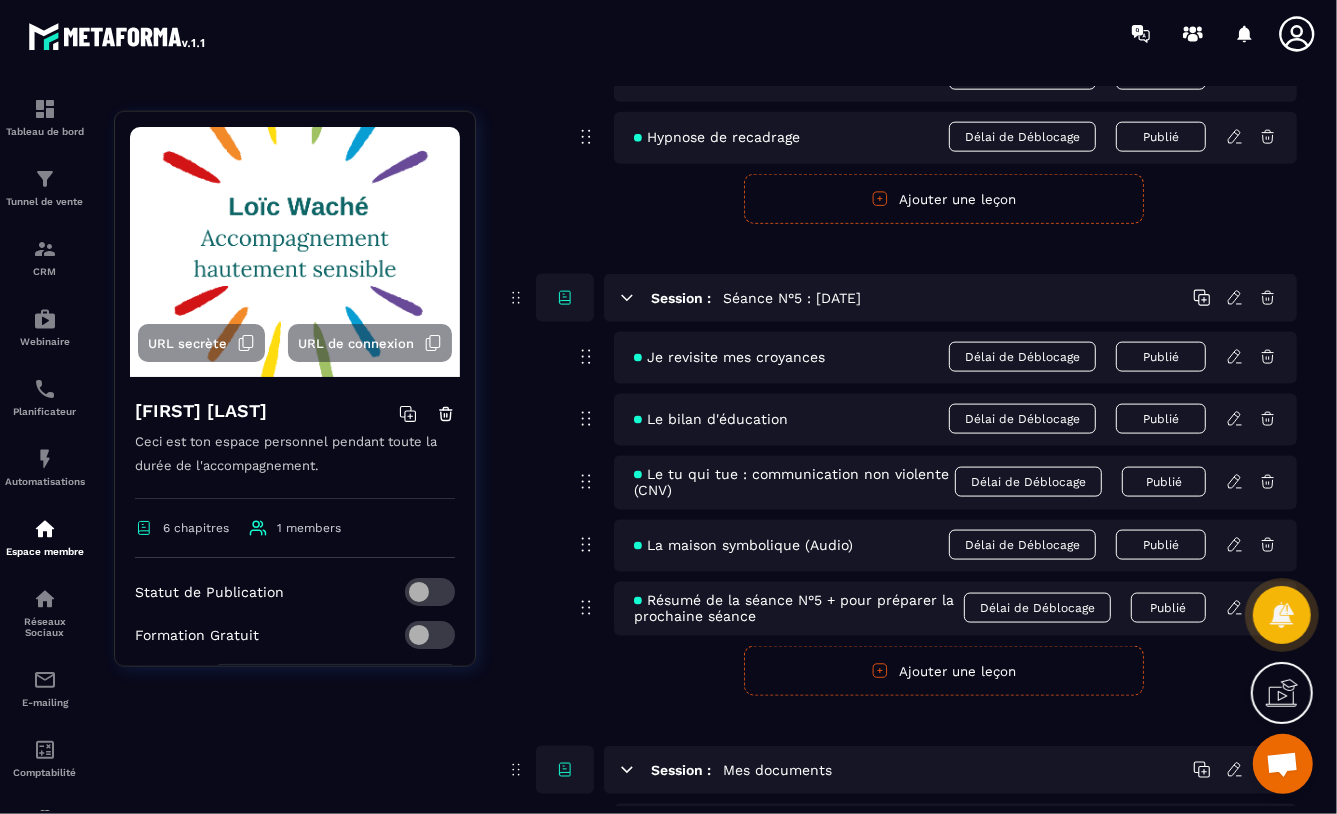 scroll, scrollTop: 1911, scrollLeft: 0, axis: vertical 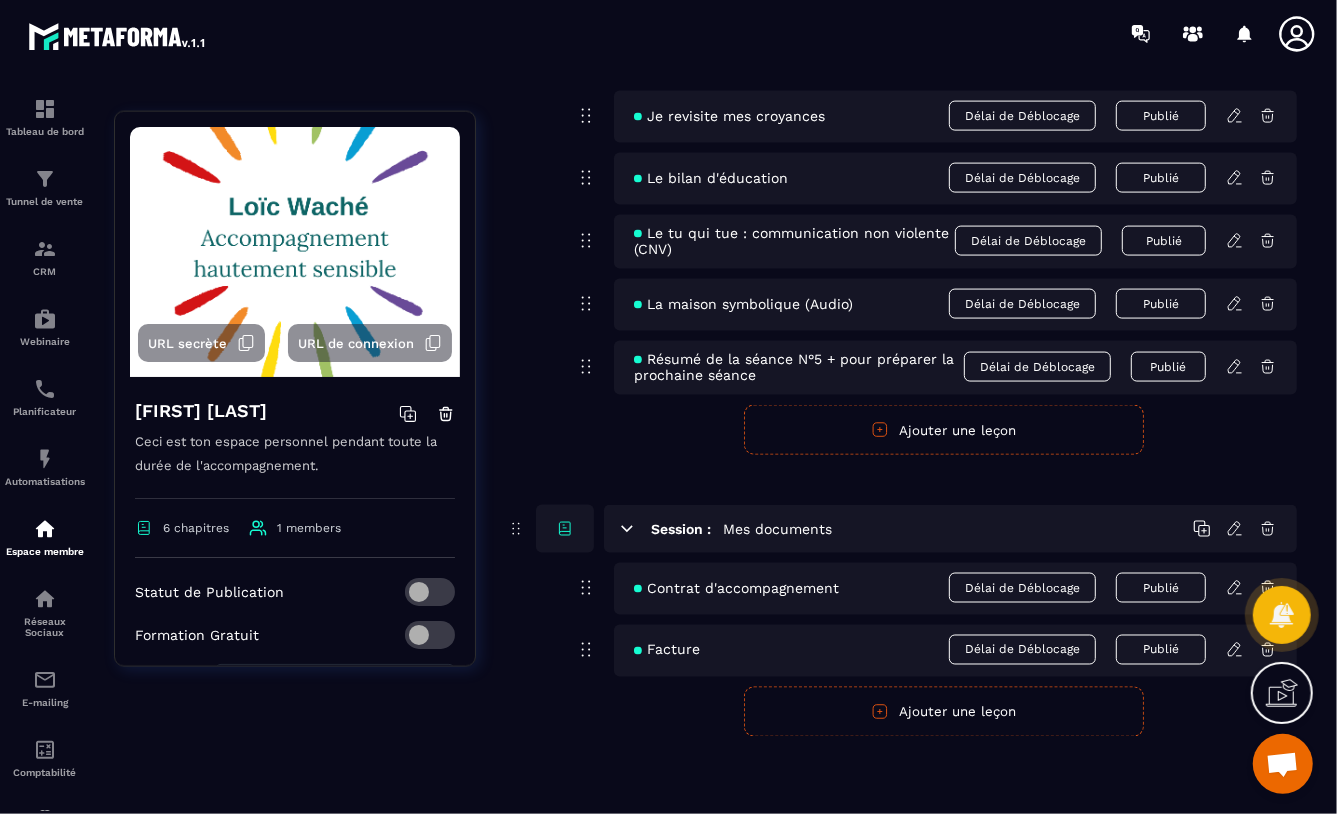 type 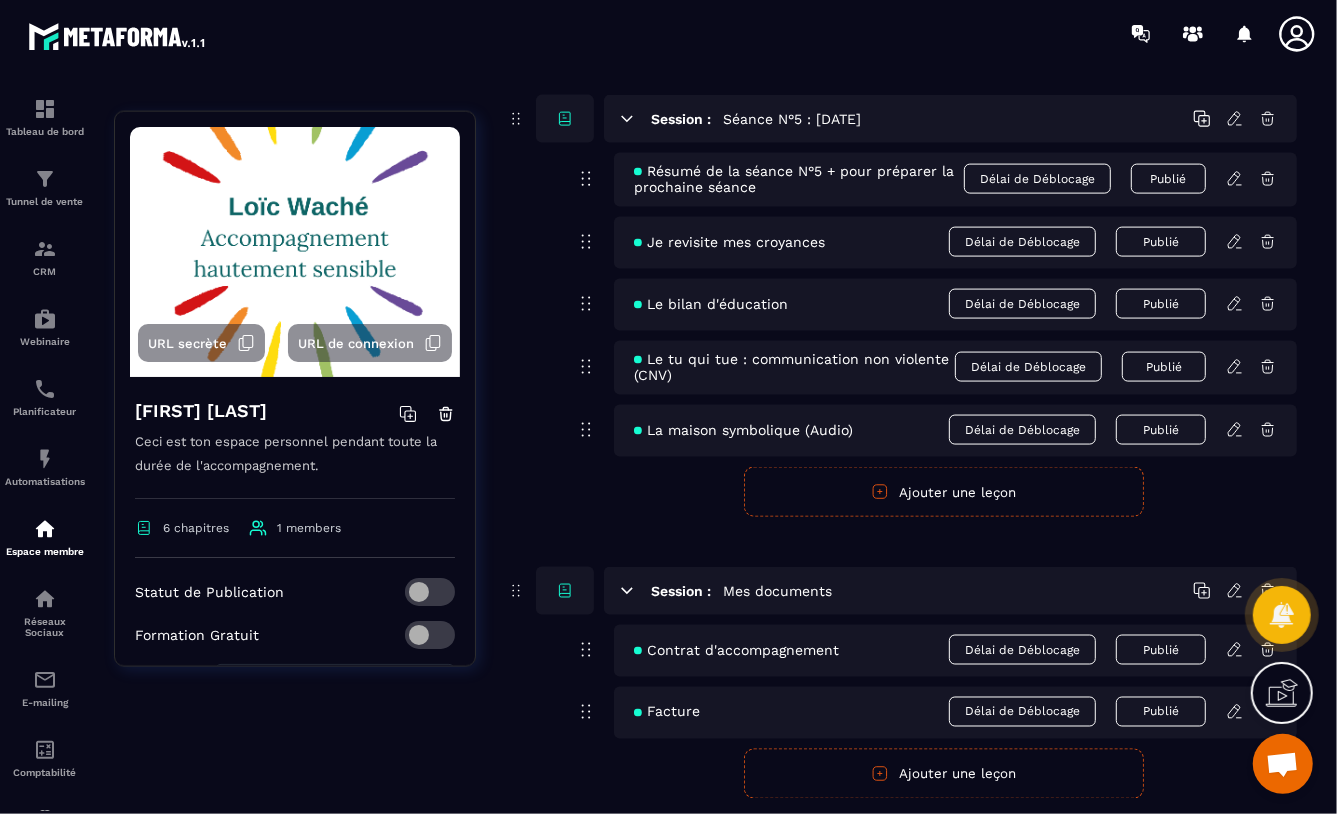 scroll, scrollTop: 1849, scrollLeft: 0, axis: vertical 